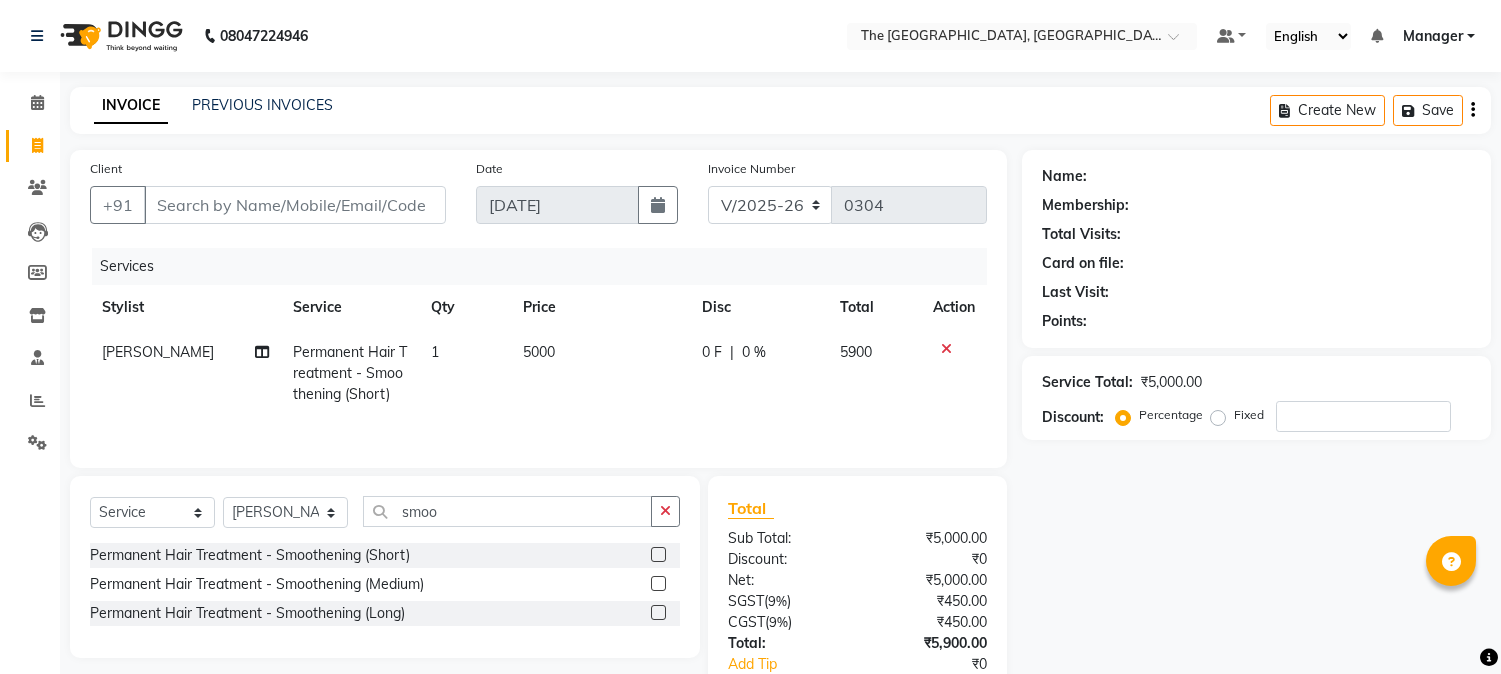 select on "7501" 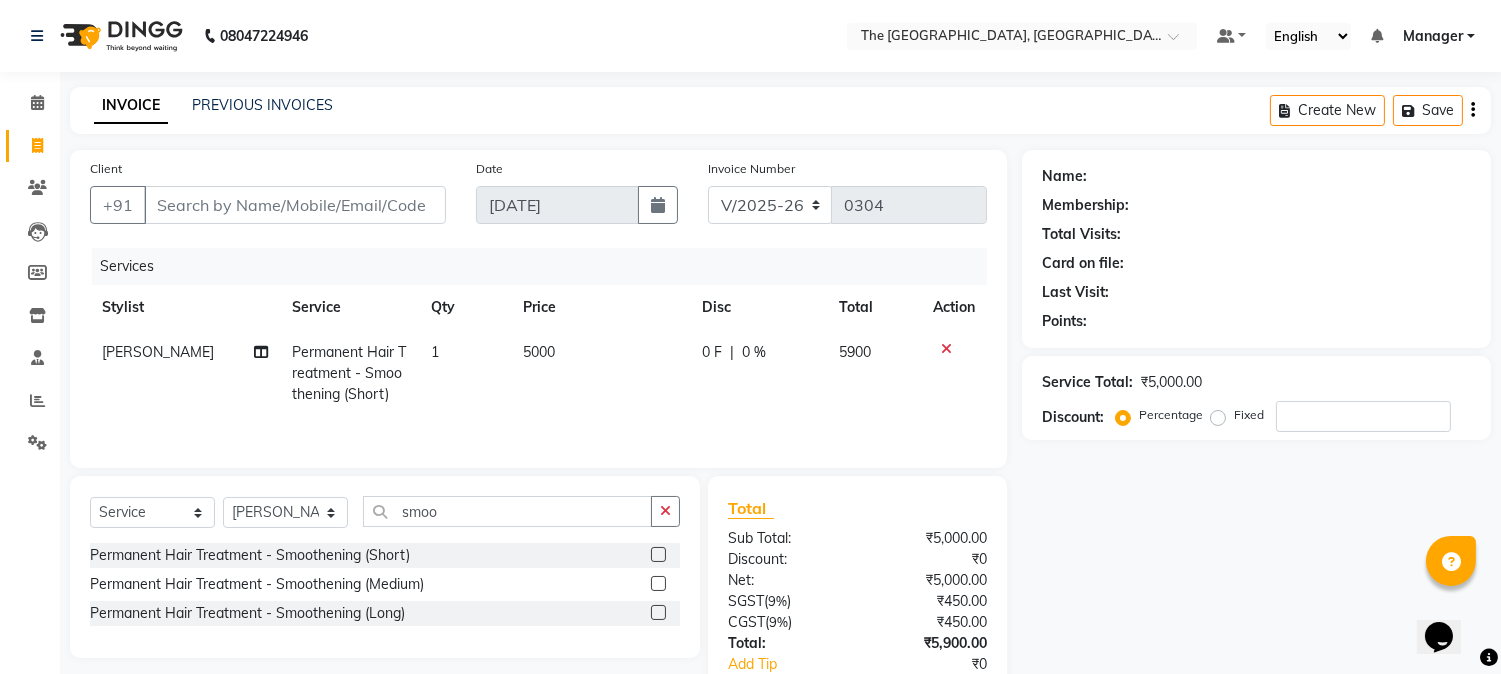scroll, scrollTop: 0, scrollLeft: 0, axis: both 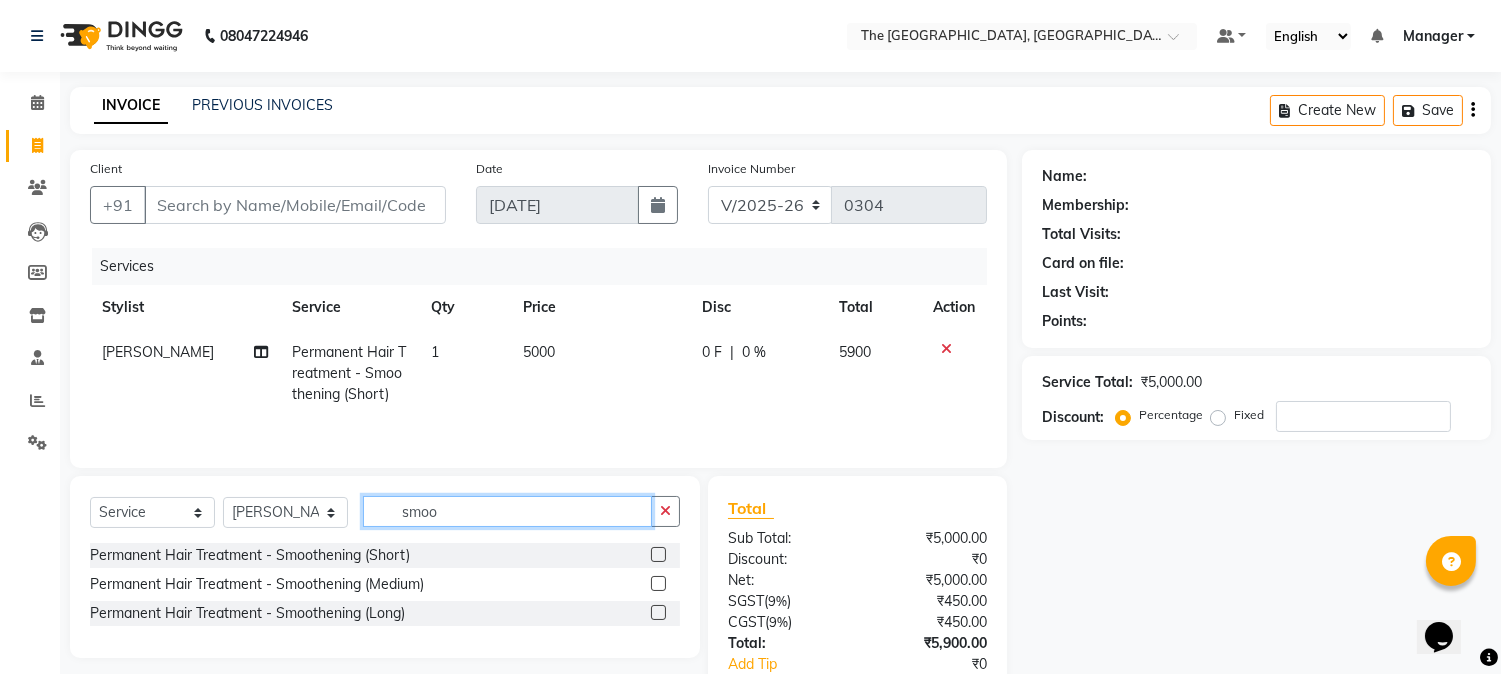 click on "smoo" 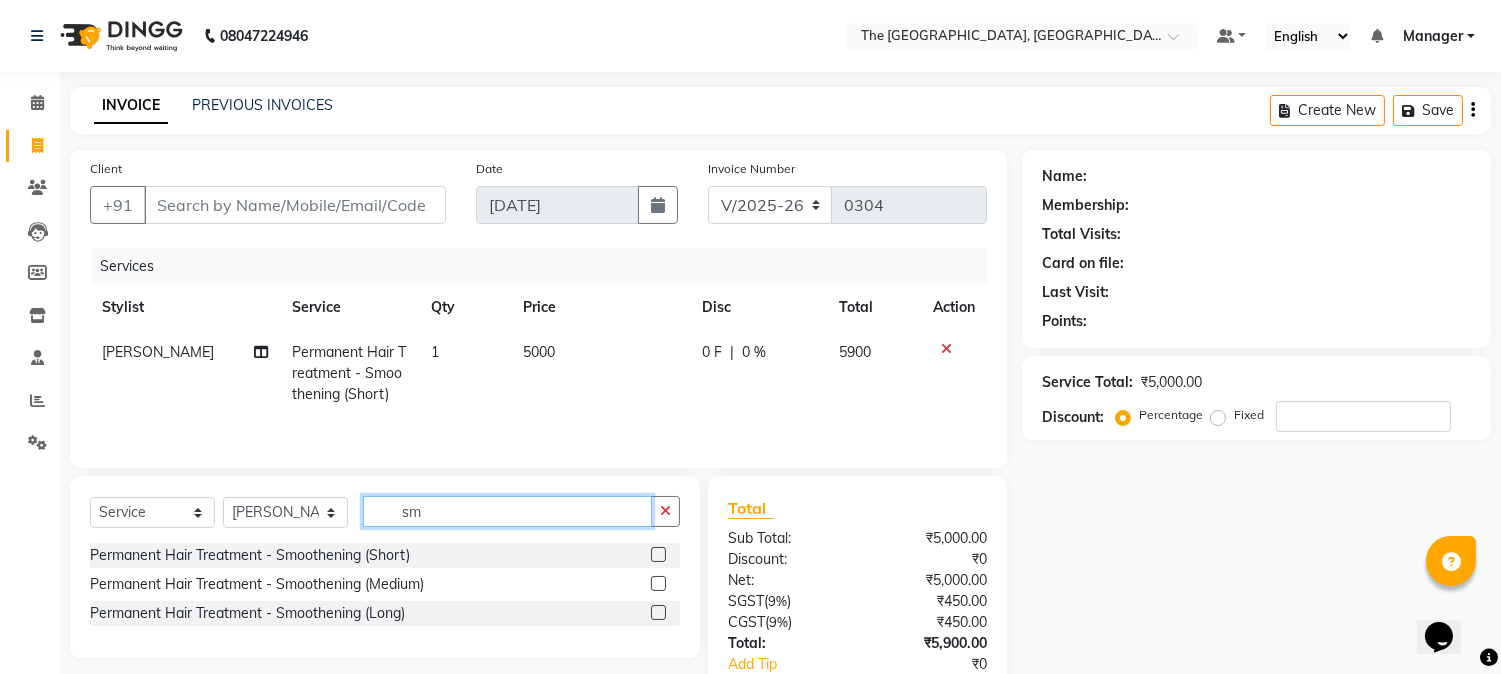 type on "s" 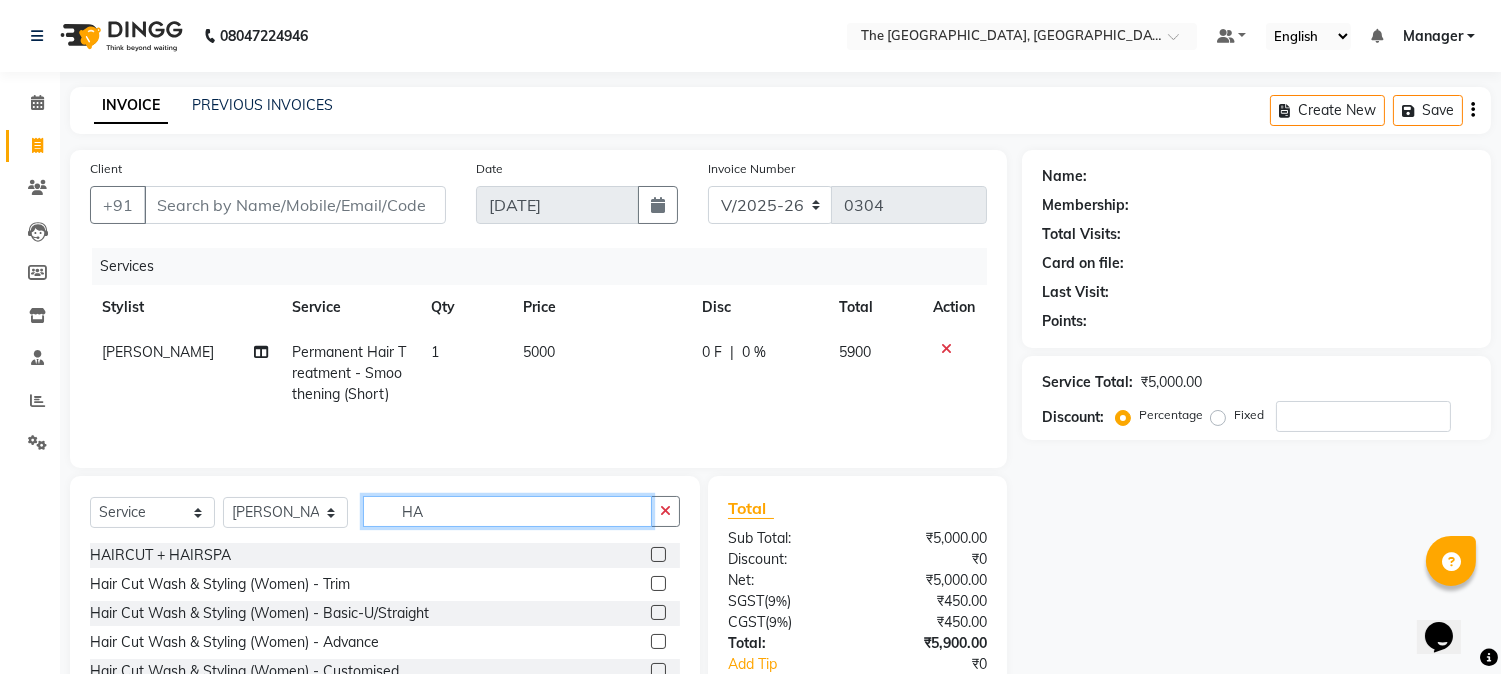 type on "H" 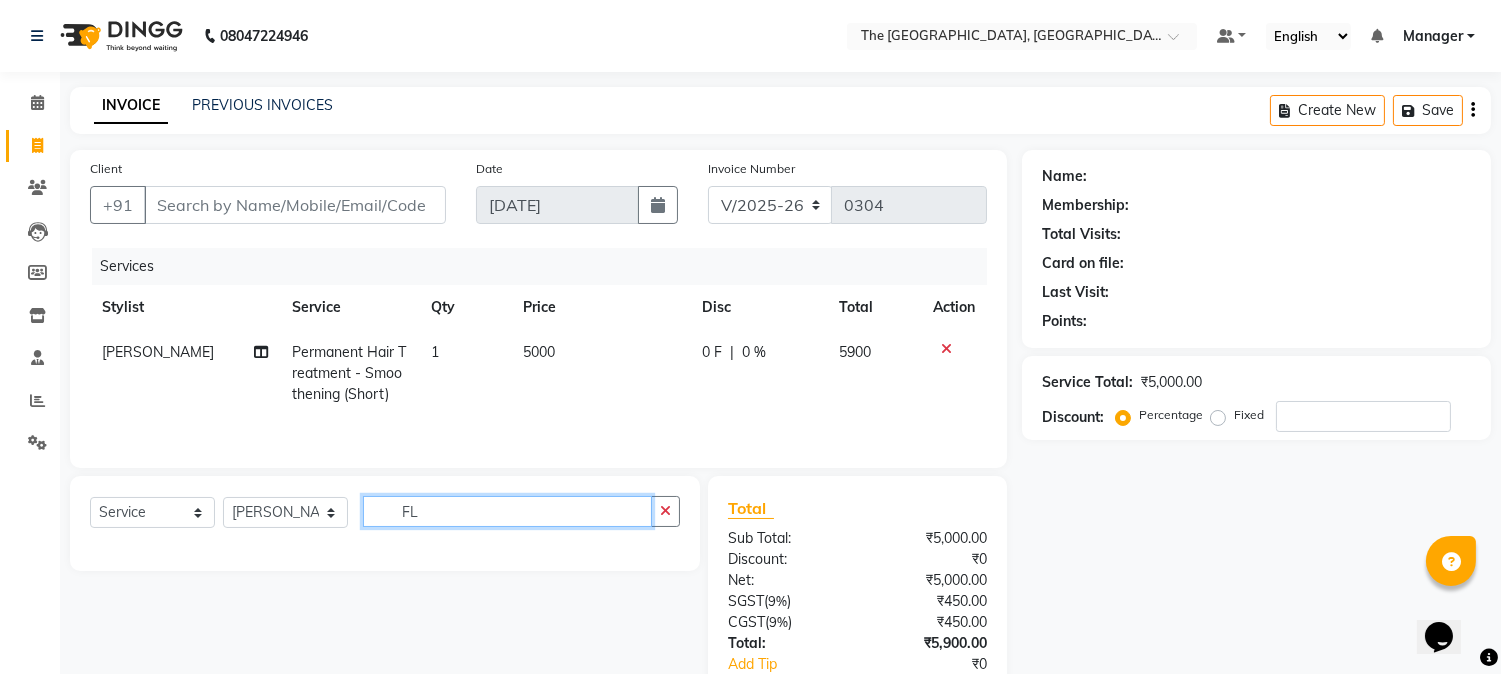 type on "F" 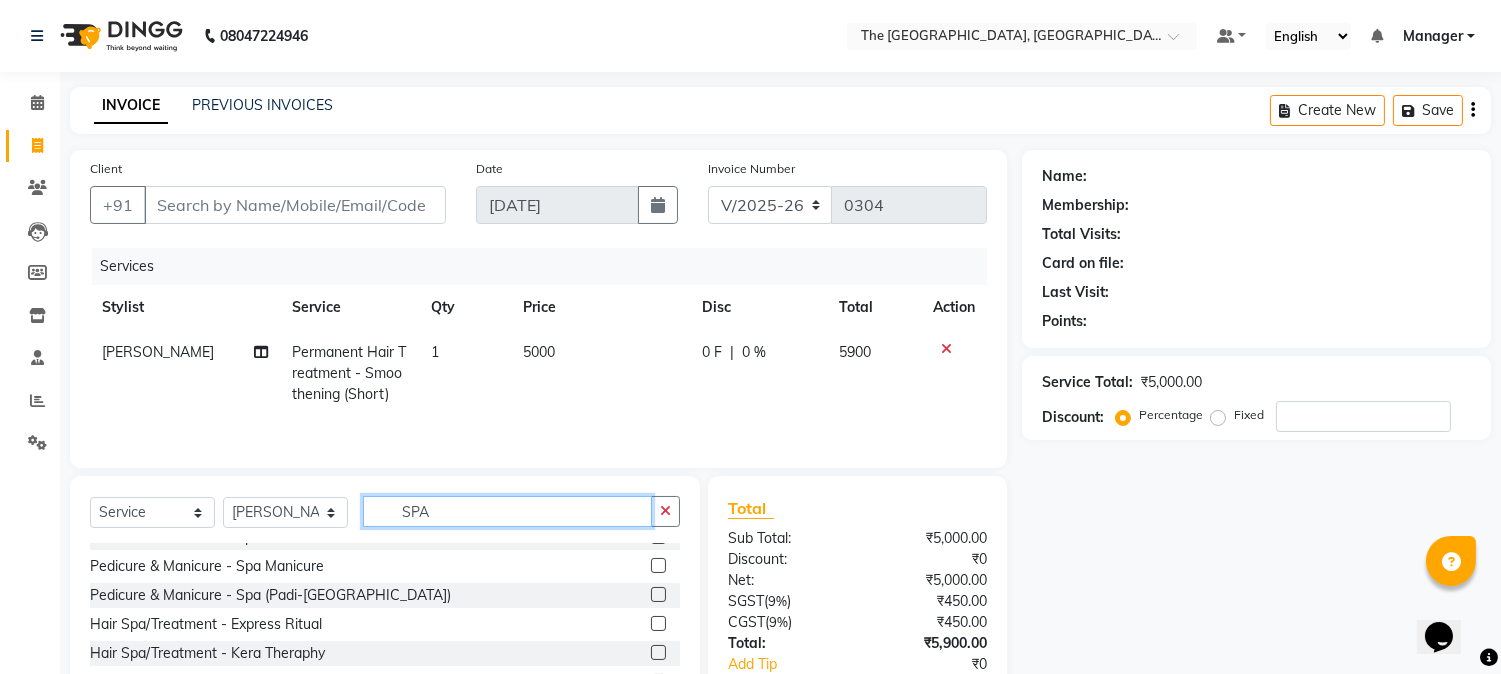 scroll, scrollTop: 146, scrollLeft: 0, axis: vertical 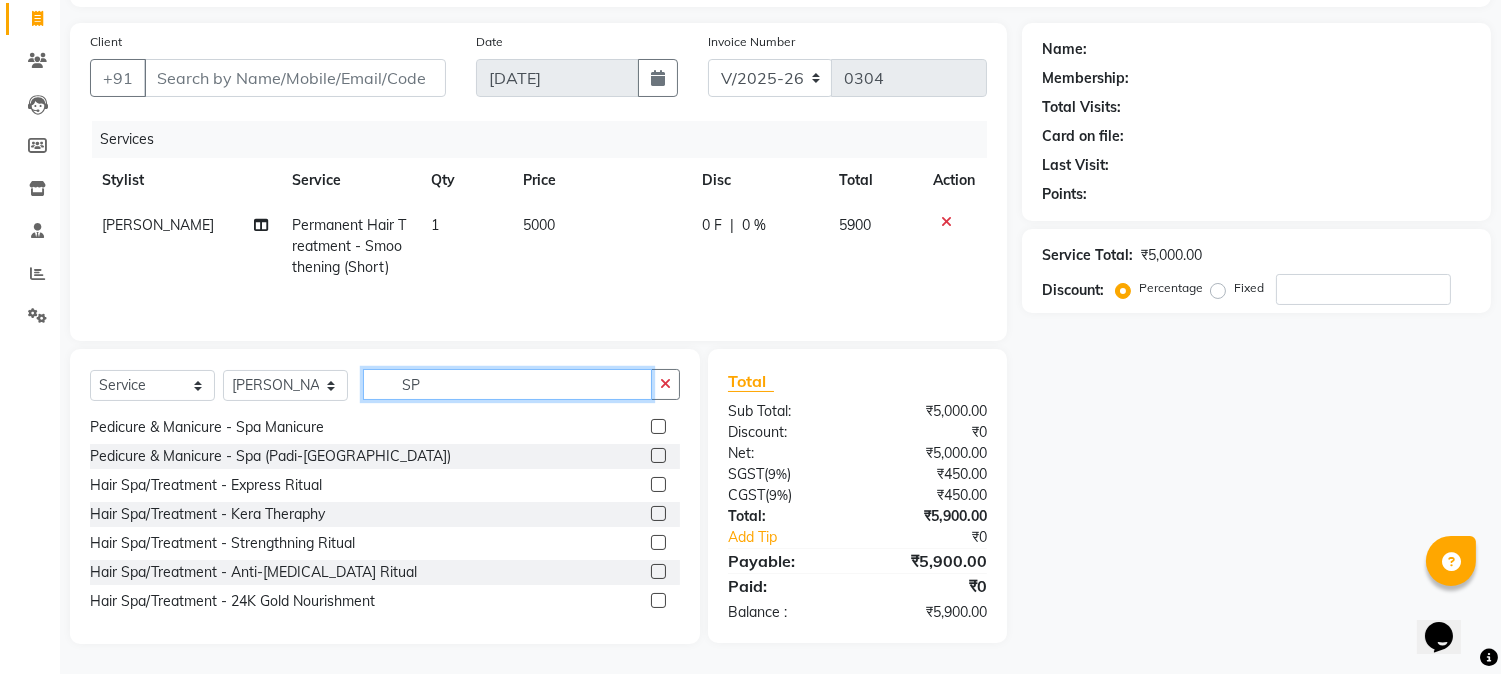 type on "S" 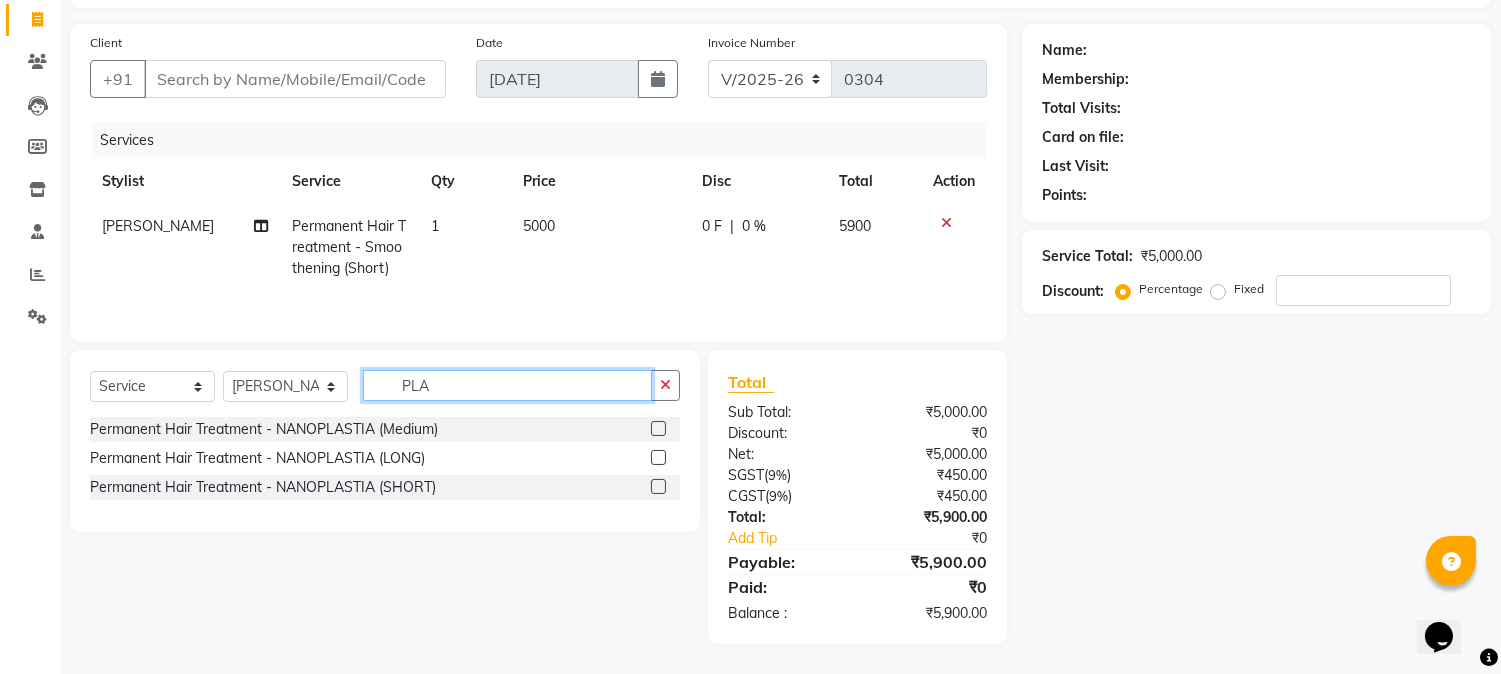 scroll, scrollTop: 0, scrollLeft: 0, axis: both 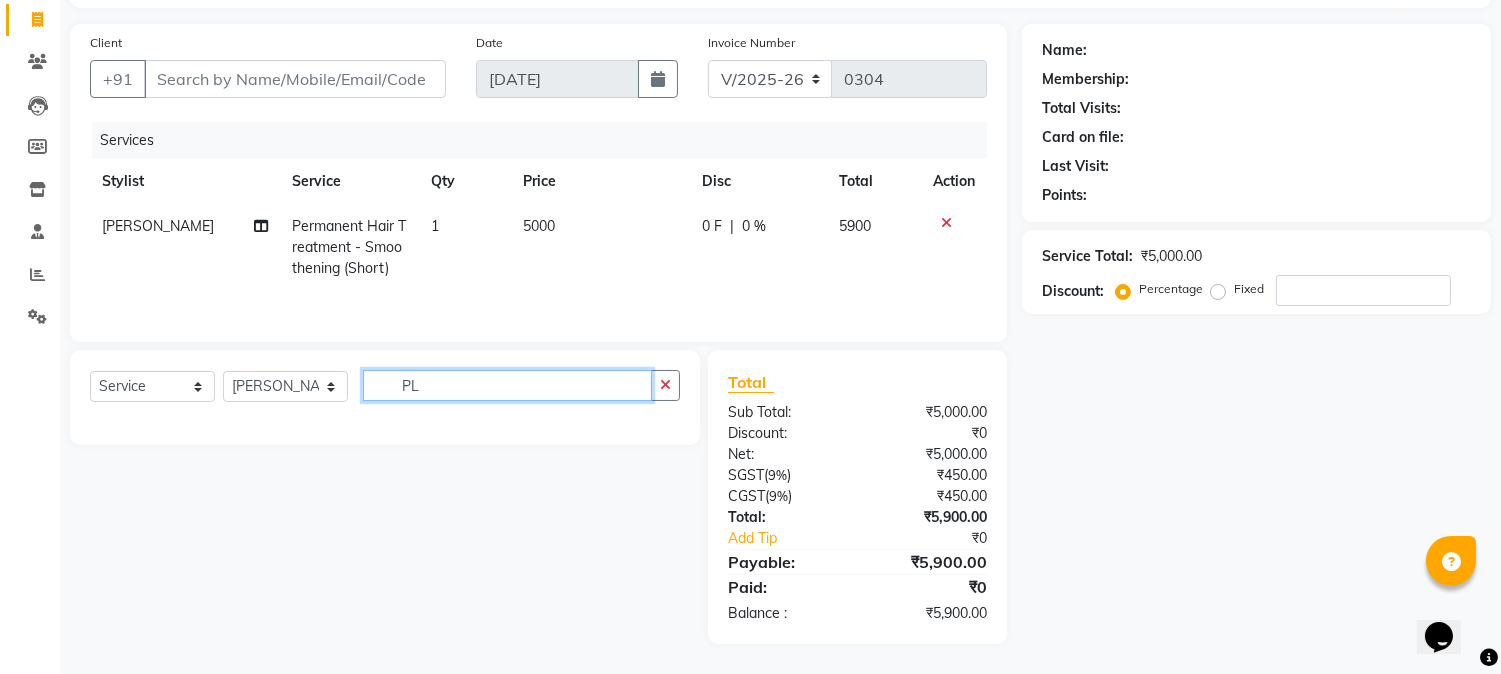 type on "P" 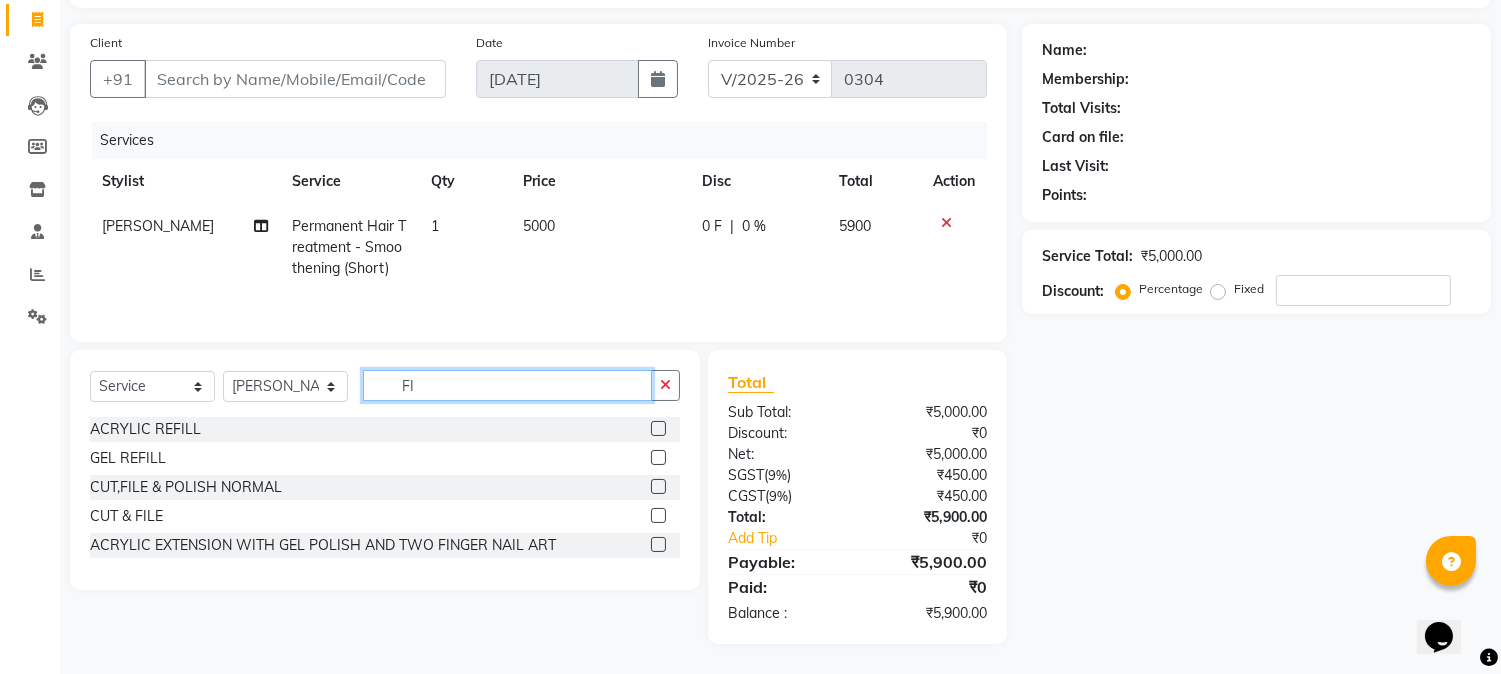 scroll, scrollTop: 127, scrollLeft: 0, axis: vertical 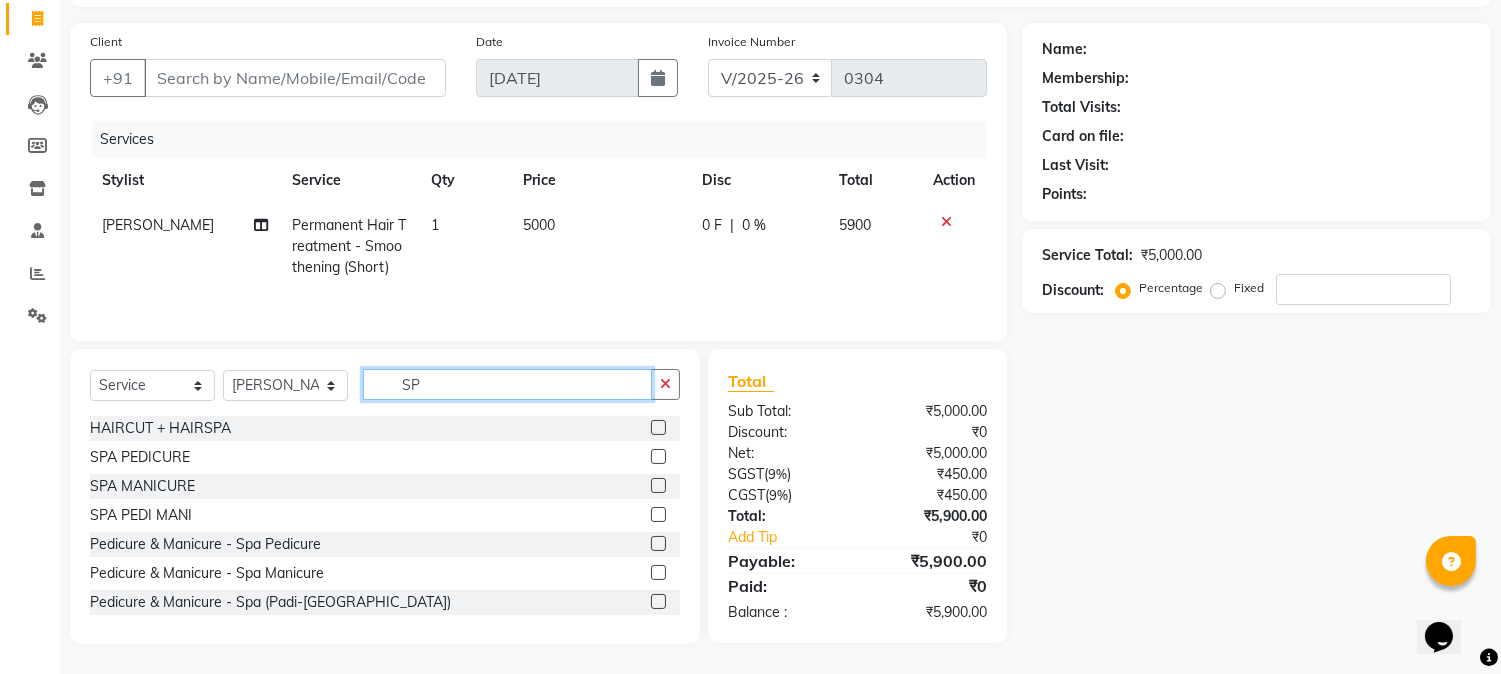 type on "S" 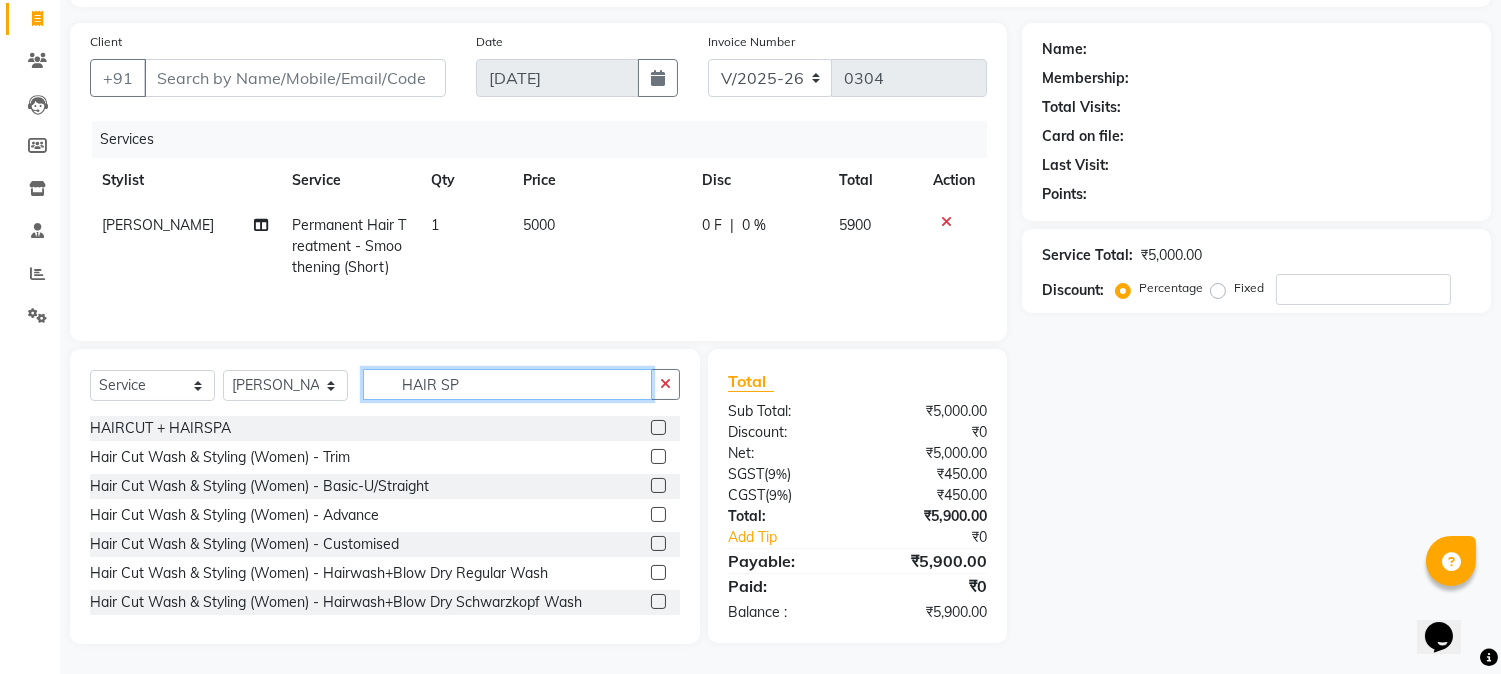 scroll, scrollTop: 127, scrollLeft: 0, axis: vertical 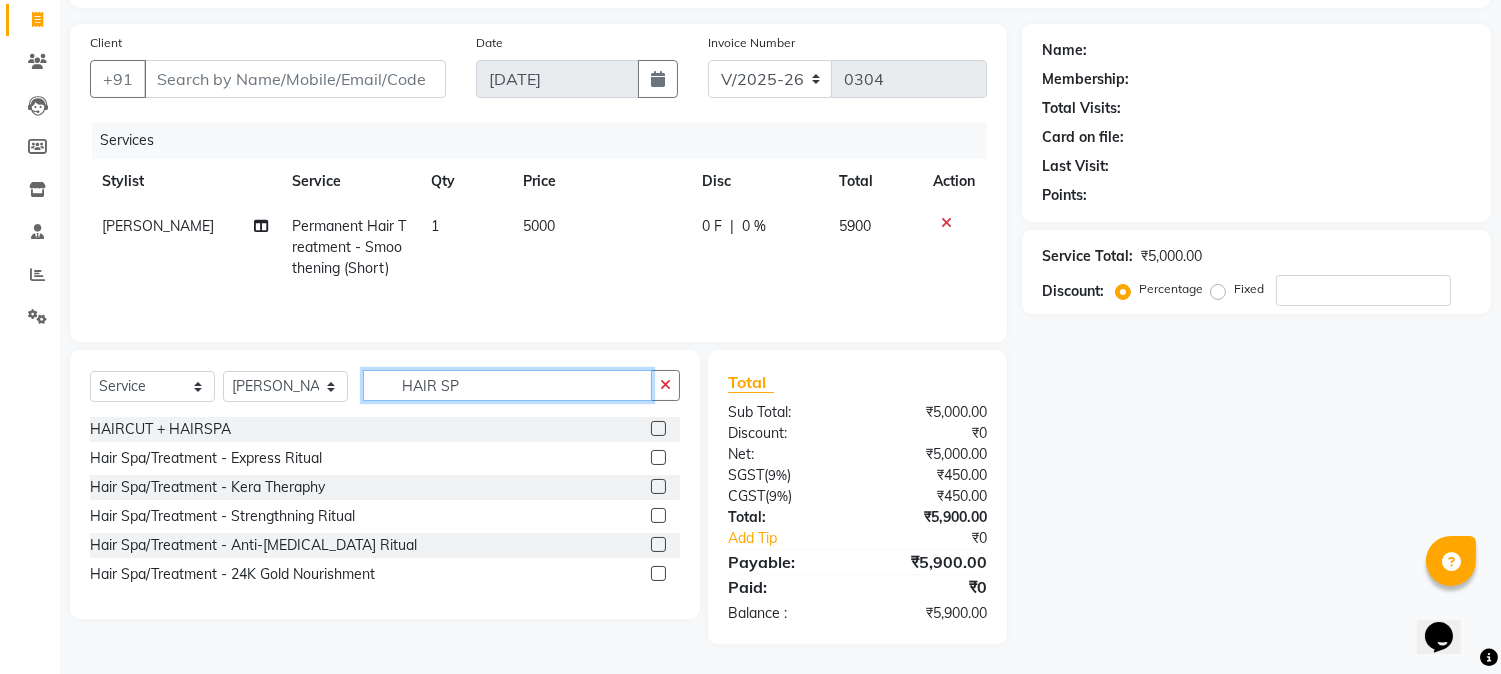 type on "HAIR SP" 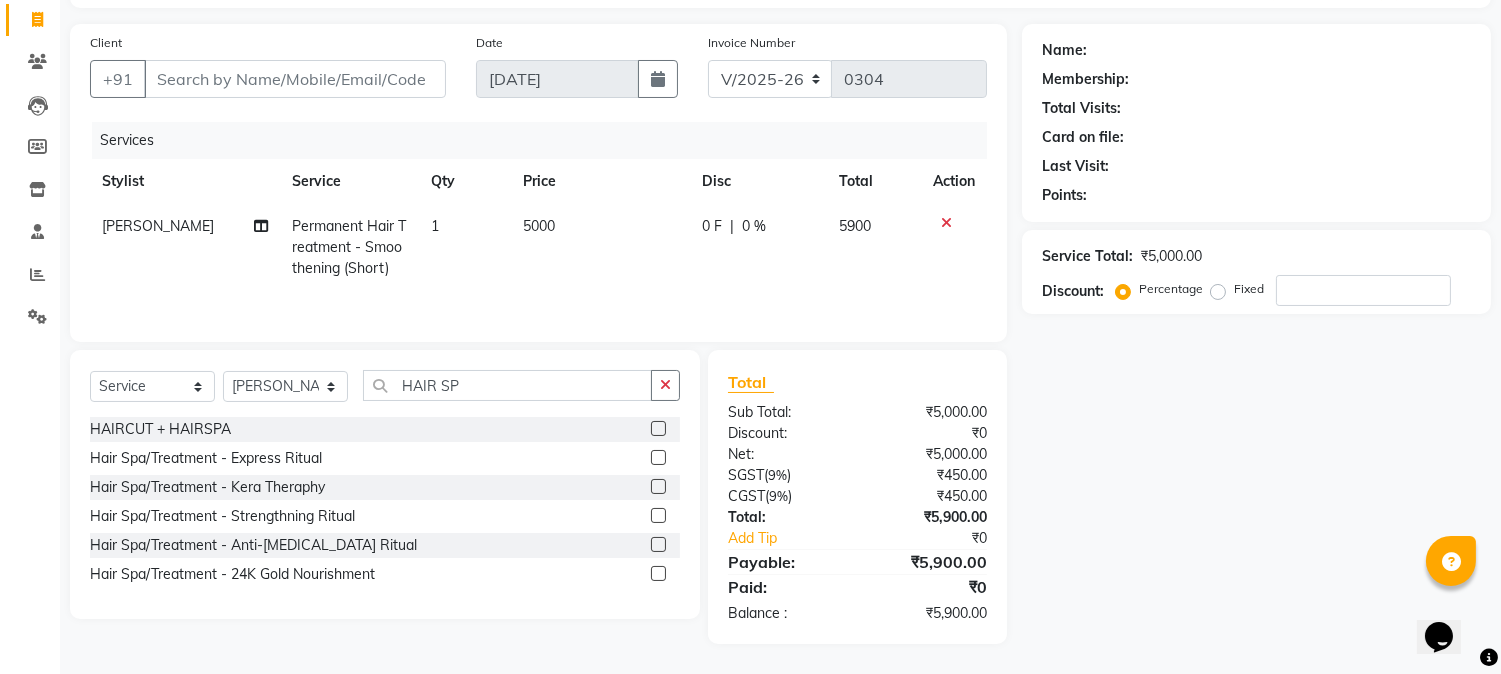 click 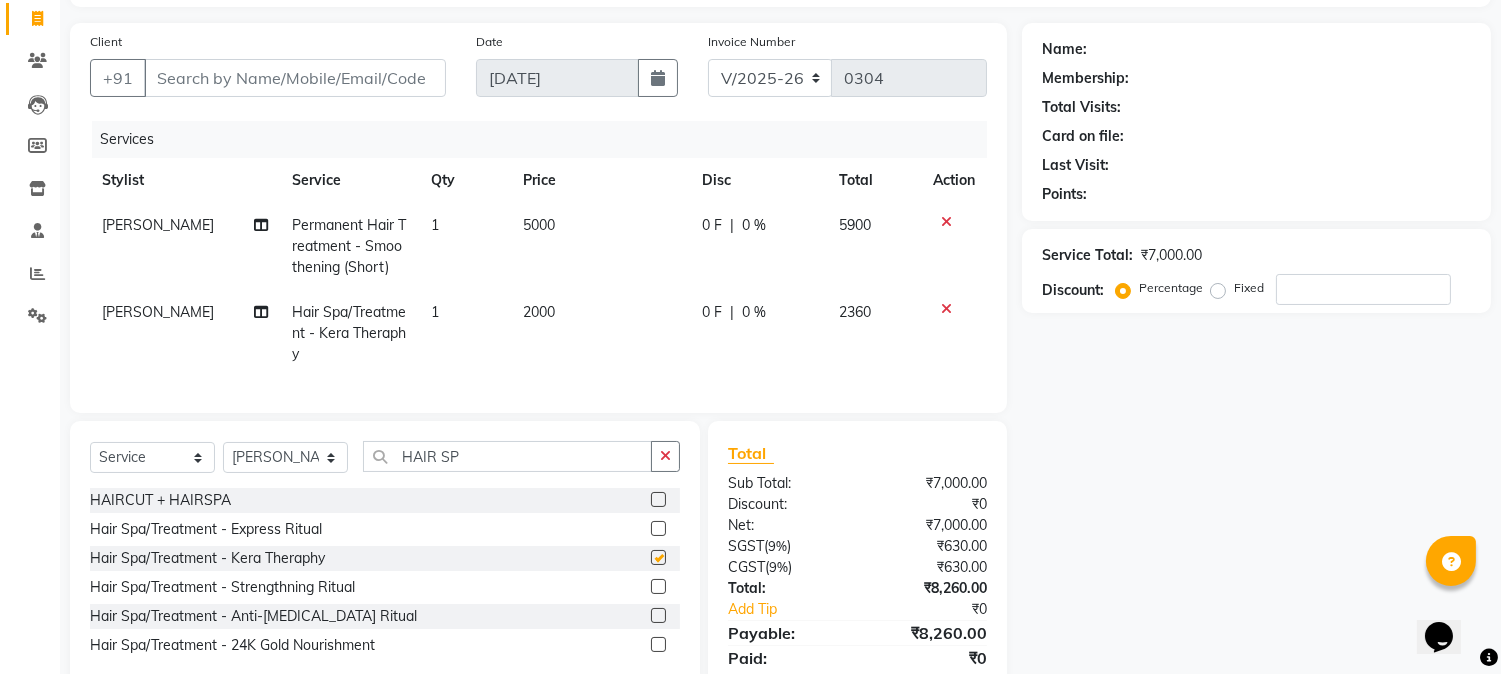 checkbox on "false" 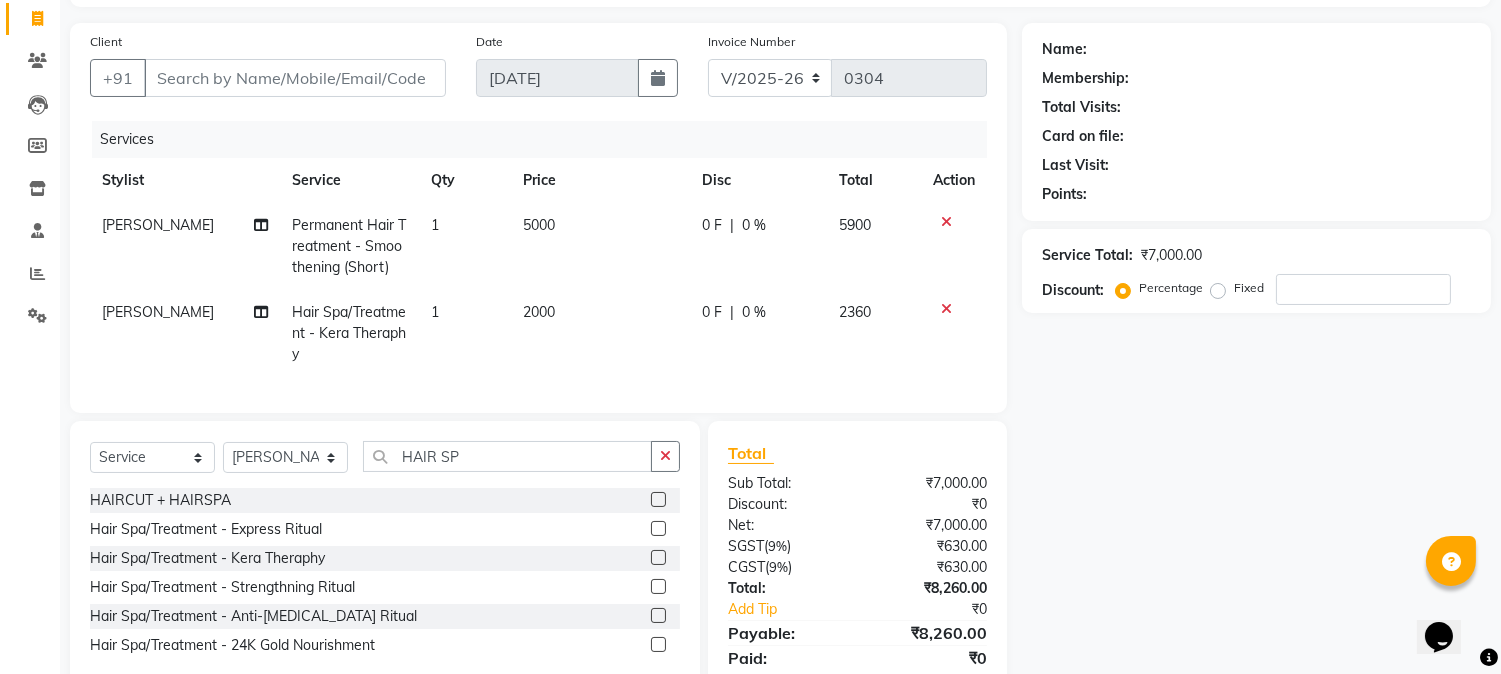 scroll, scrollTop: 214, scrollLeft: 0, axis: vertical 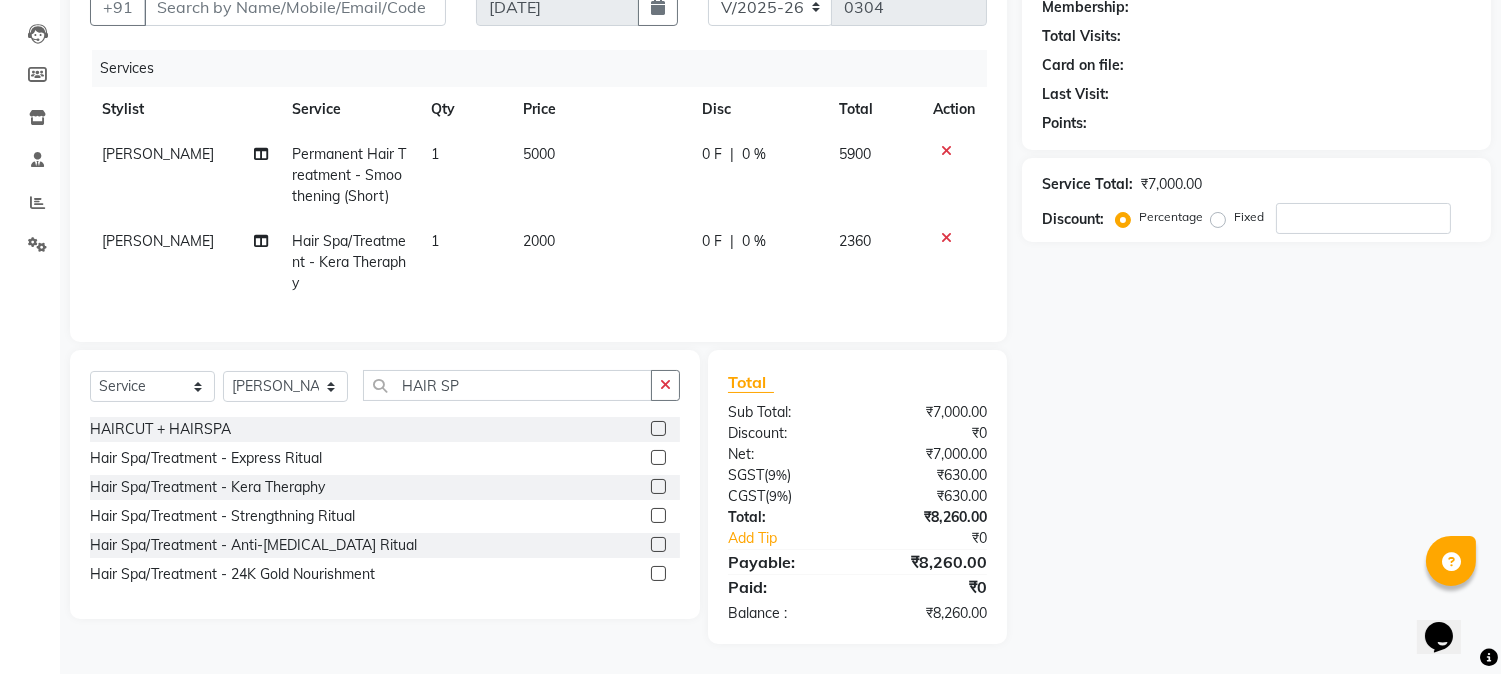 click on "0 %" 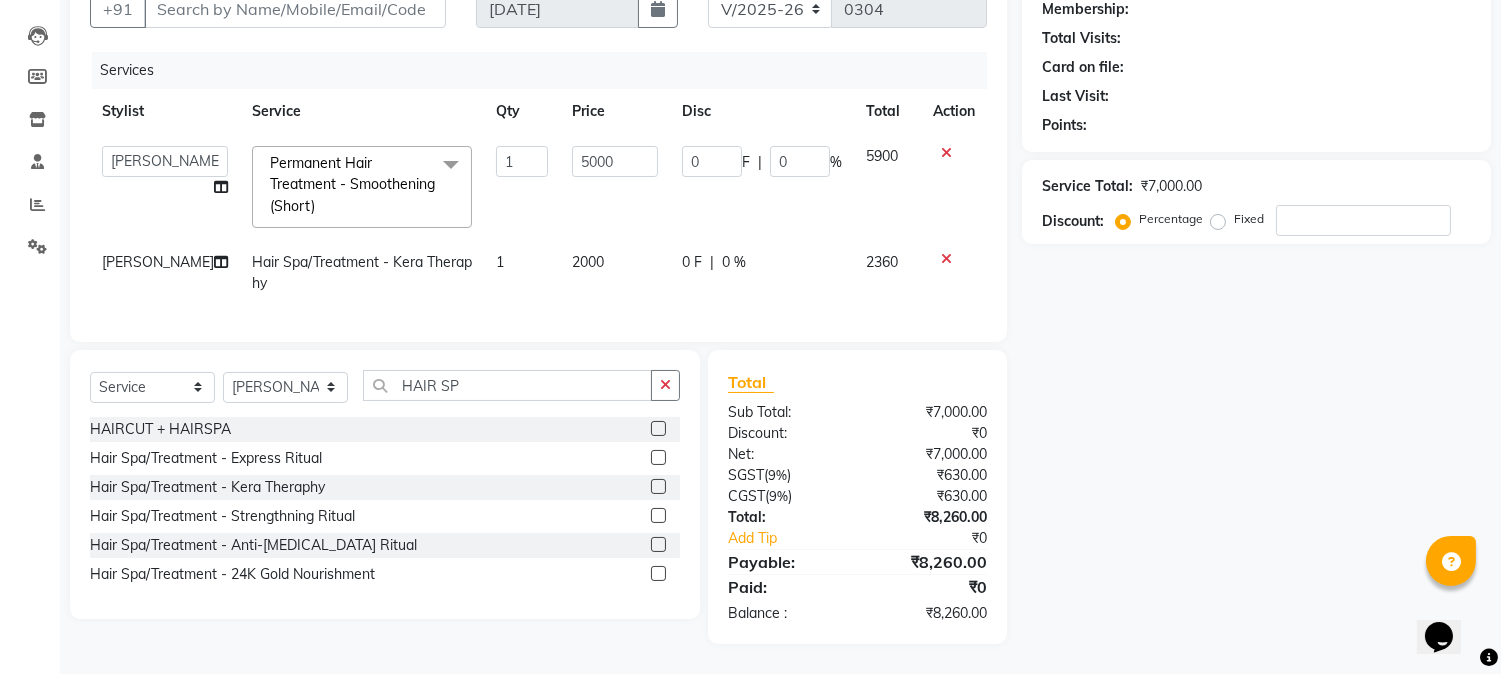 scroll, scrollTop: 213, scrollLeft: 0, axis: vertical 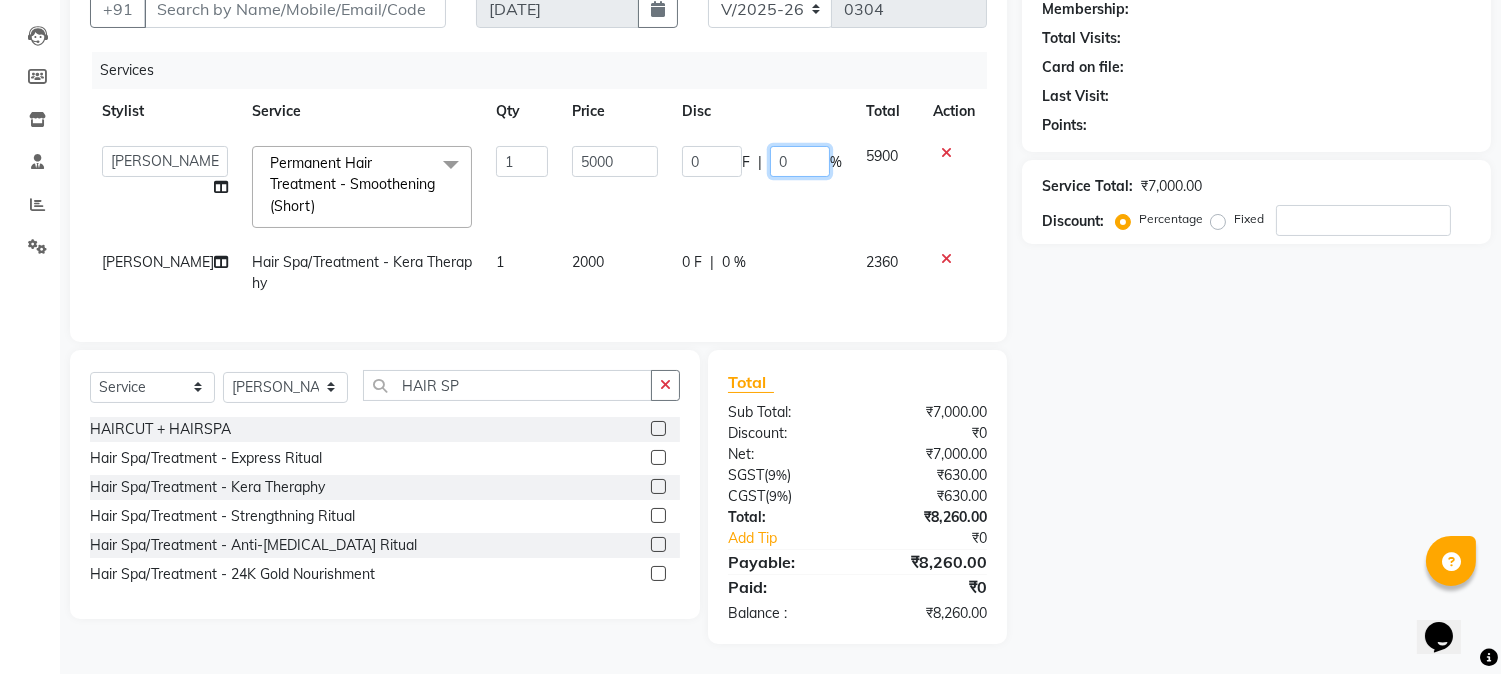 click on "0" 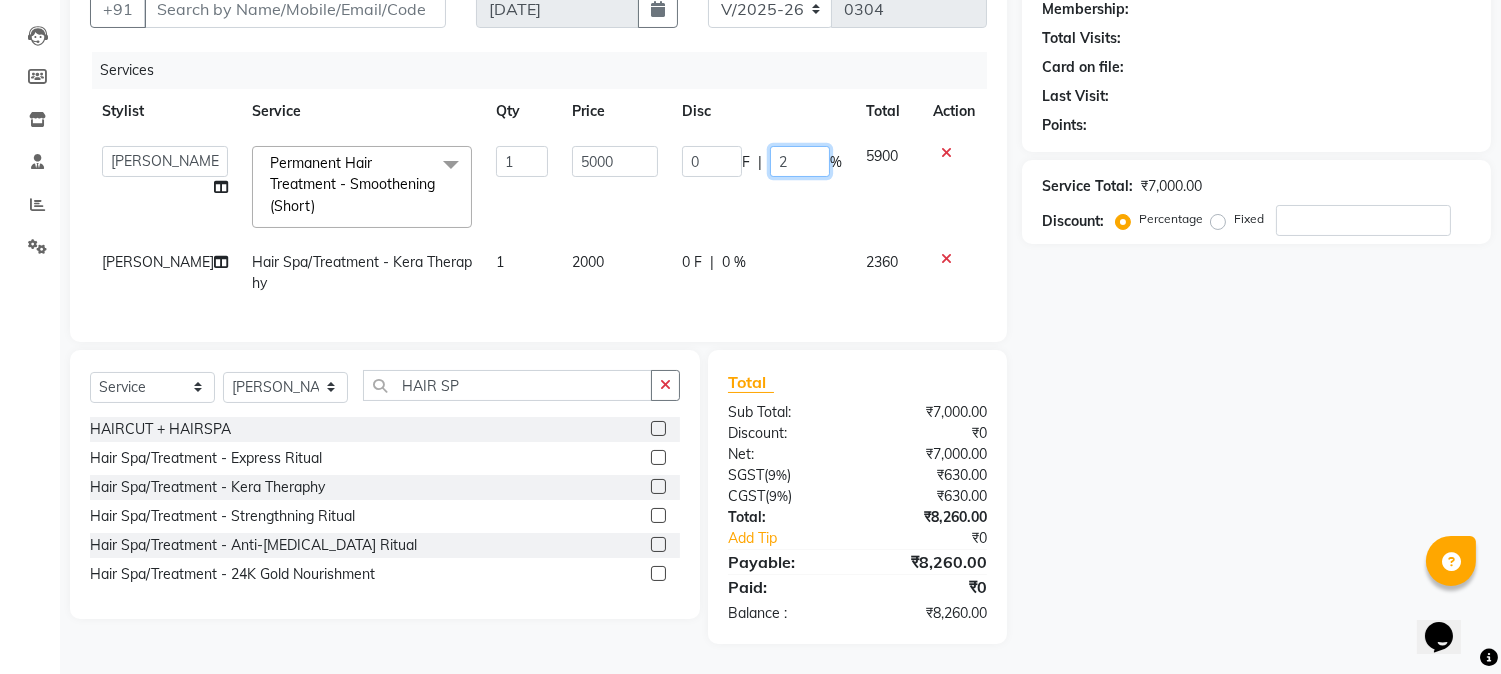type on "20" 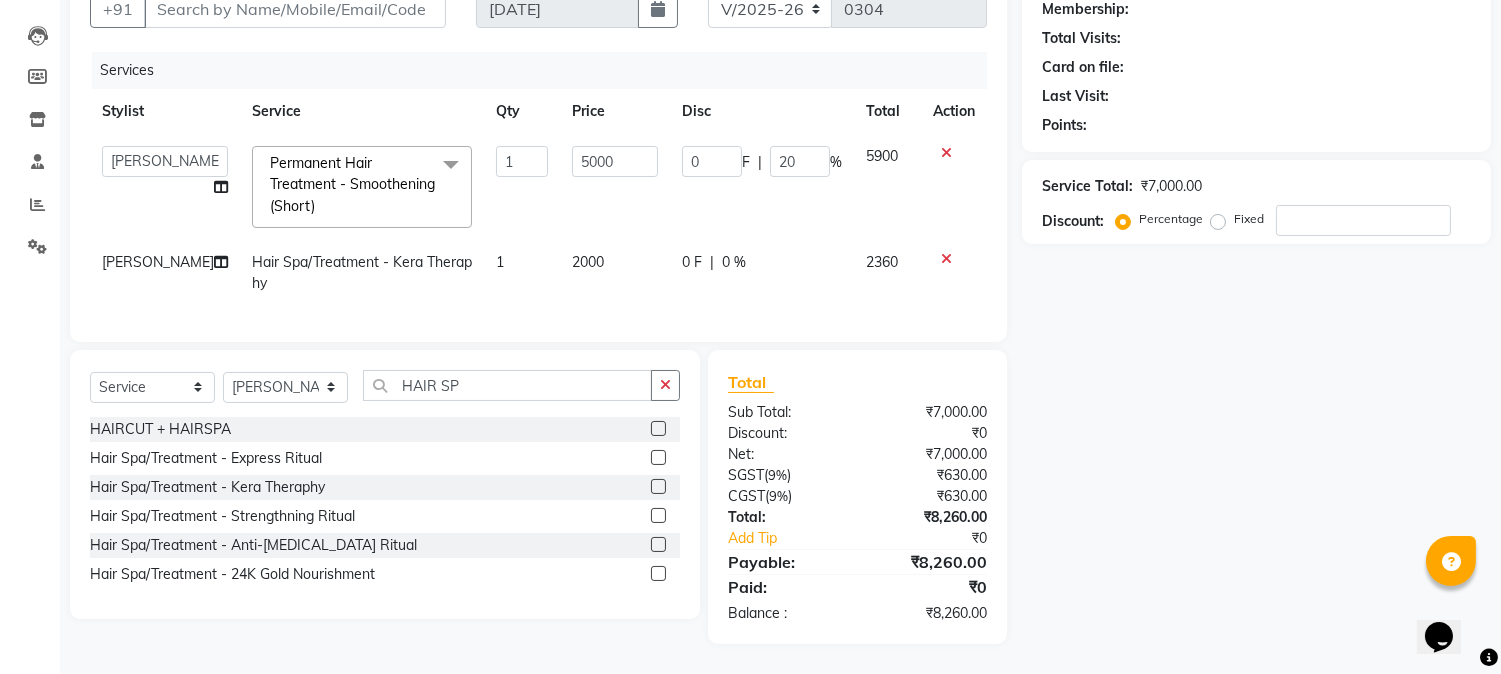 click on "Name: Membership: Total Visits: Card on file: Last Visit:  Points:  Service Total:  ₹7,000.00  Discount:  Percentage   Fixed" 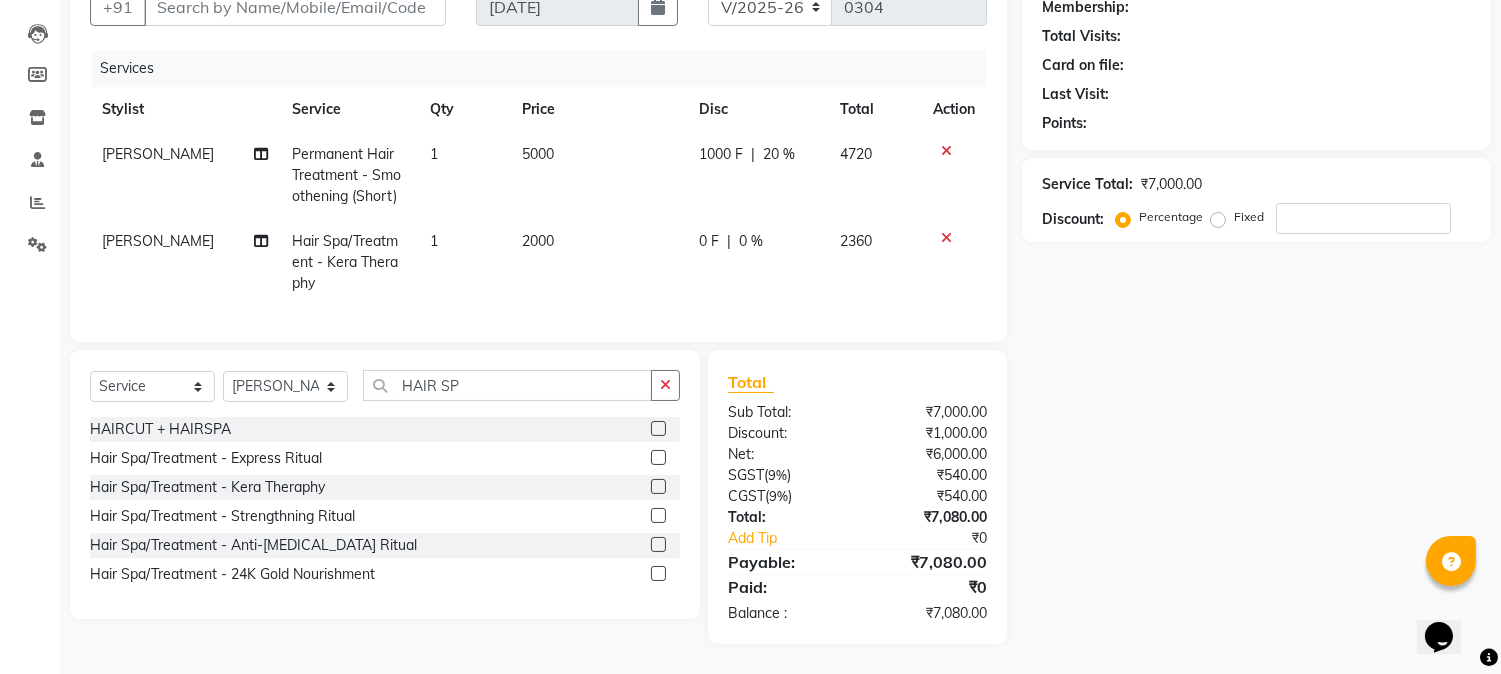 click on "0 %" 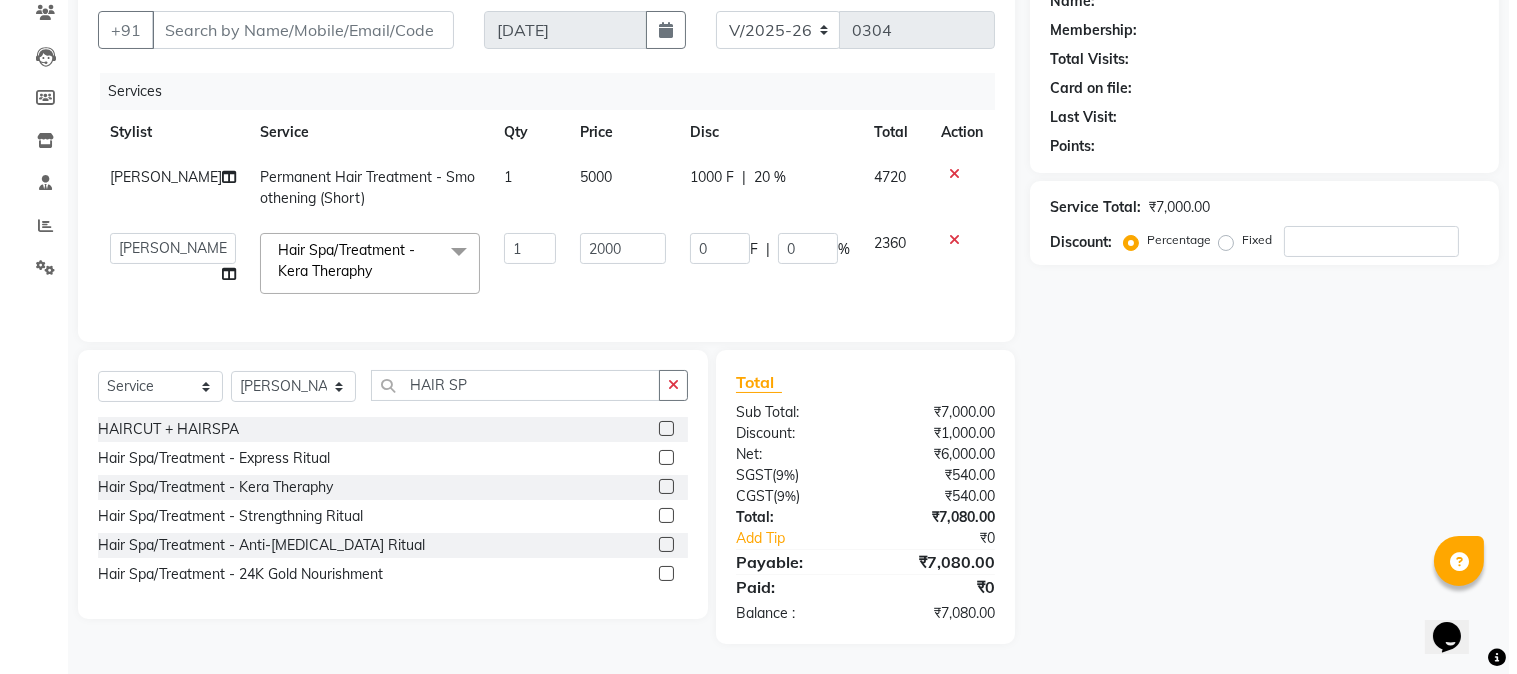 scroll, scrollTop: 191, scrollLeft: 0, axis: vertical 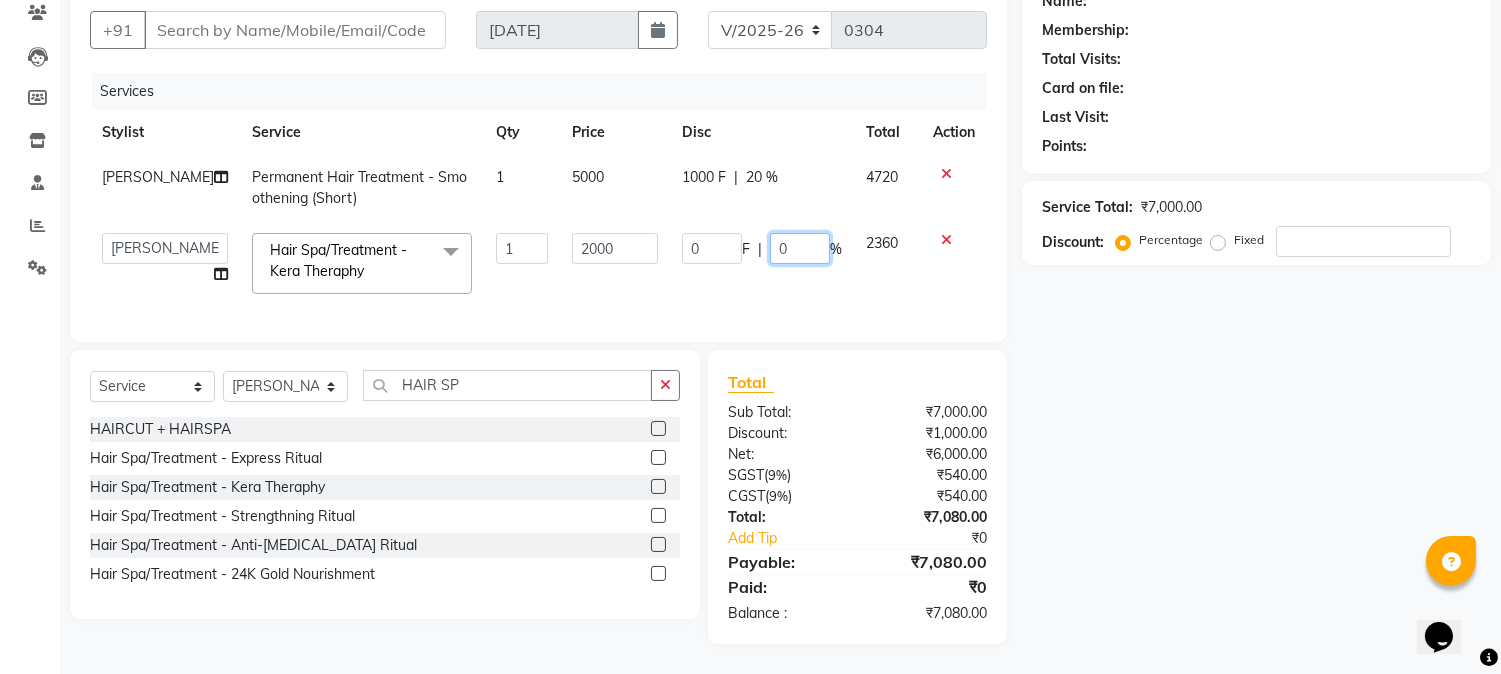 click on "0" 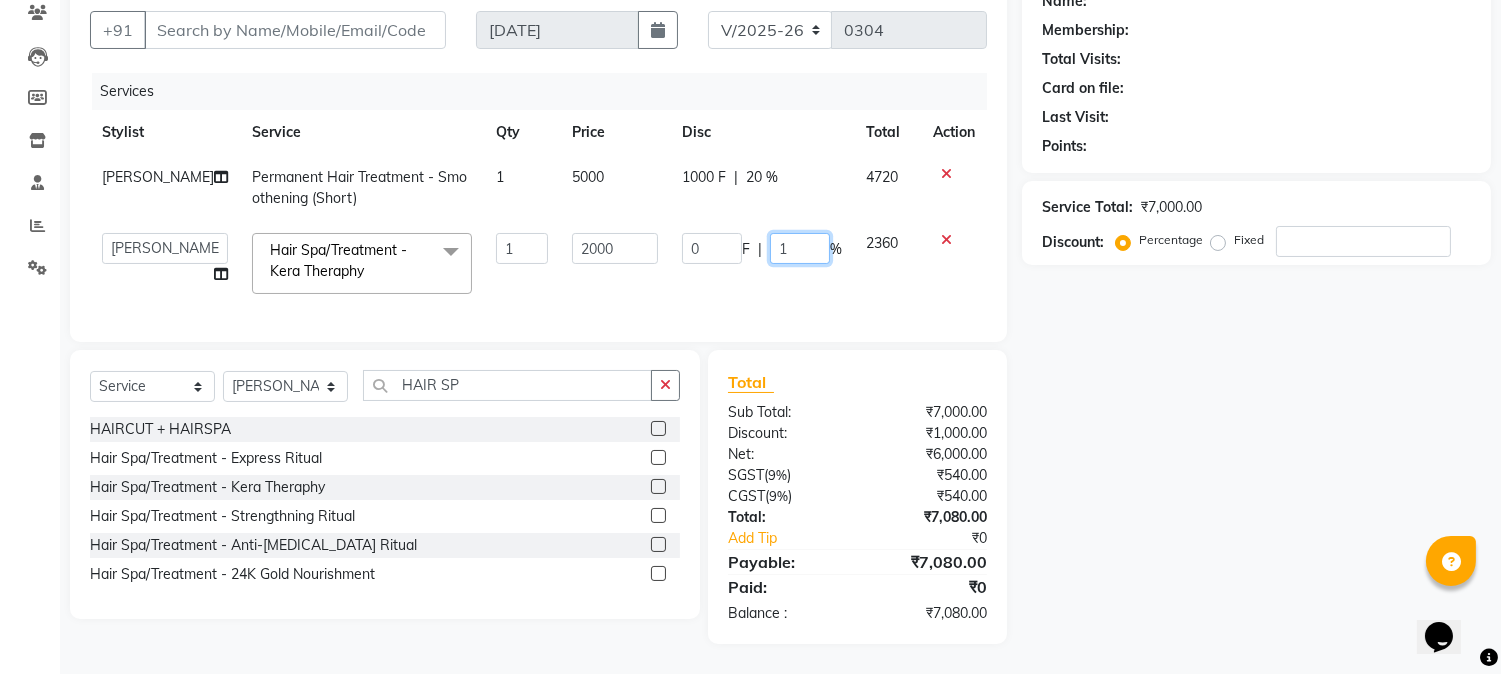 type on "10" 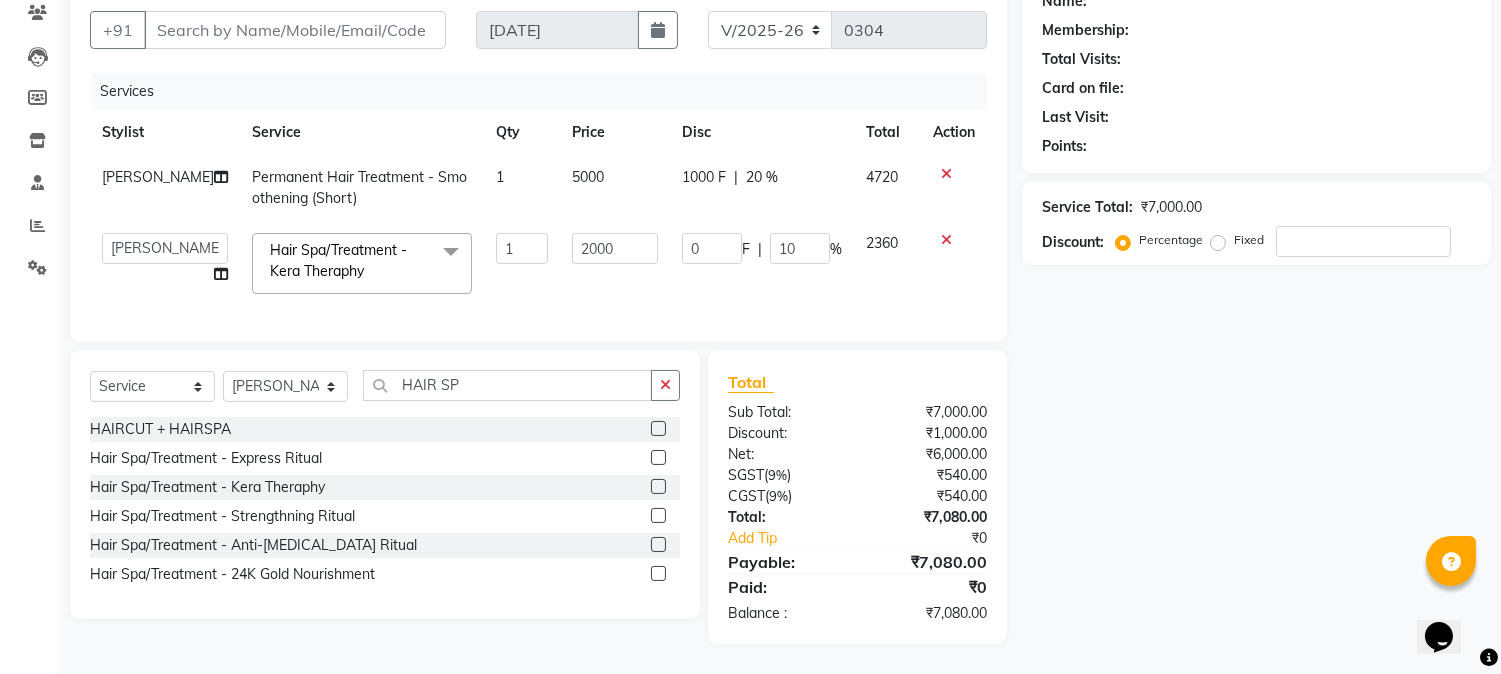 click on "Name: Membership: Total Visits: Card on file: Last Visit:  Points:  Service Total:  ₹7,000.00  Discount:  Percentage   Fixed" 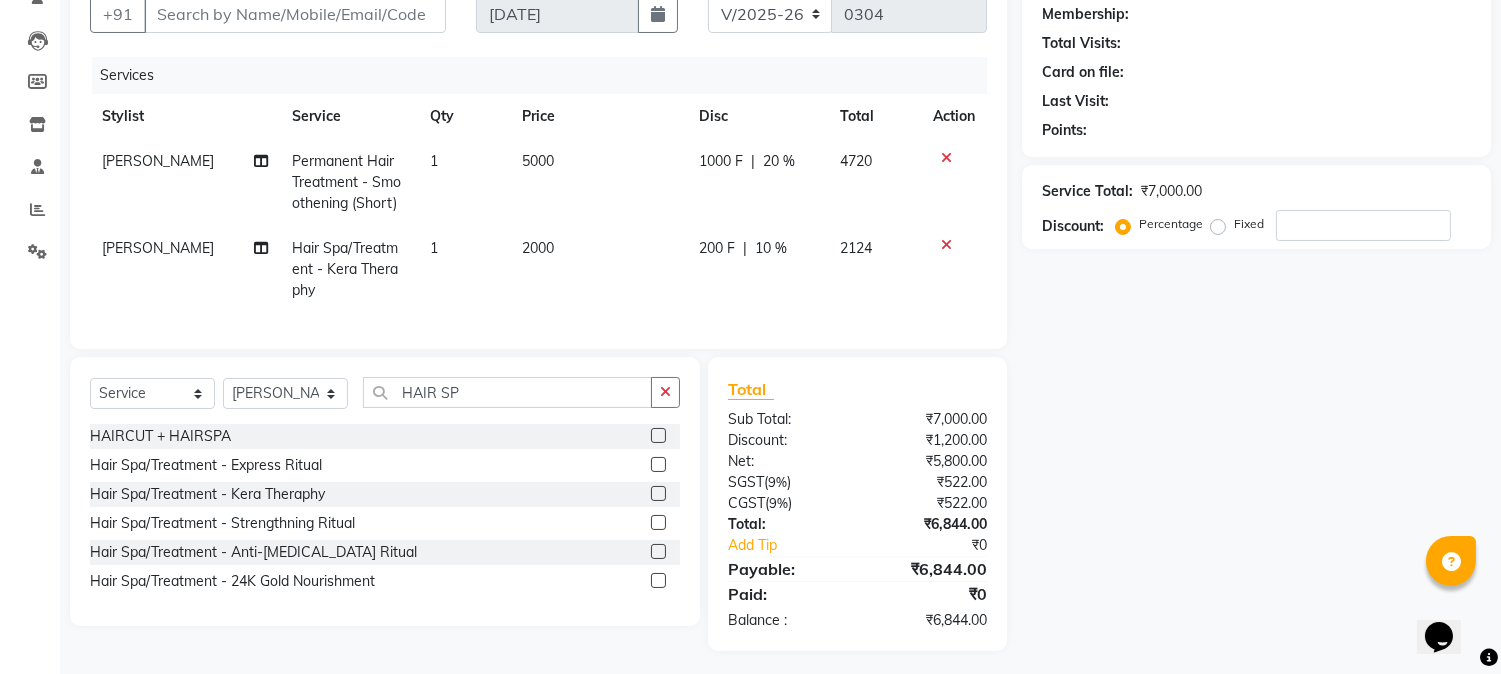 click on "10 %" 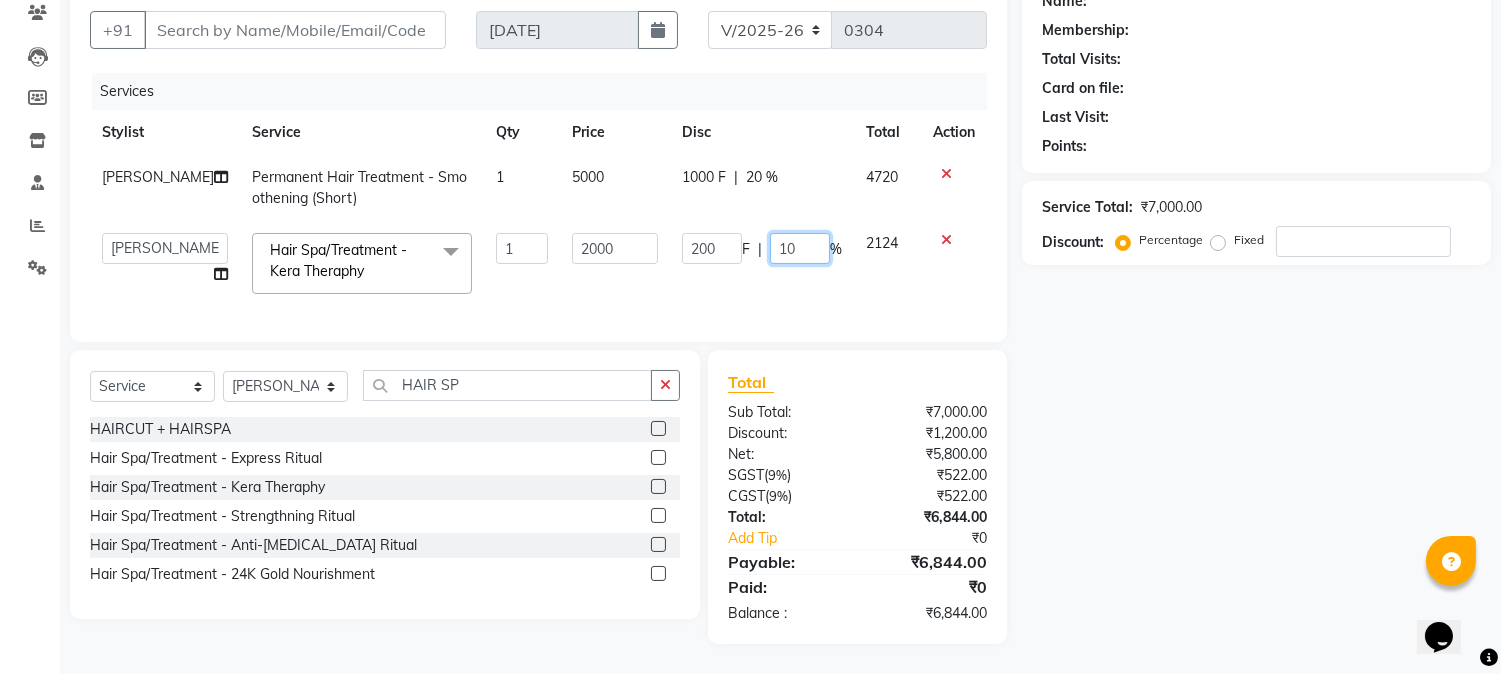 click on "10" 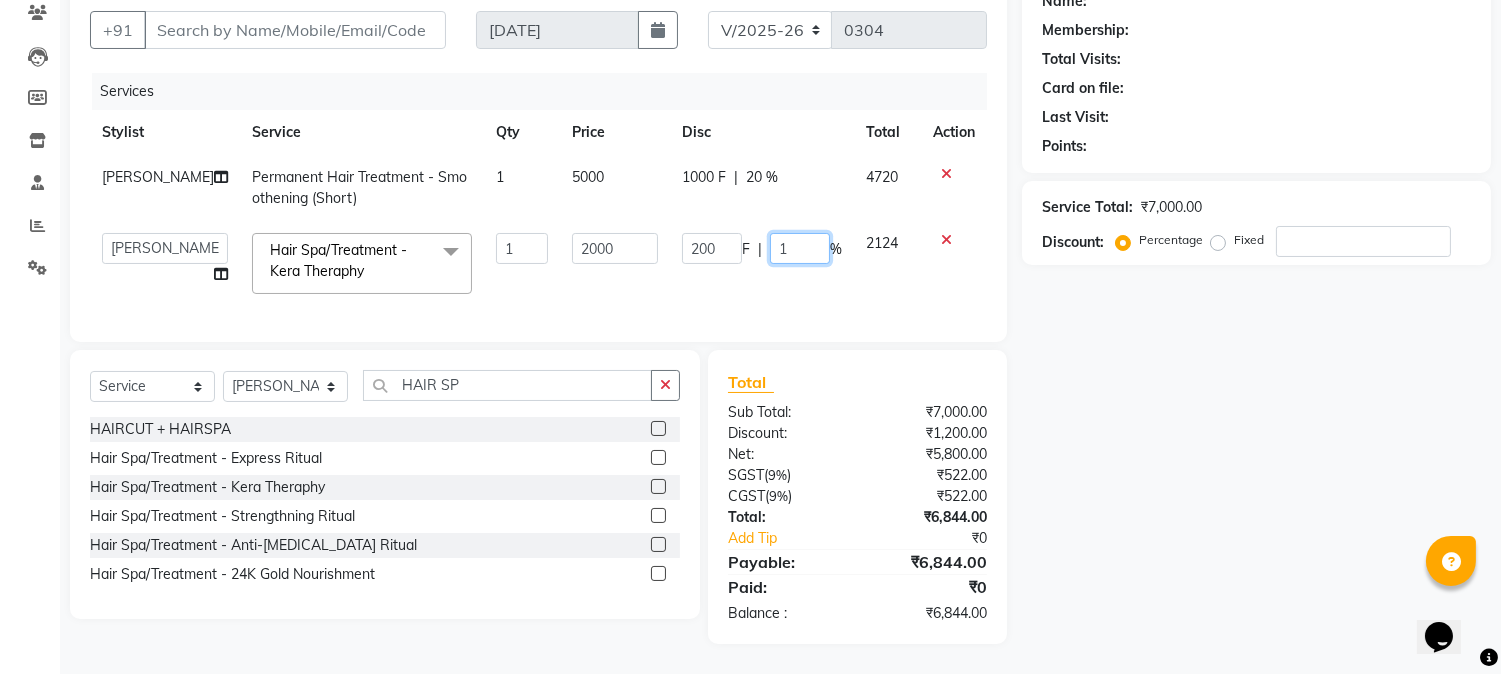 type on "15" 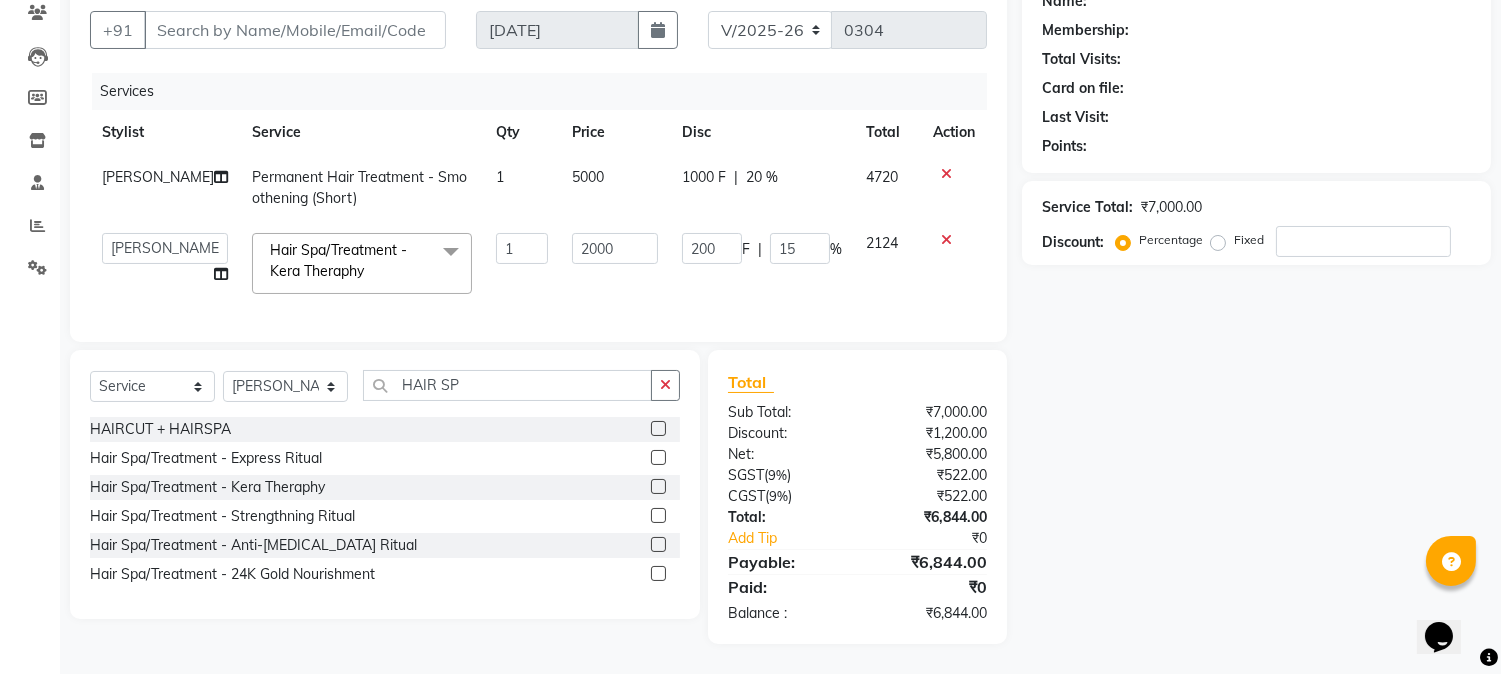 click on "Name: Membership: Total Visits: Card on file: Last Visit:  Points:  Service Total:  ₹7,000.00  Discount:  Percentage   Fixed" 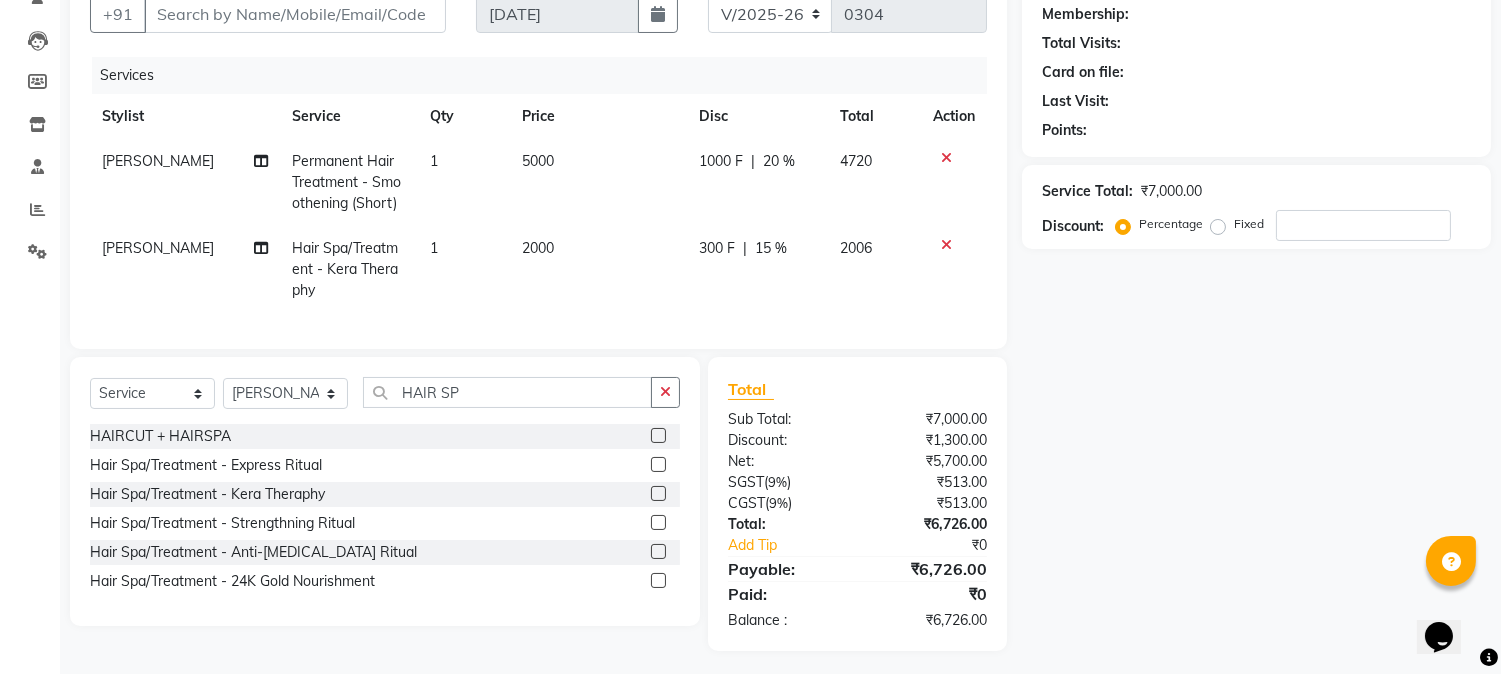 click on "15 %" 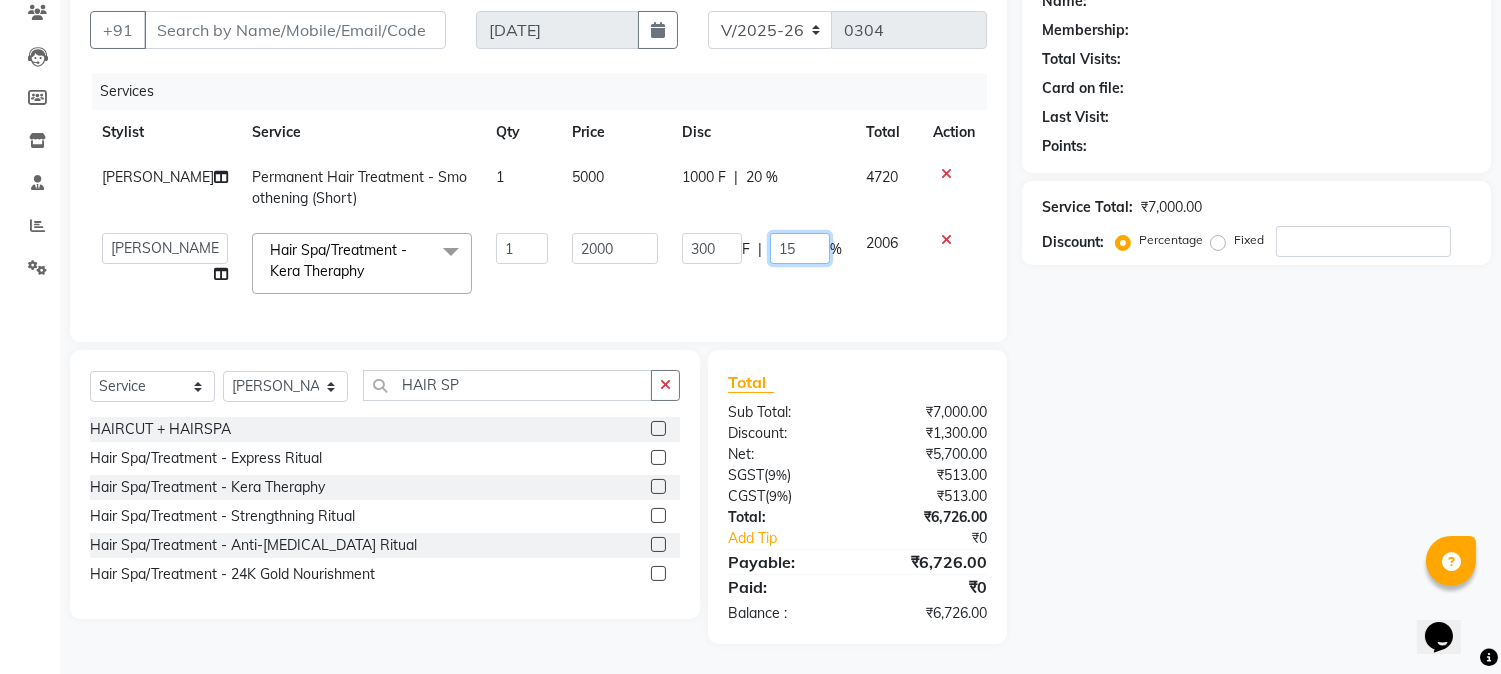click on "15" 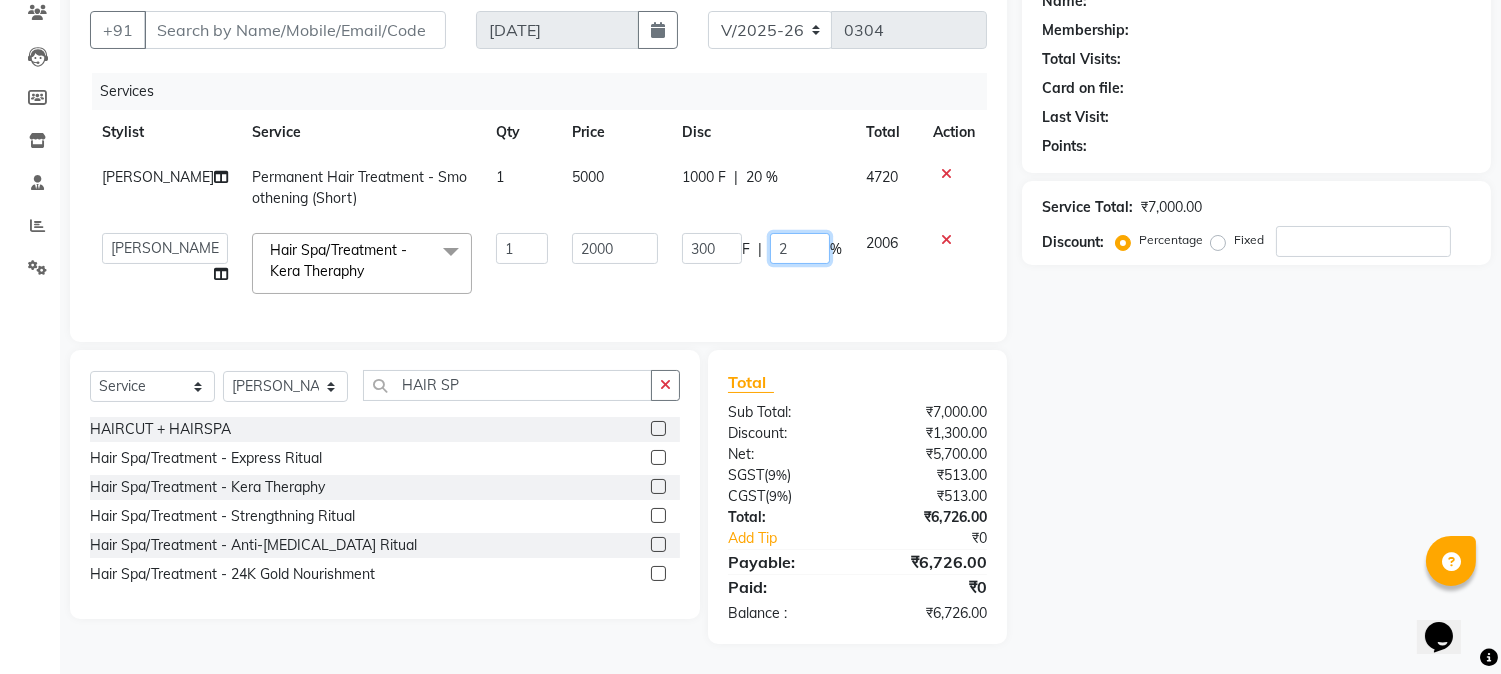 type on "20" 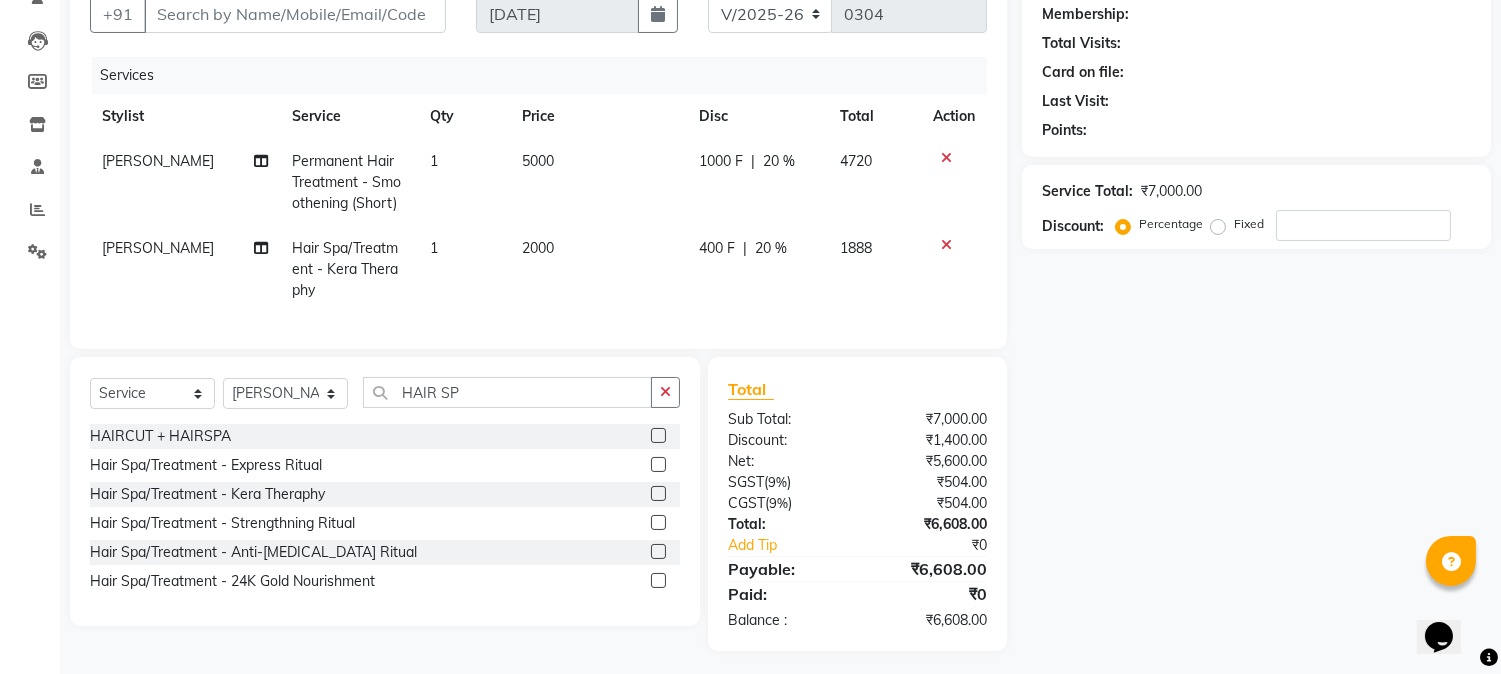 click on "20 %" 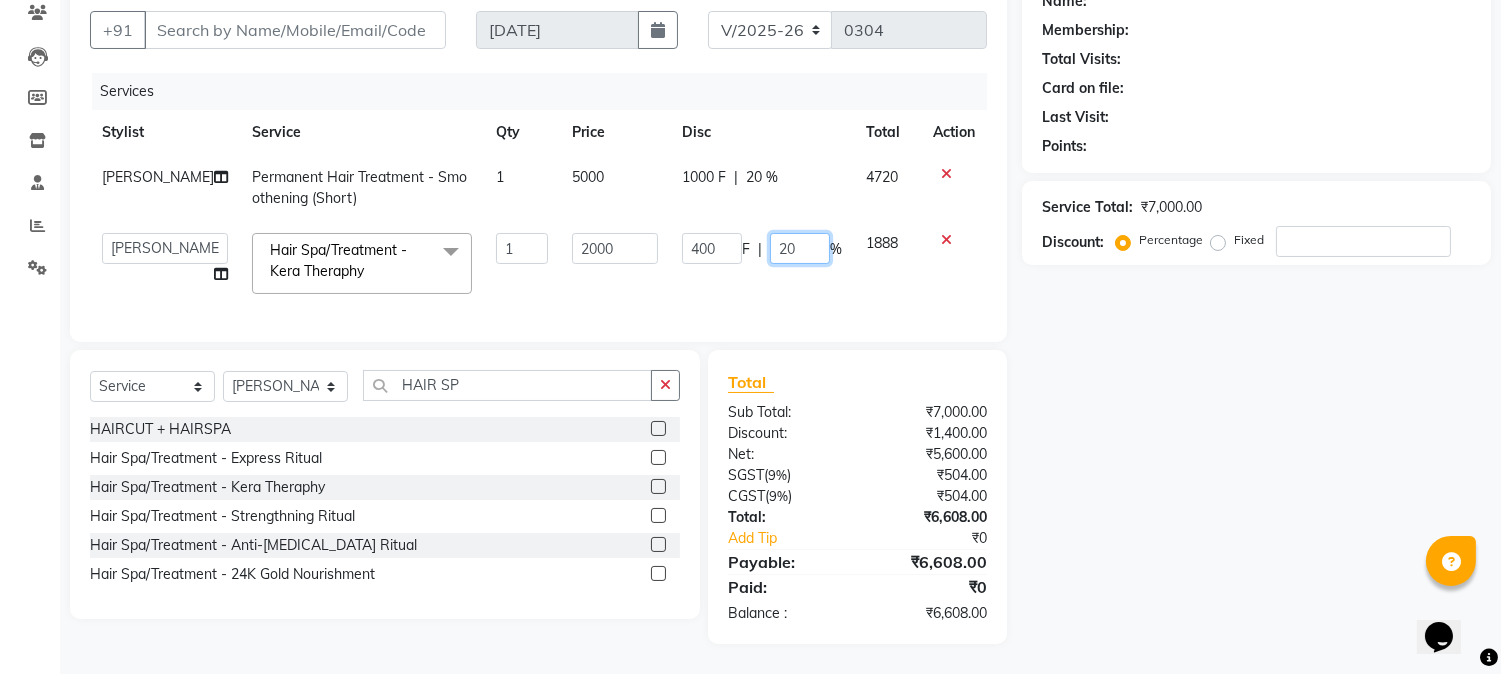 click on "20" 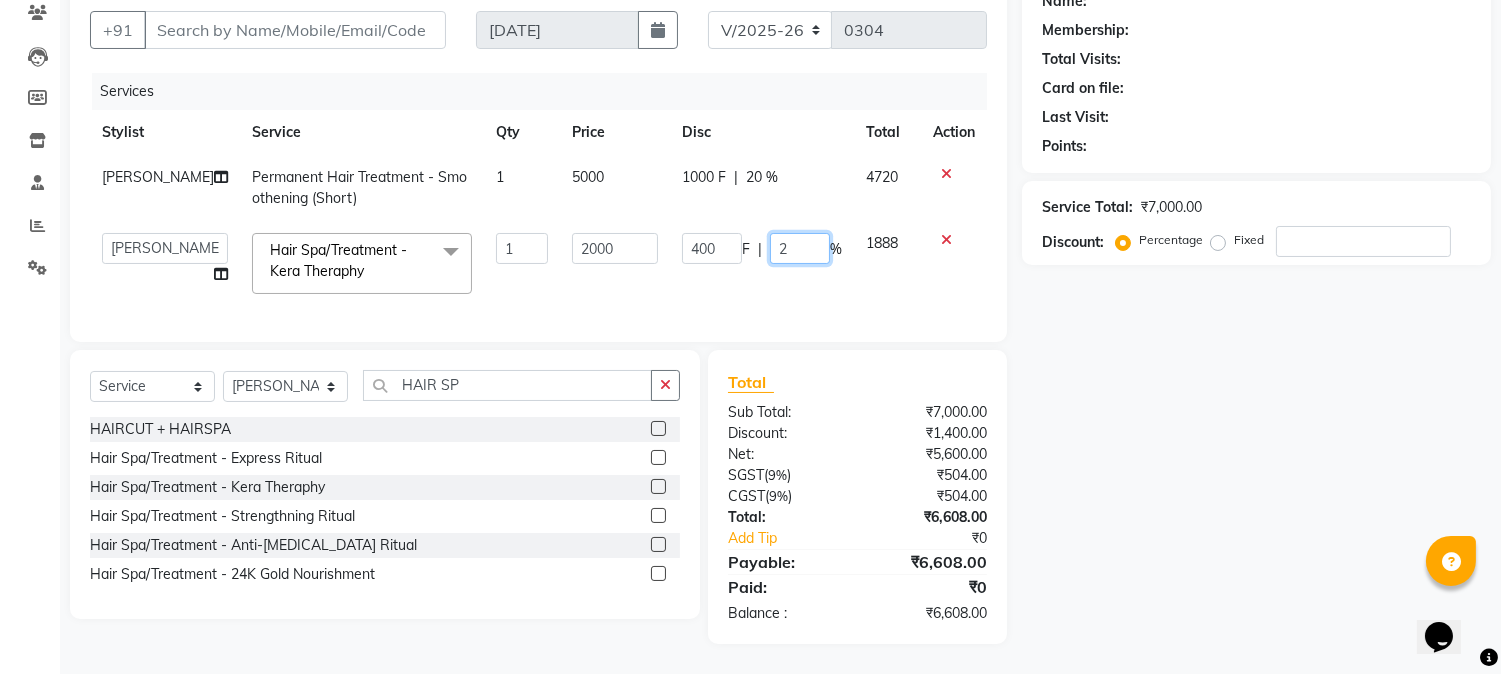 type on "22" 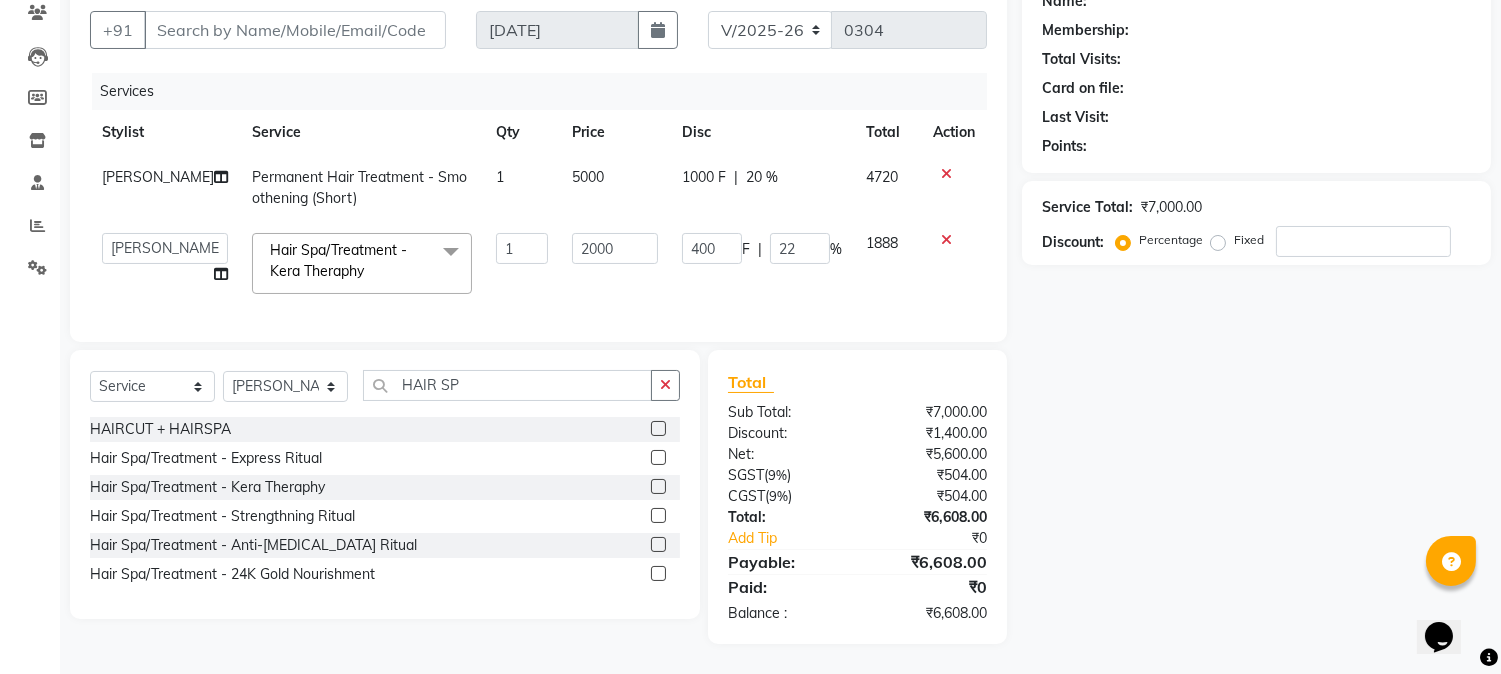 click on "Name: Membership: Total Visits: Card on file: Last Visit:  Points:  Service Total:  ₹7,000.00  Discount:  Percentage   Fixed" 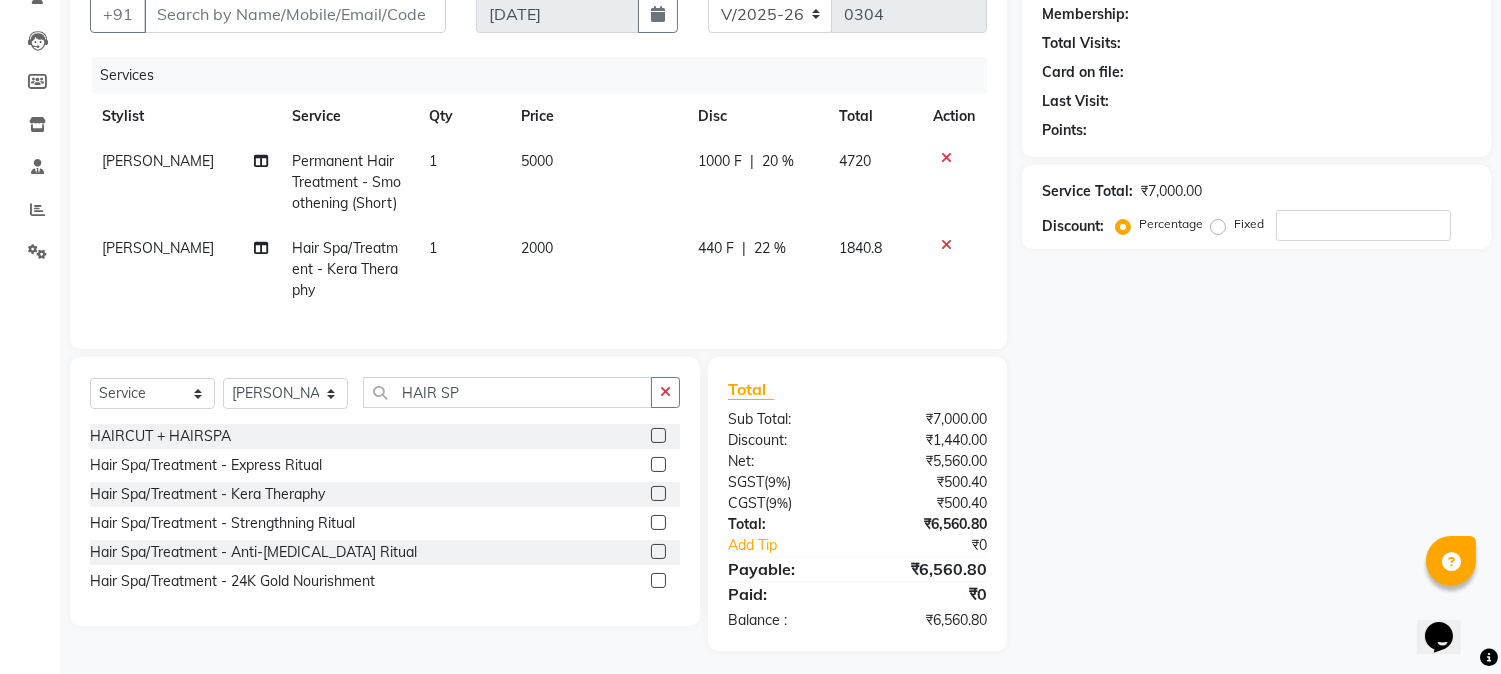 click on "22 %" 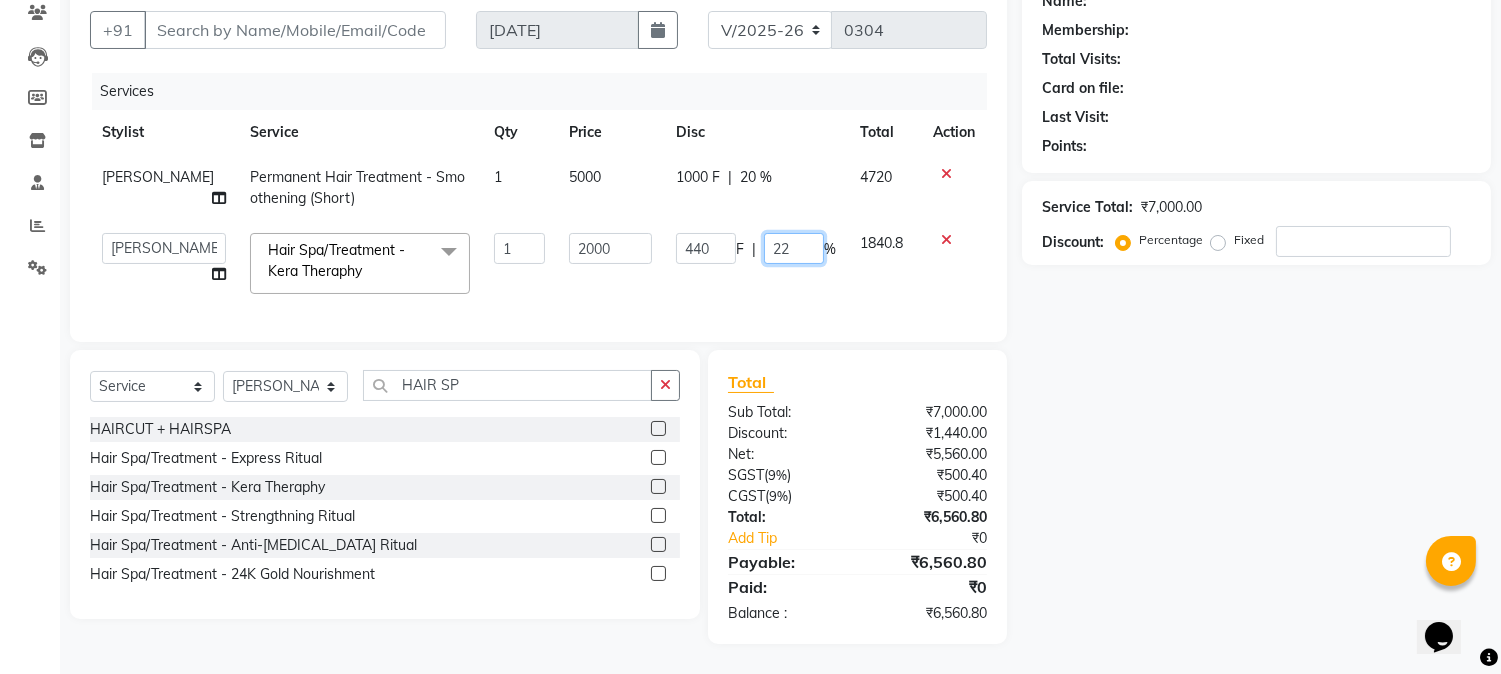 click on "22" 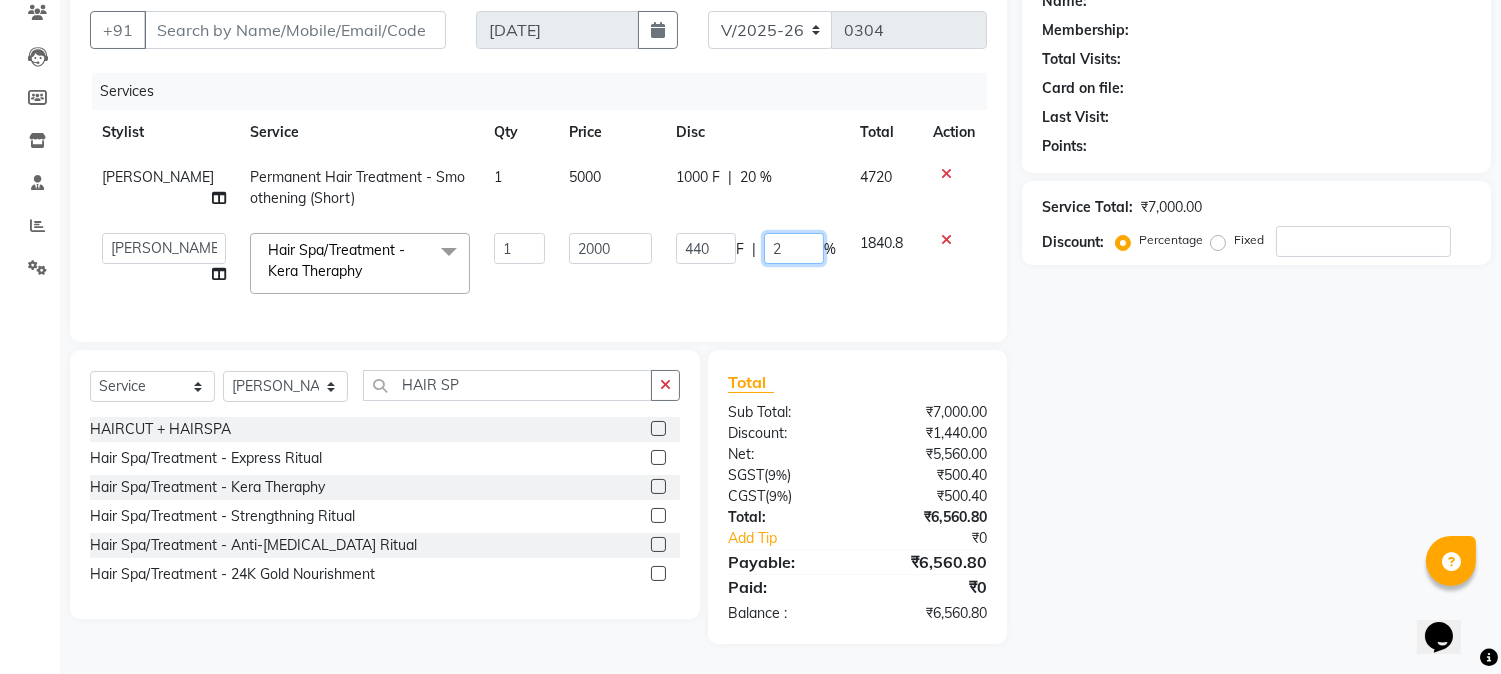 type on "25" 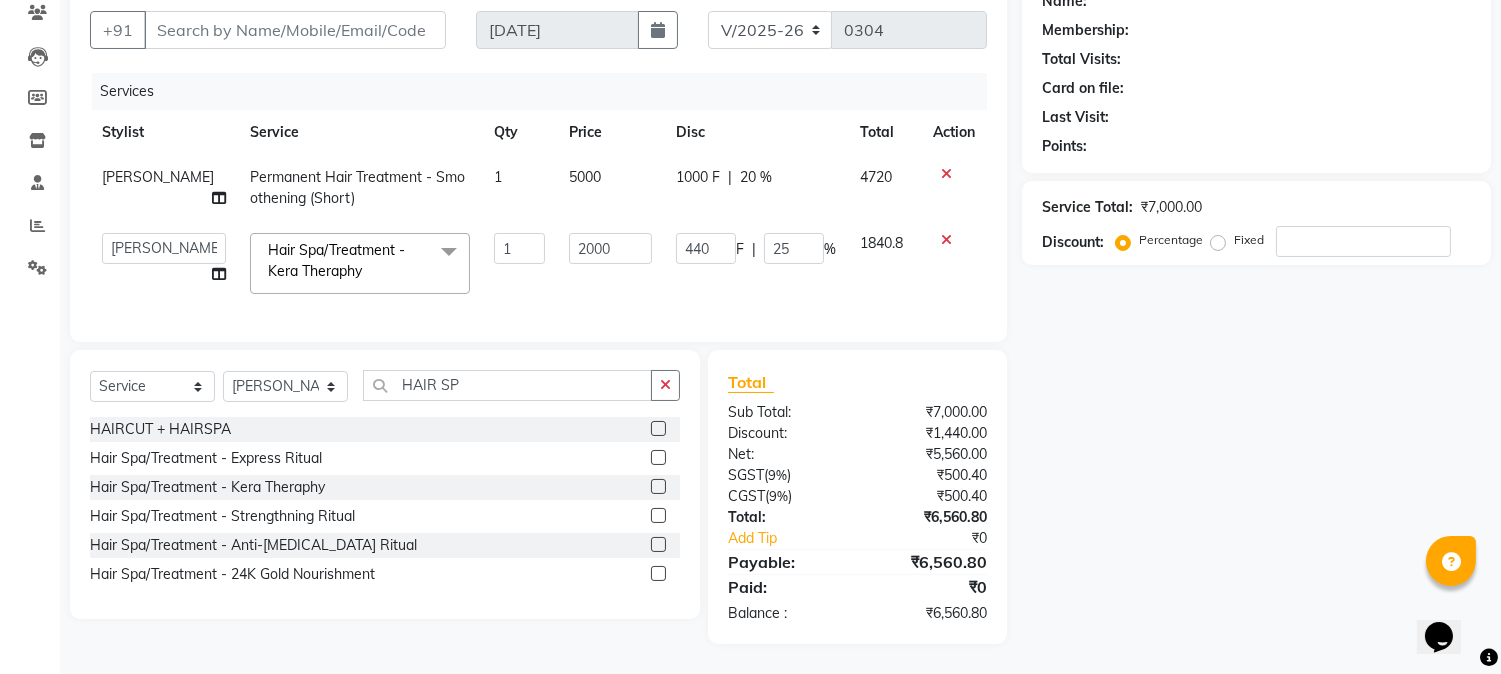 click on "Name: Membership: Total Visits: Card on file: Last Visit:  Points:  Service Total:  ₹7,000.00  Discount:  Percentage   Fixed" 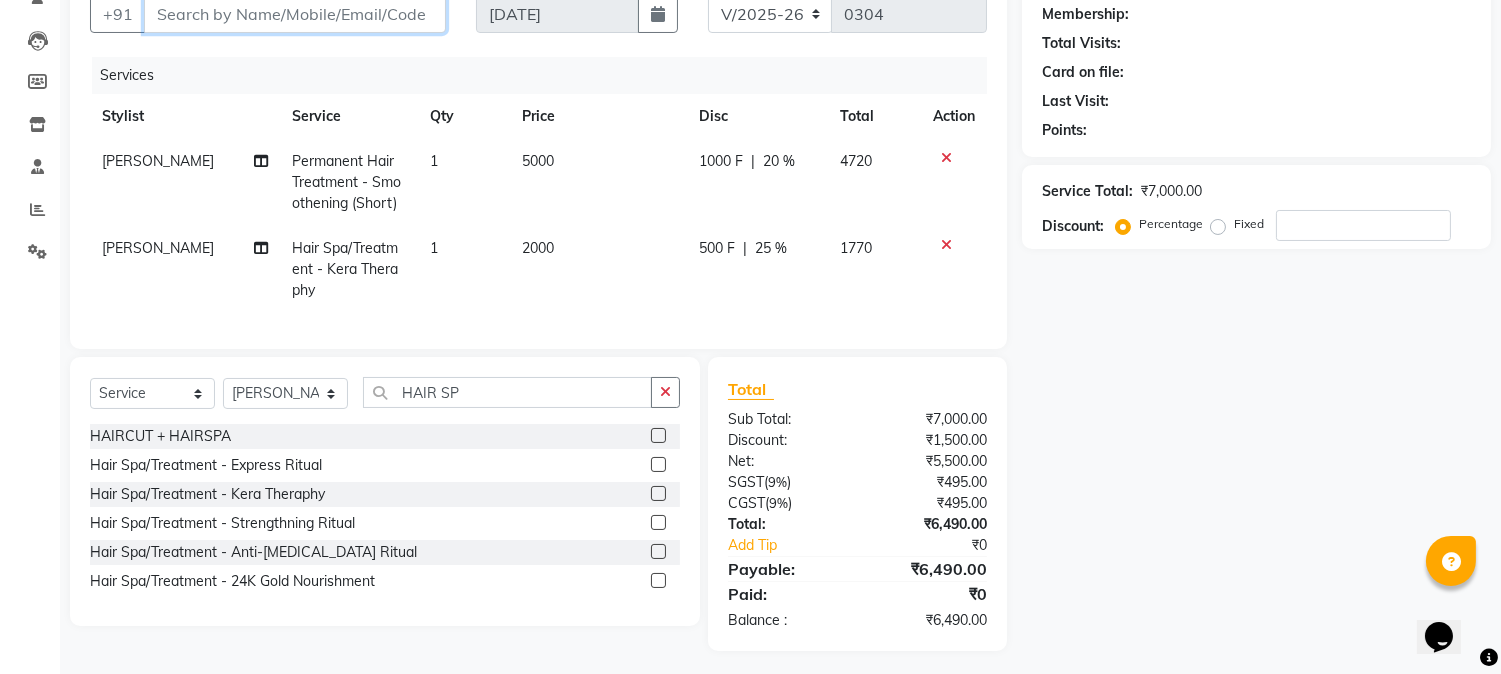 click on "Client" at bounding box center (295, 14) 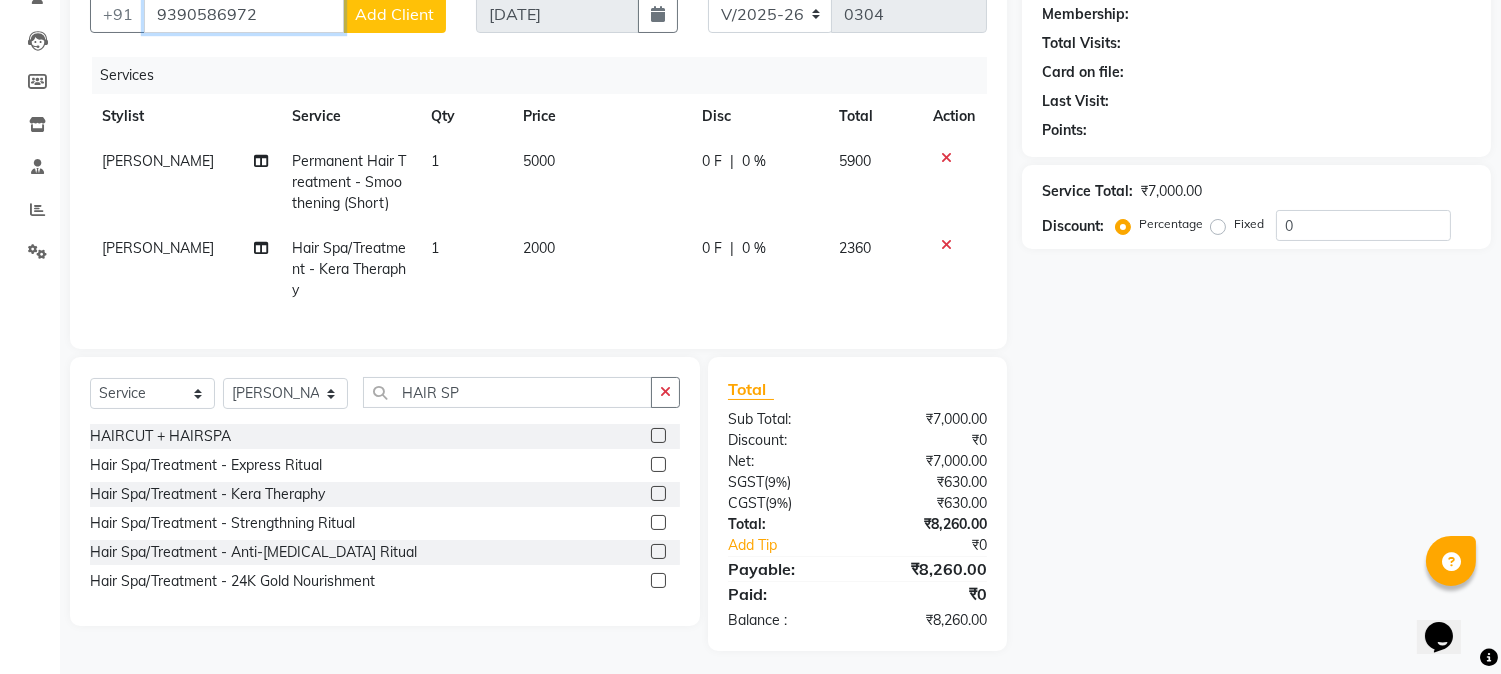 type on "9390586972" 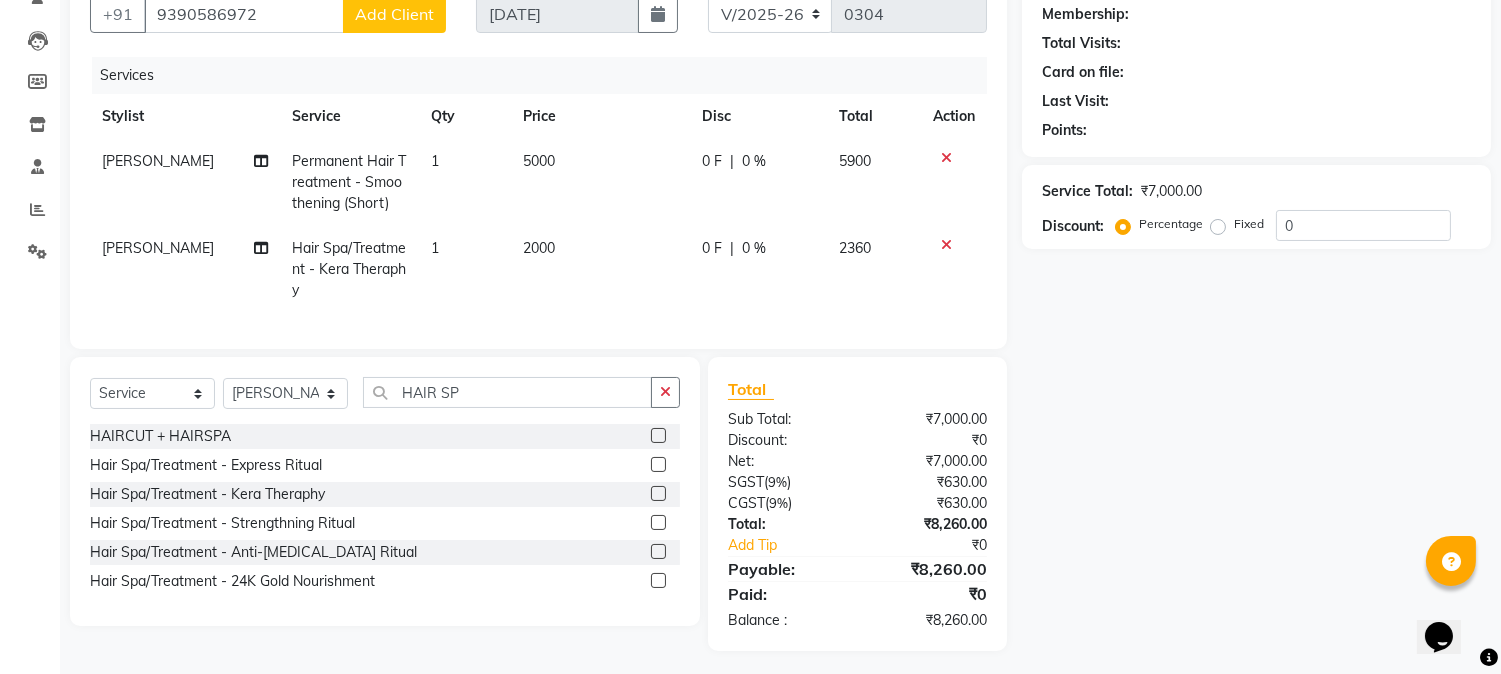 click on "Add Client" 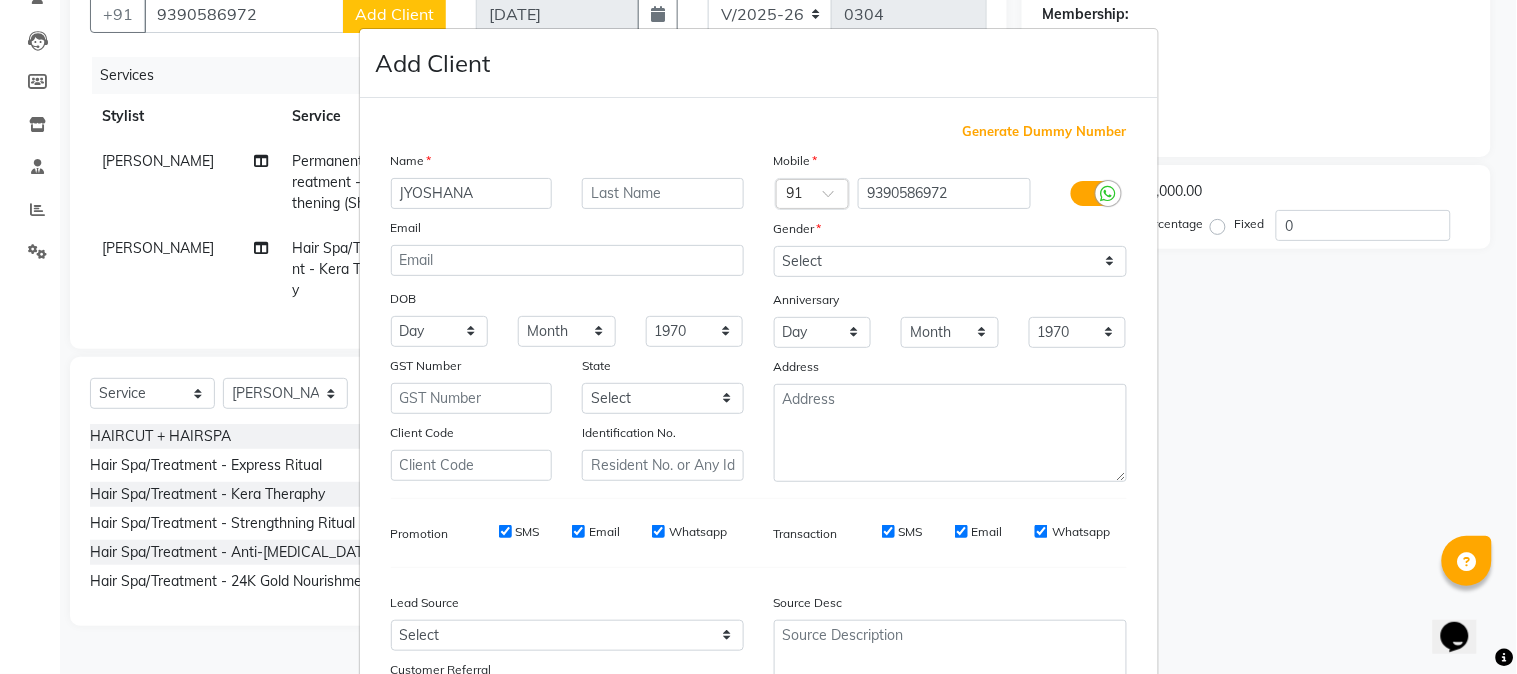 type on "JYOSHANA" 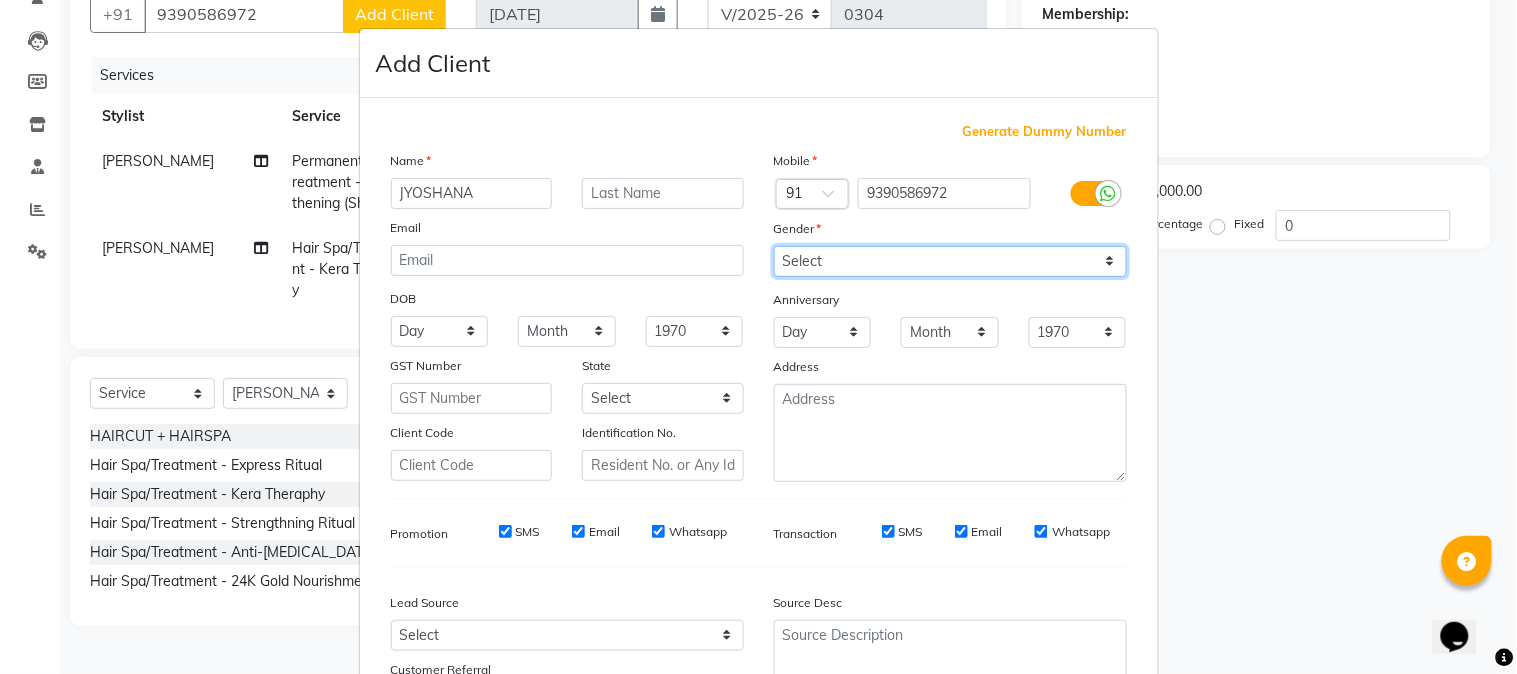 click on "Select Male Female Other Prefer Not To Say" at bounding box center [950, 261] 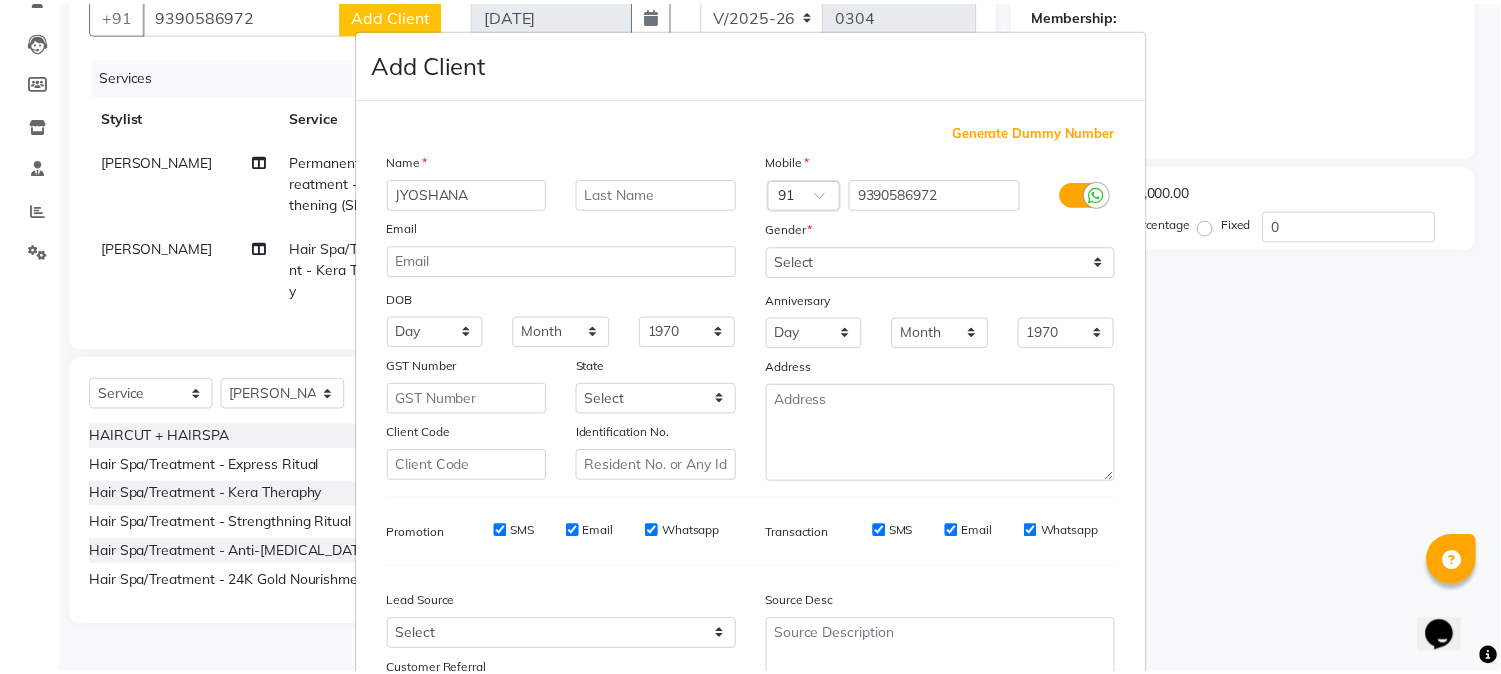 scroll, scrollTop: 176, scrollLeft: 0, axis: vertical 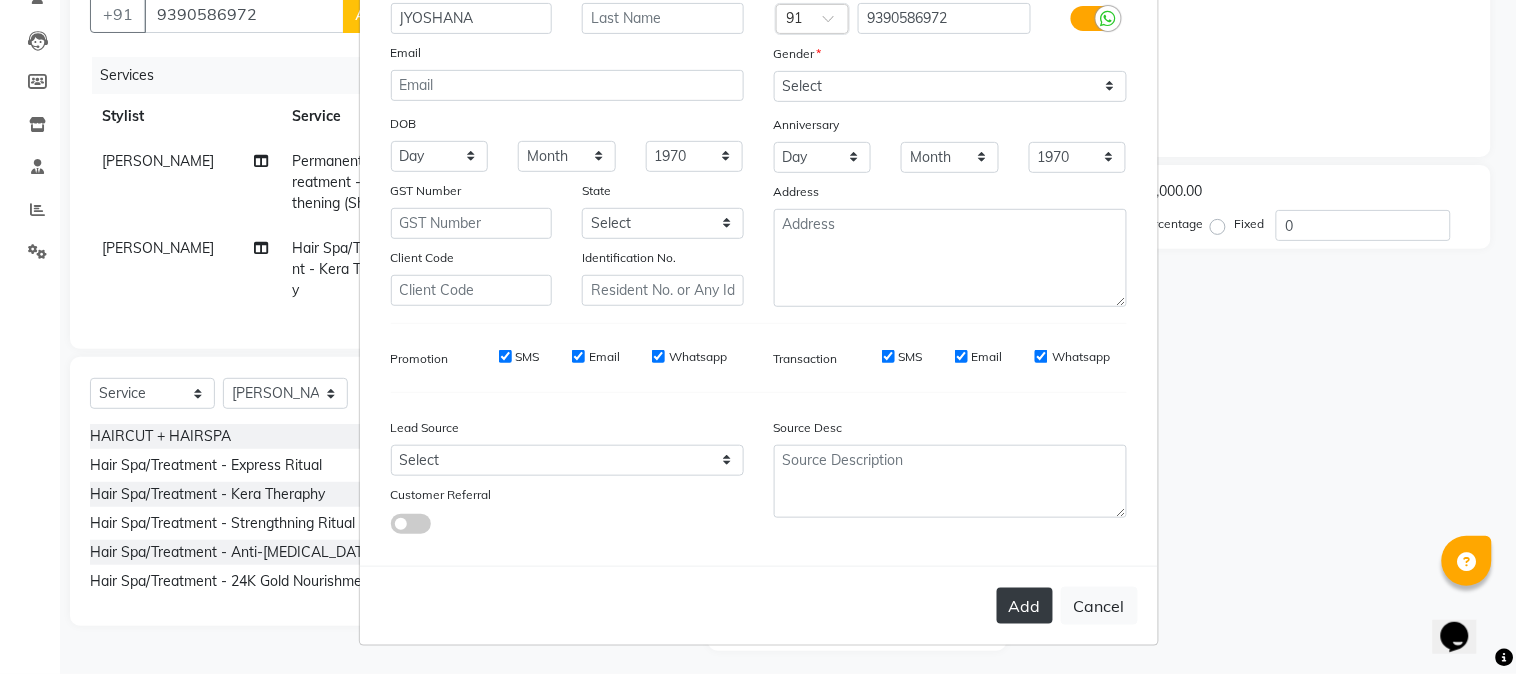 click on "Add" at bounding box center [1025, 606] 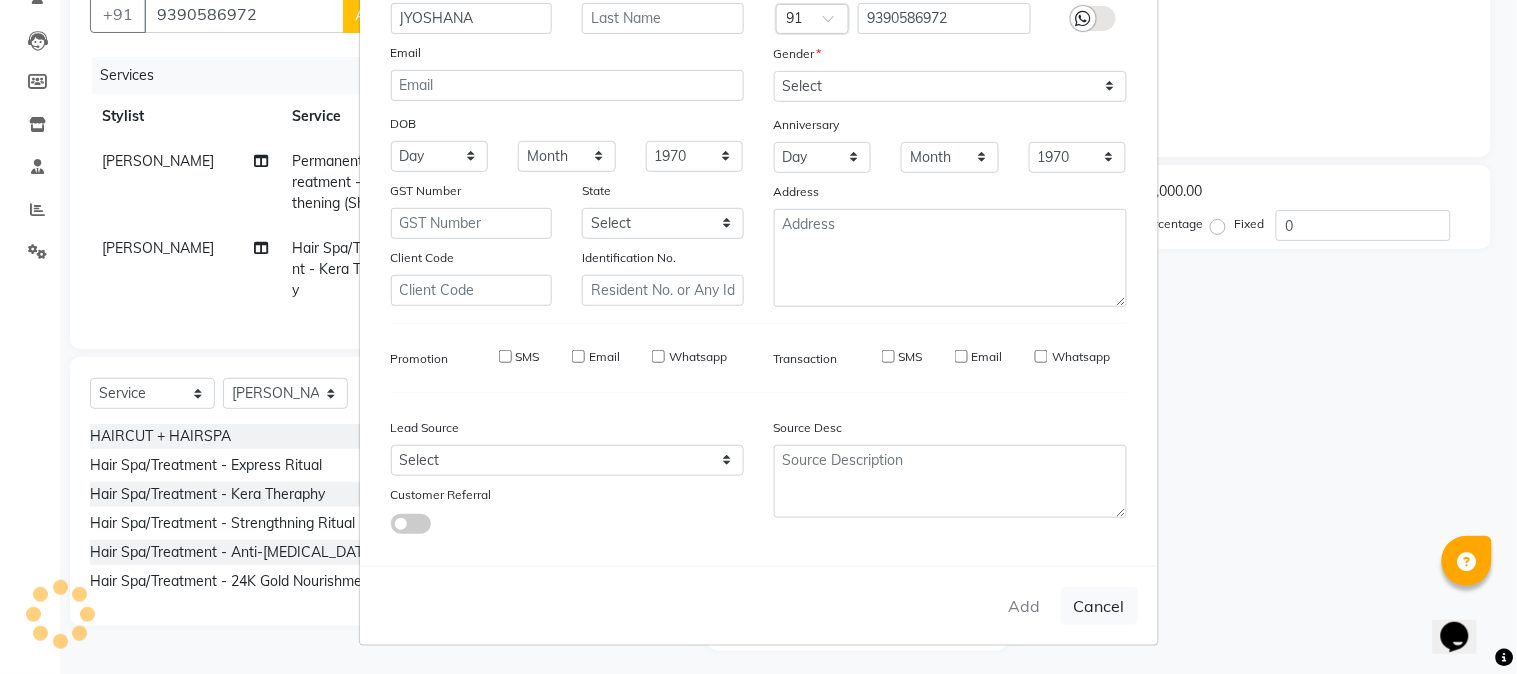 type 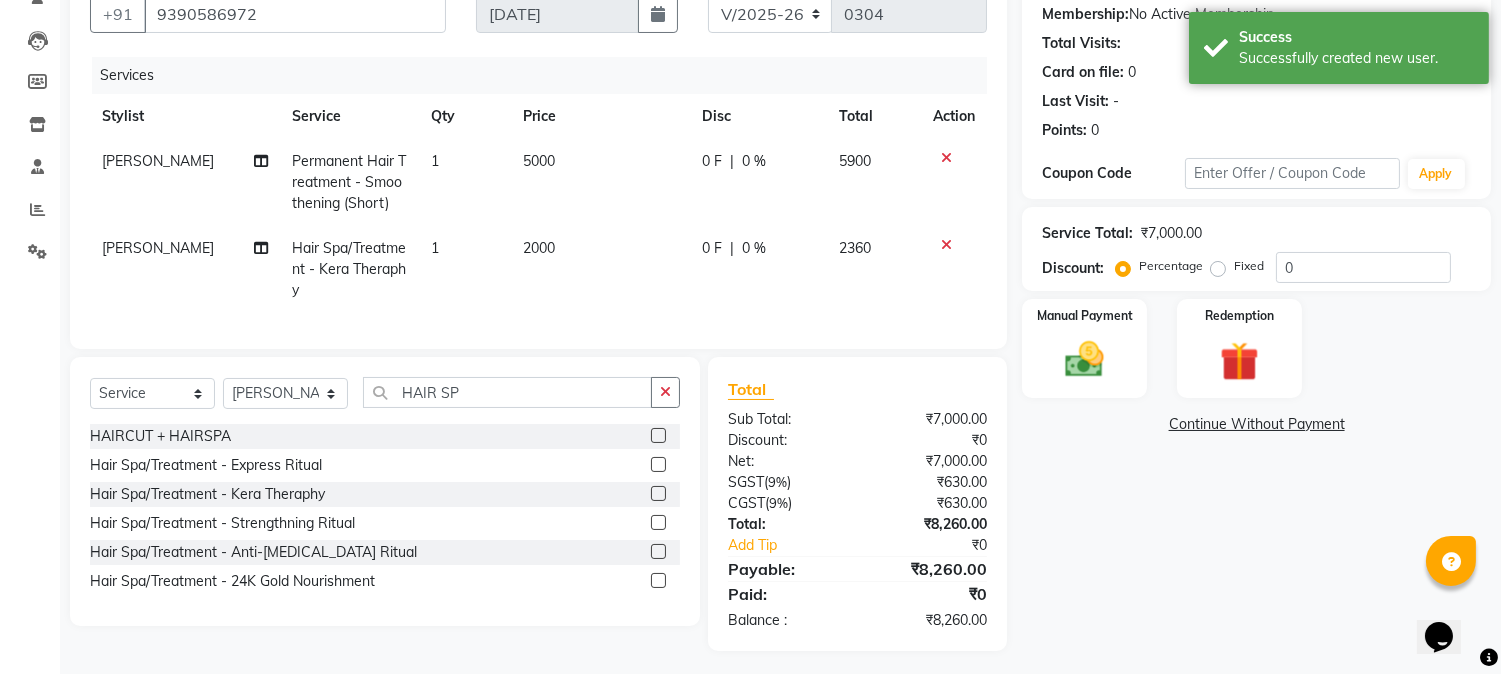 click on "0 %" 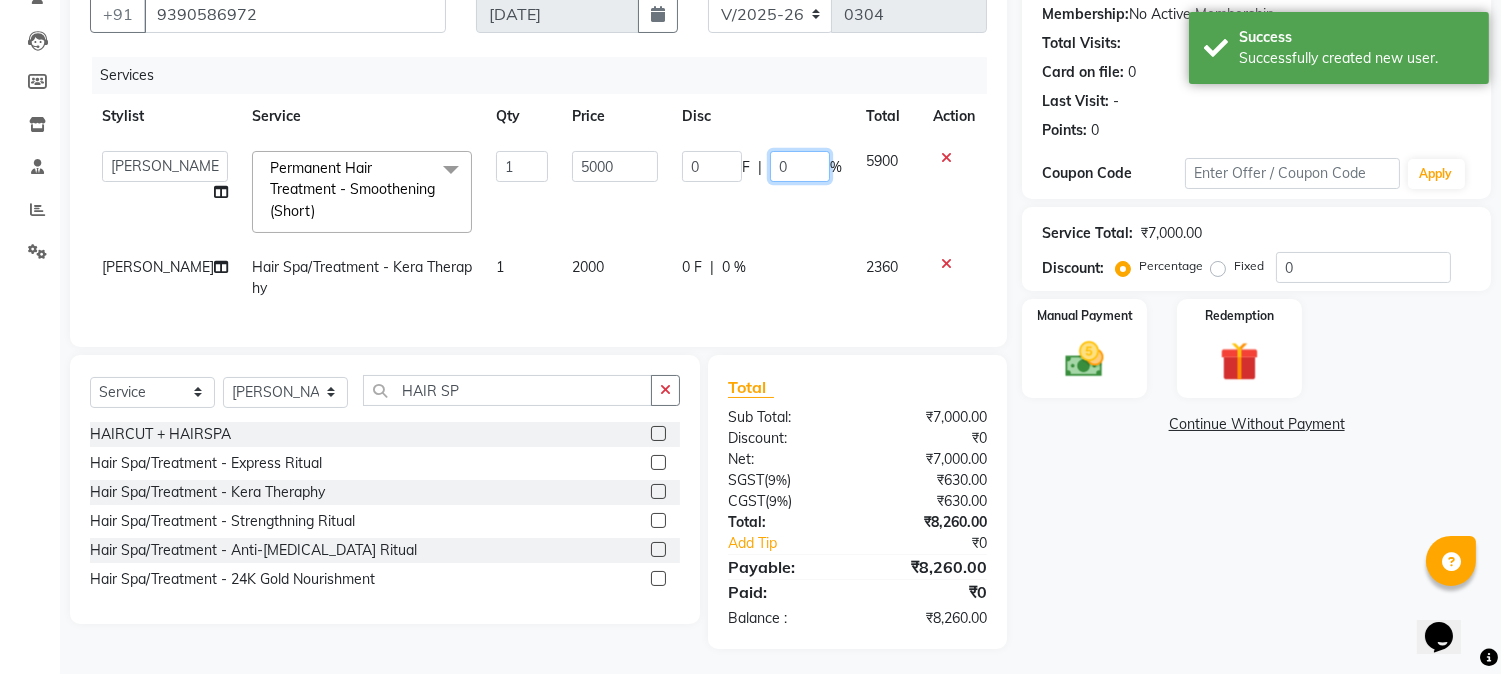 click on "0" 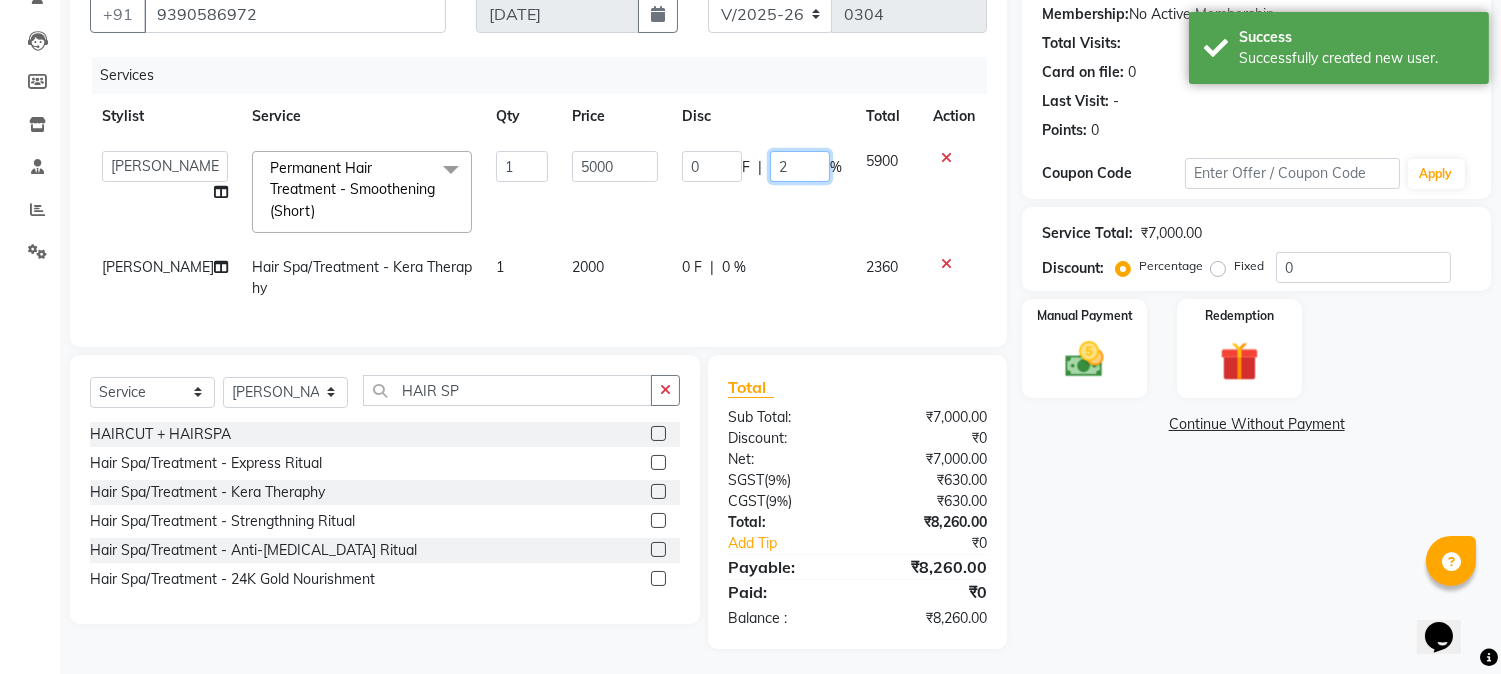 type on "20" 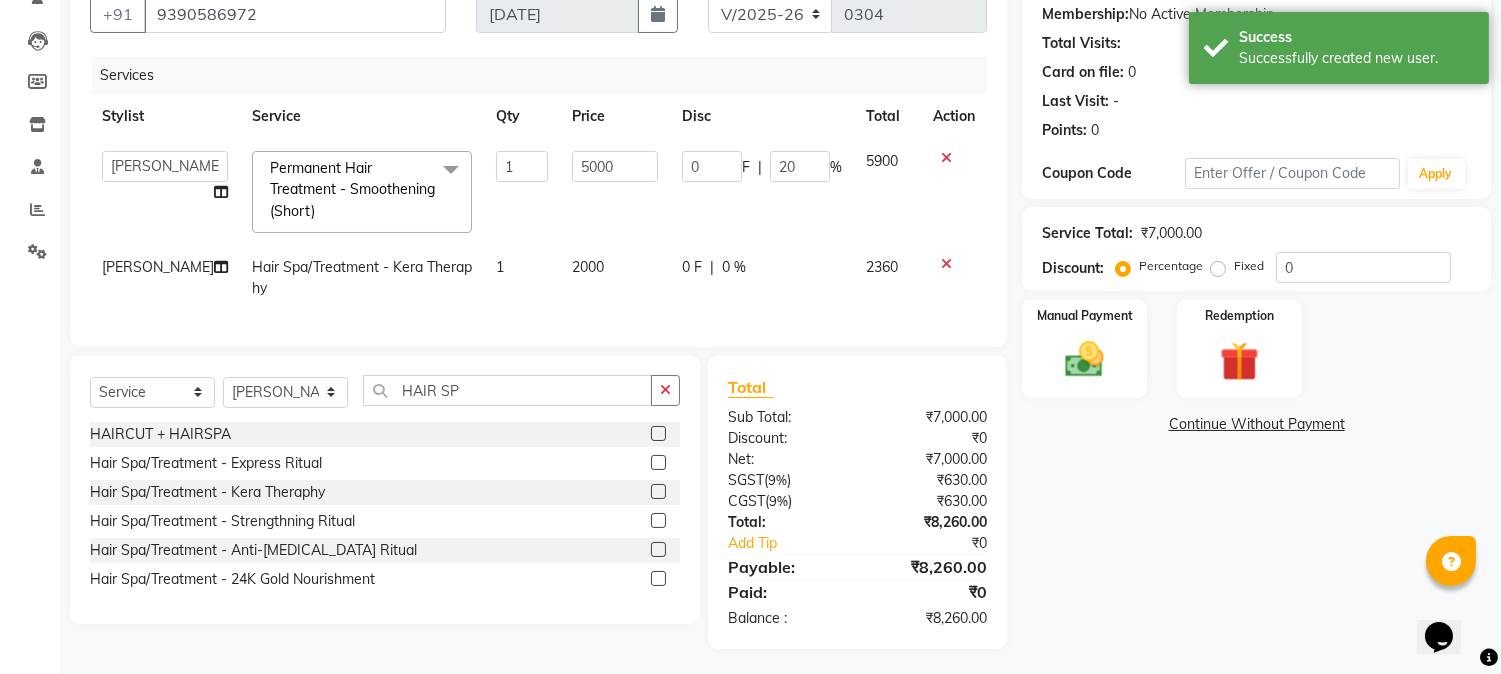 click on "0 F | 0 %" 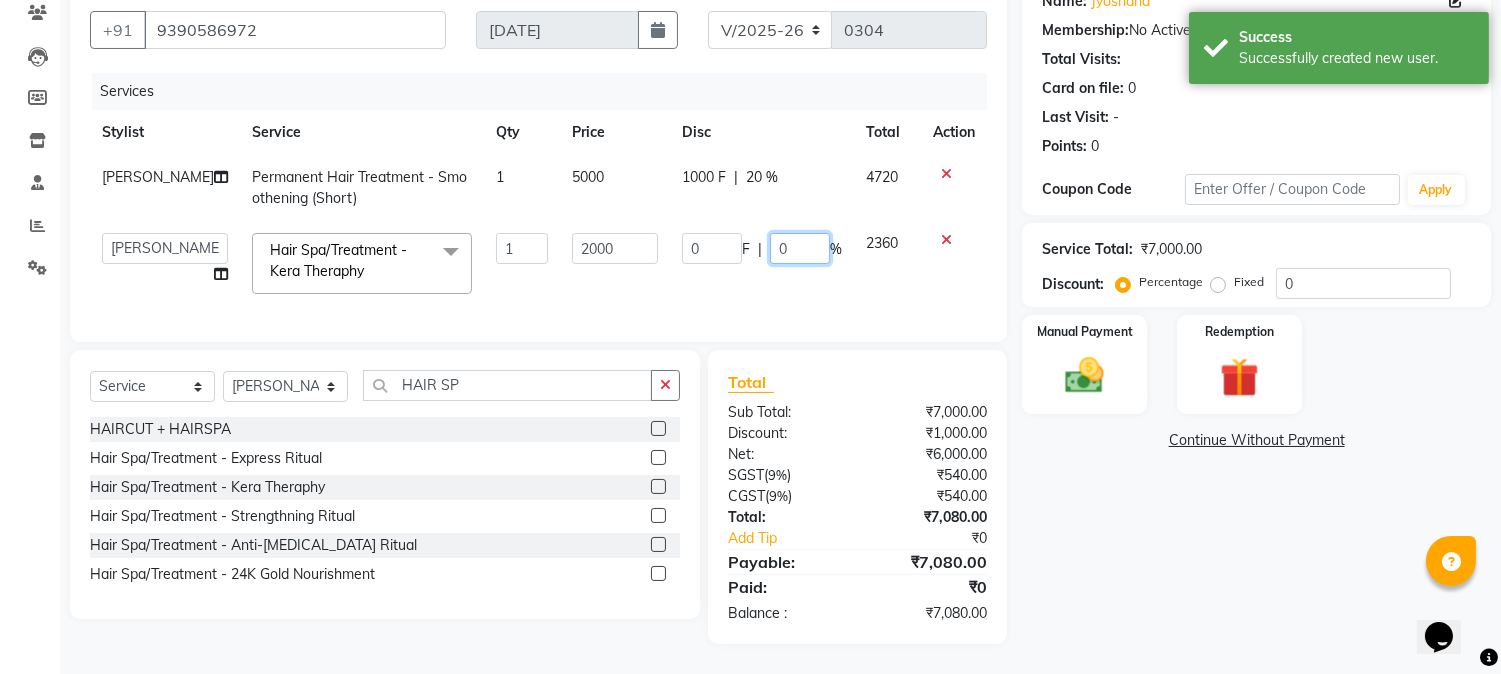 click on "0" 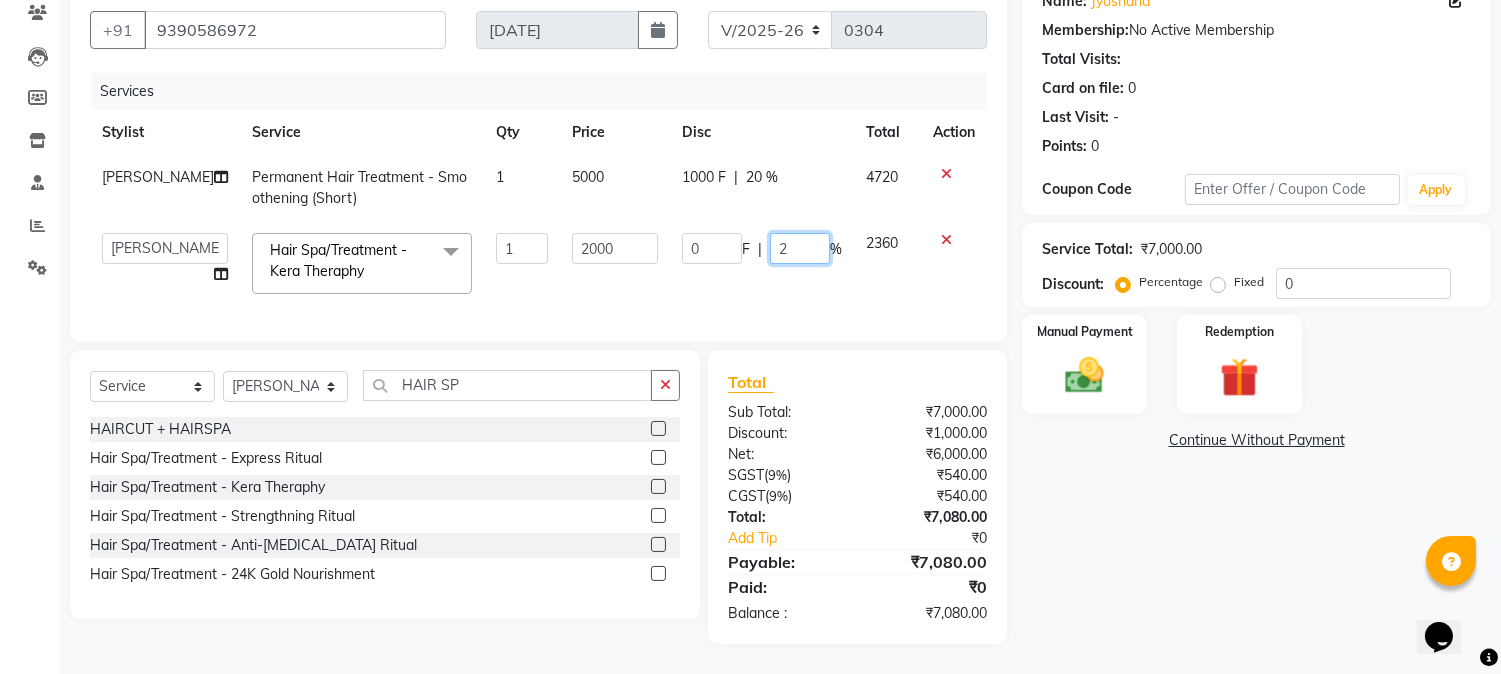 type on "25" 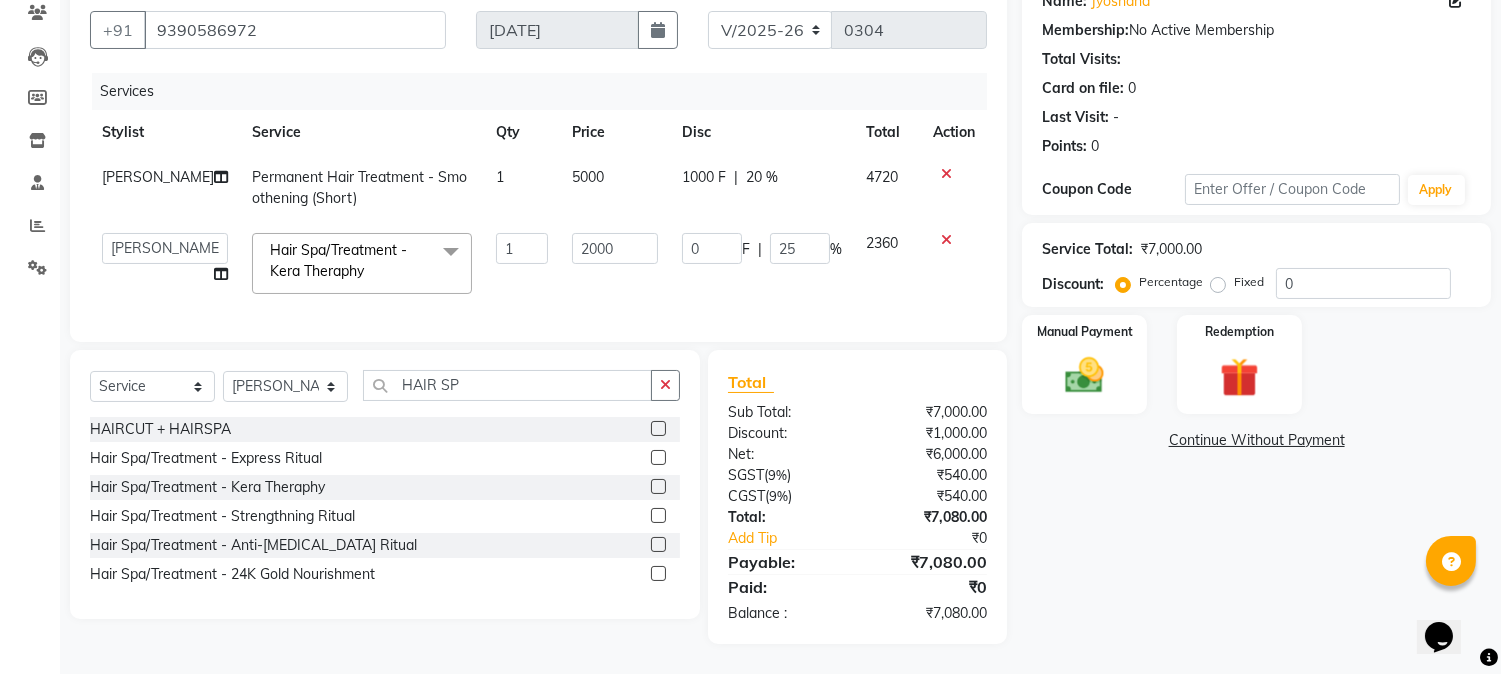 click on "Name: Jyoshana  Membership:  No Active Membership  Total Visits:   Card on file:  0 Last Visit:   - Points:   0  Coupon Code Apply Service Total:  ₹7,000.00  Discount:  Percentage   Fixed  0 Manual Payment Redemption  Continue Without Payment" 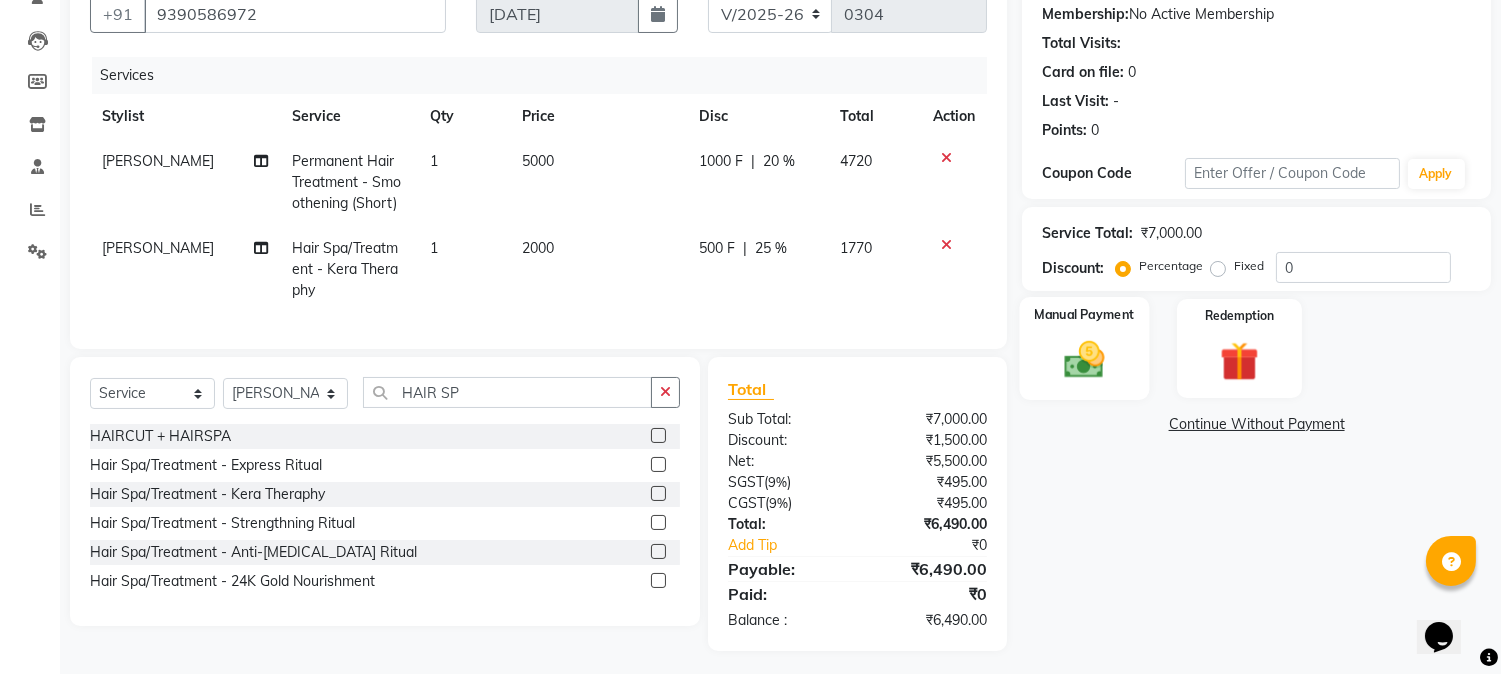 click 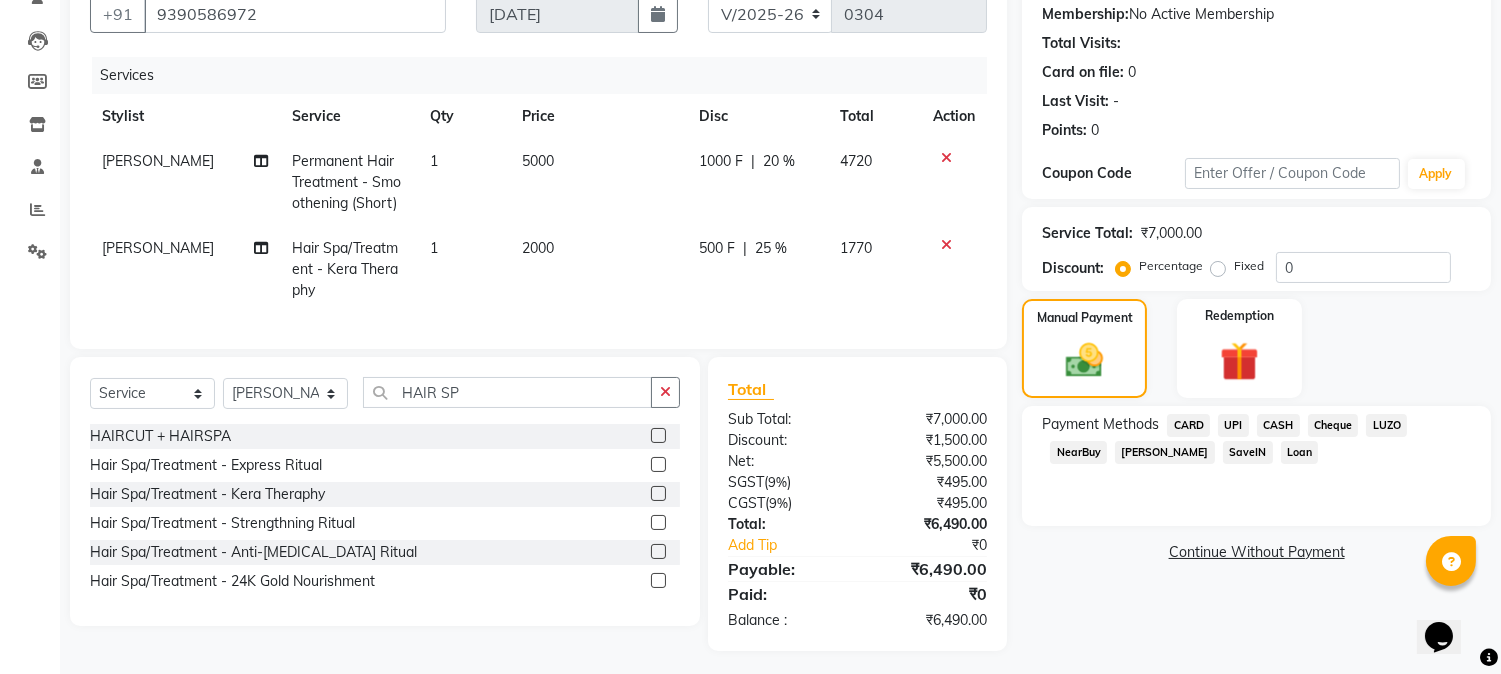 scroll, scrollTop: 214, scrollLeft: 0, axis: vertical 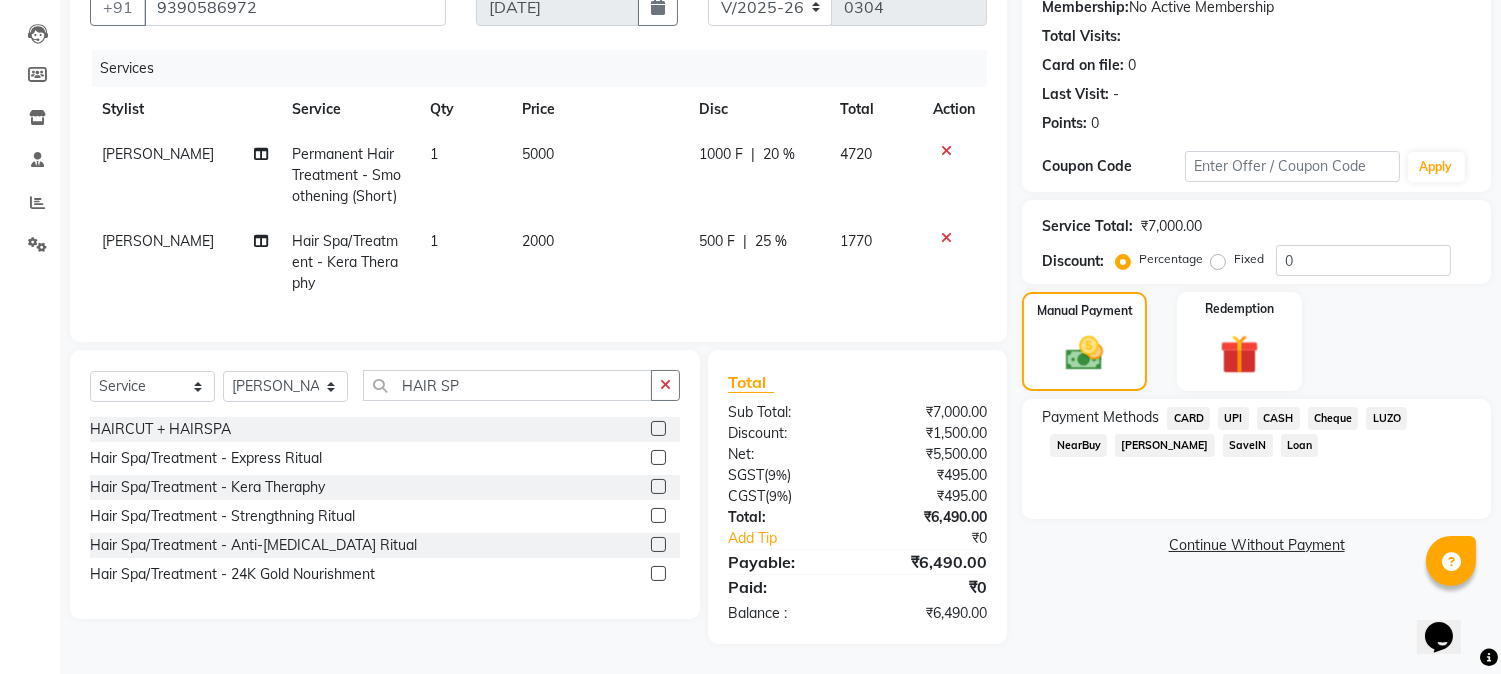 click on "UPI" 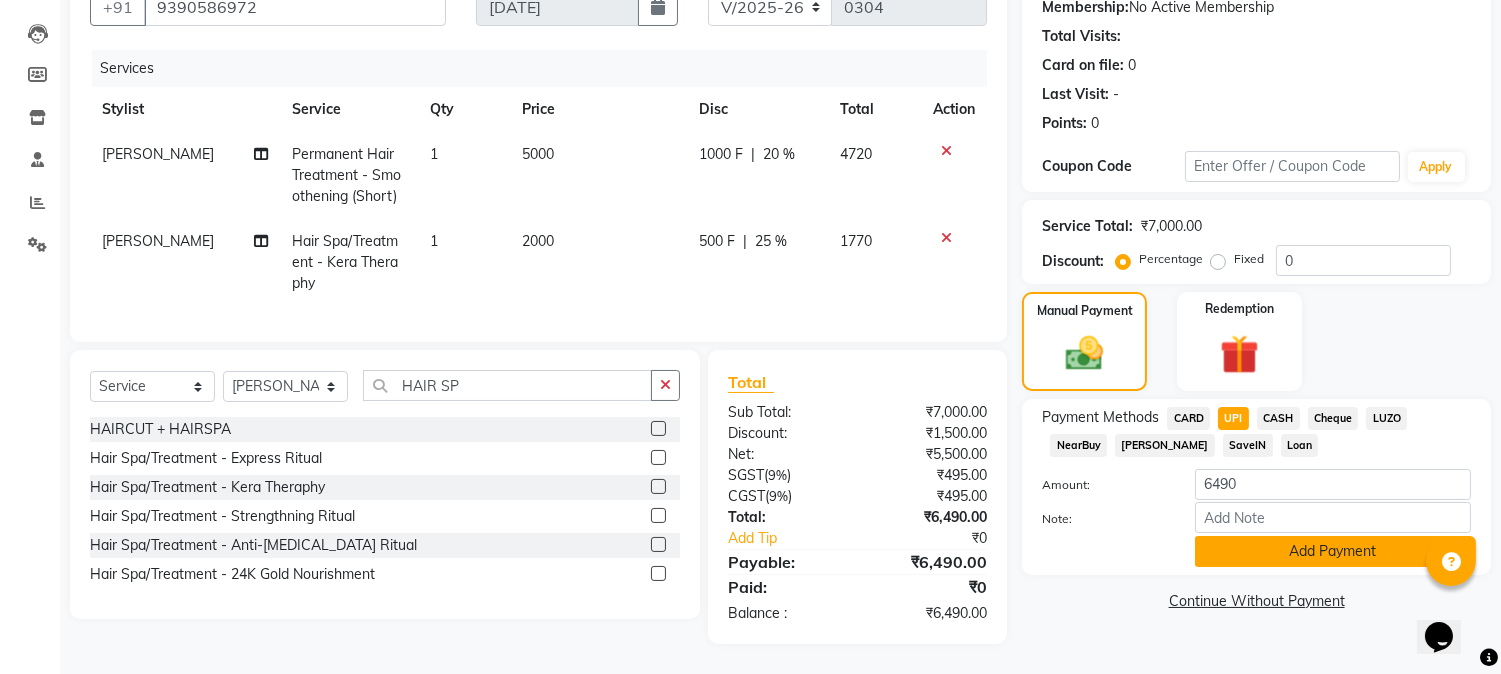 click on "Add Payment" 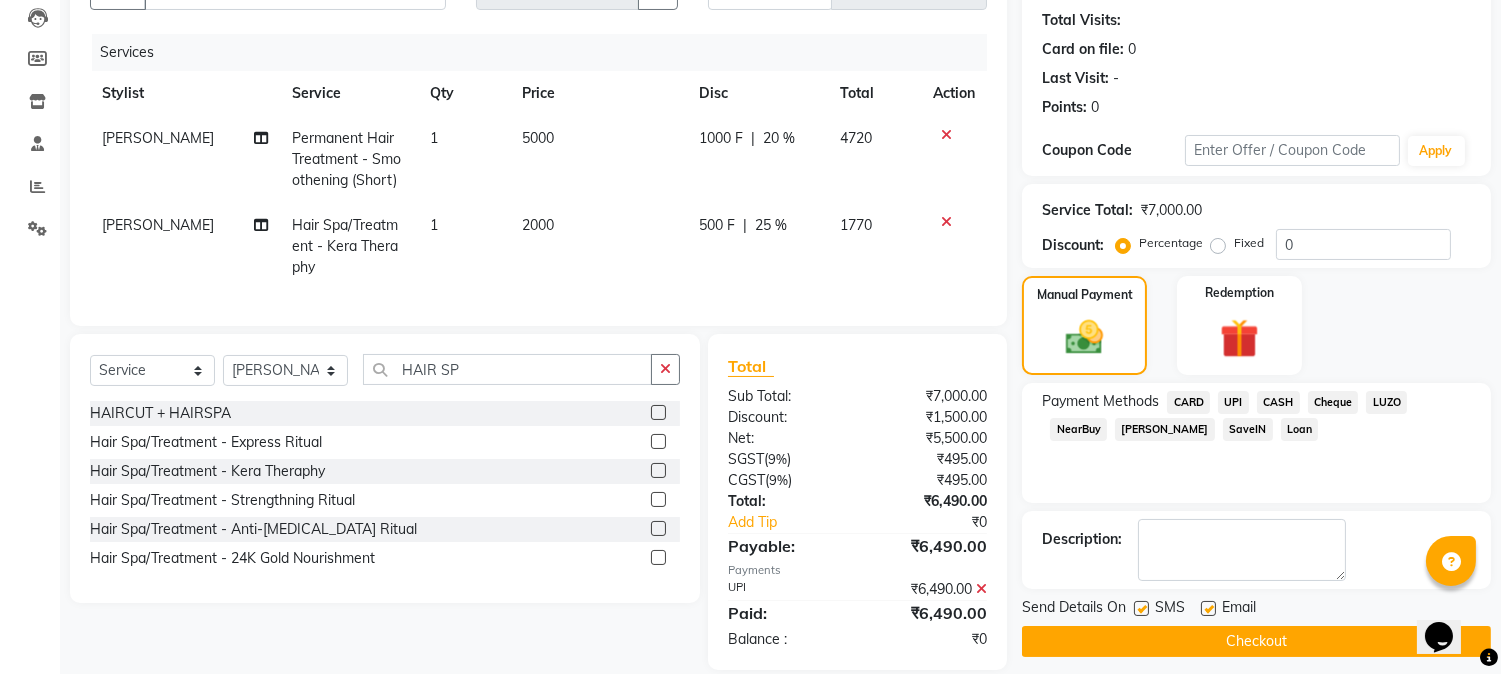 click on "Checkout" 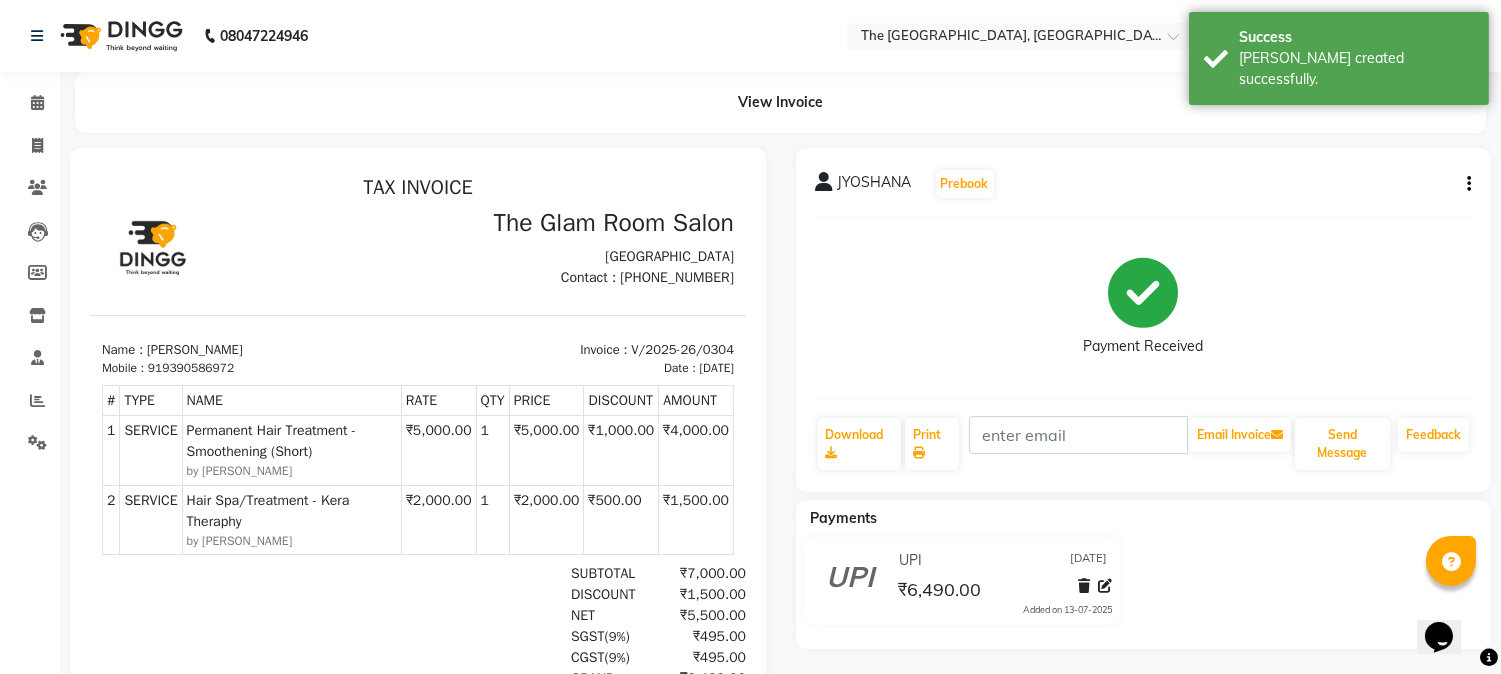 scroll, scrollTop: 0, scrollLeft: 0, axis: both 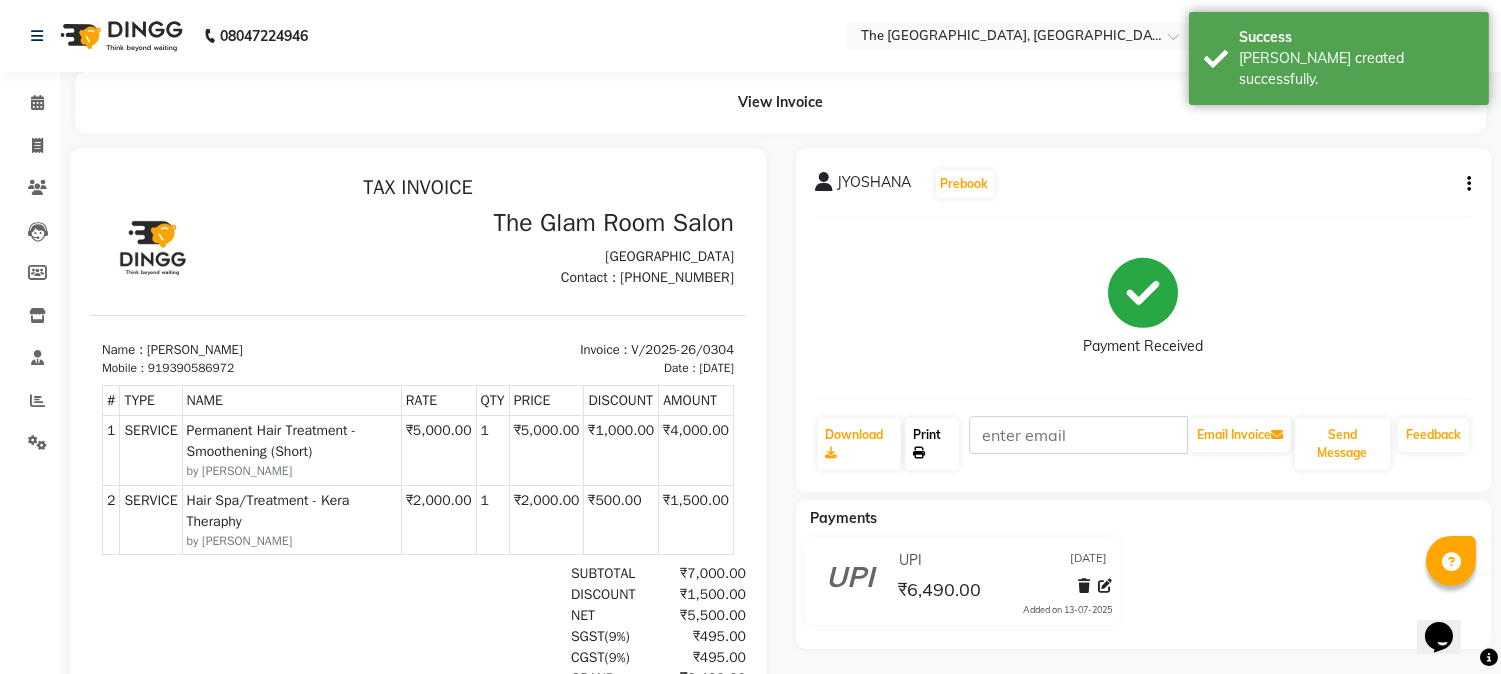 click on "Print" 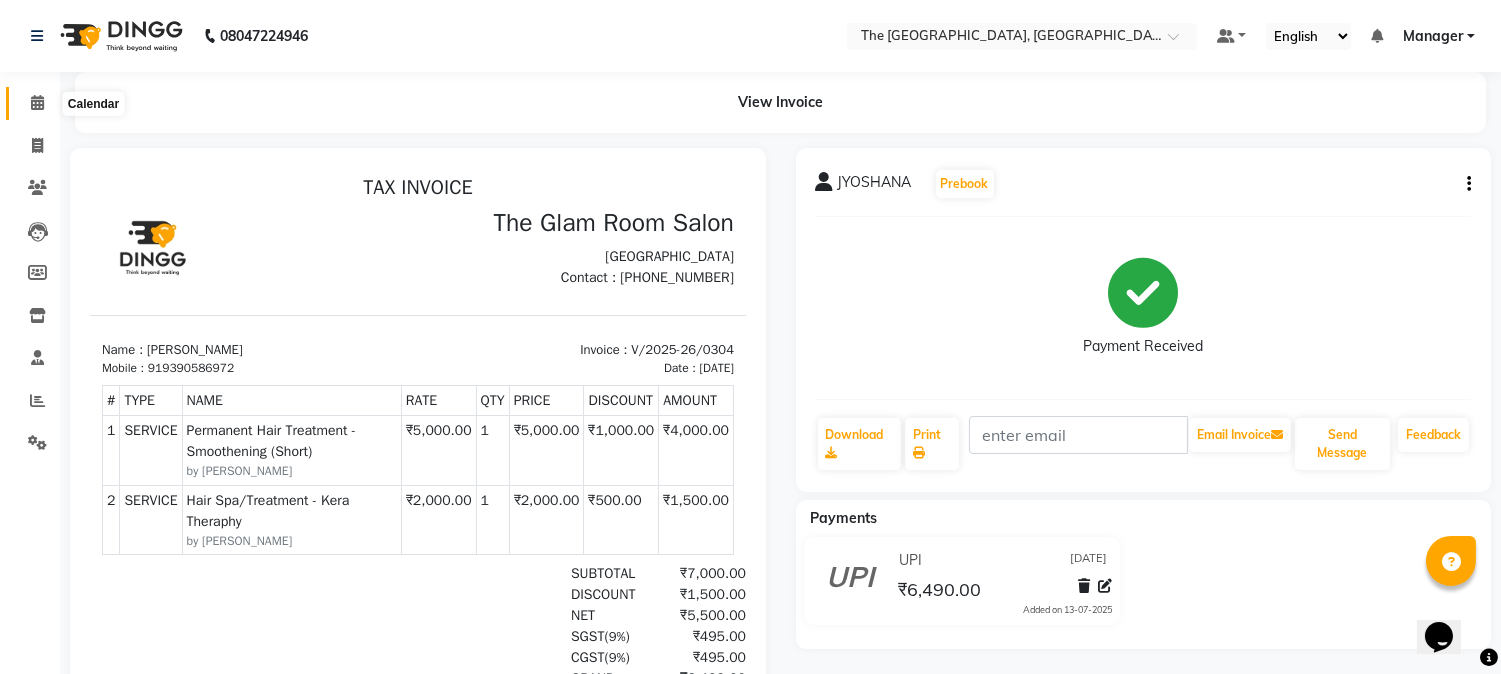 click 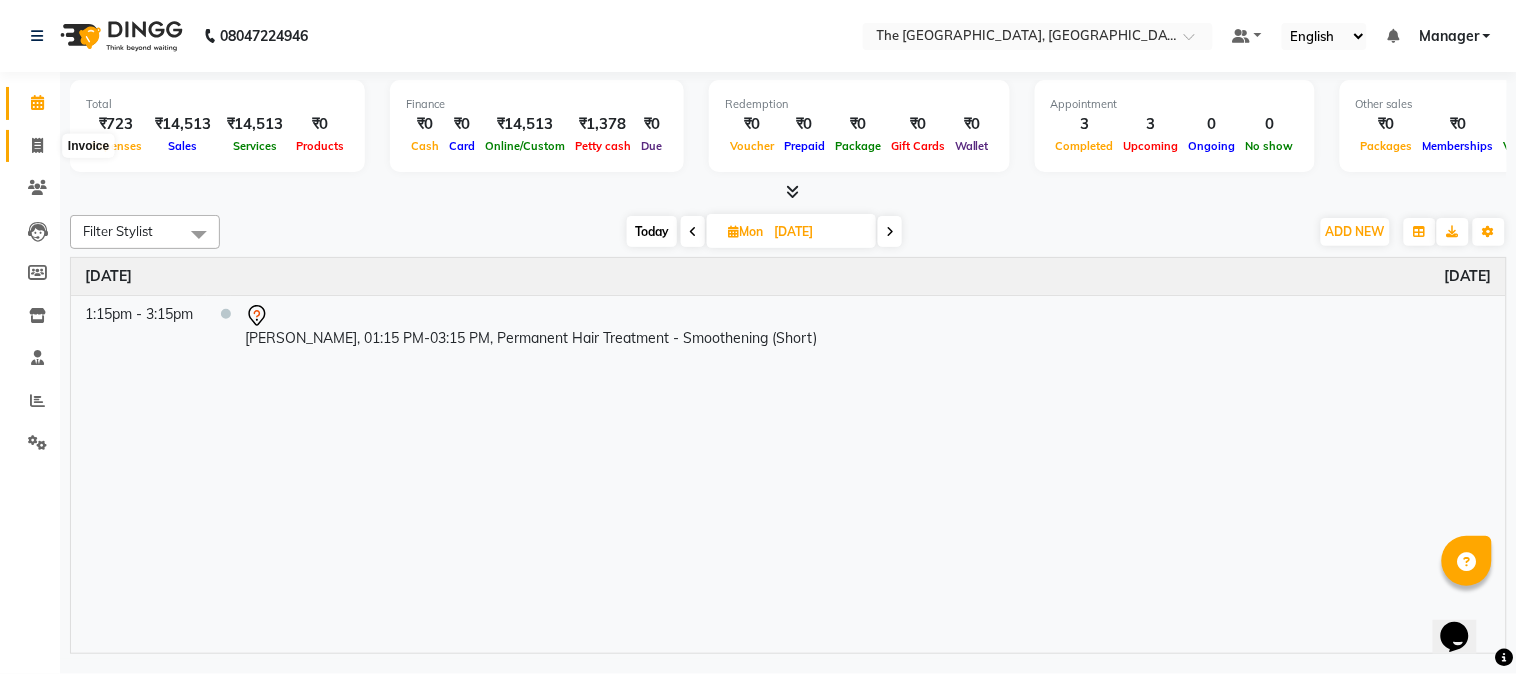 click 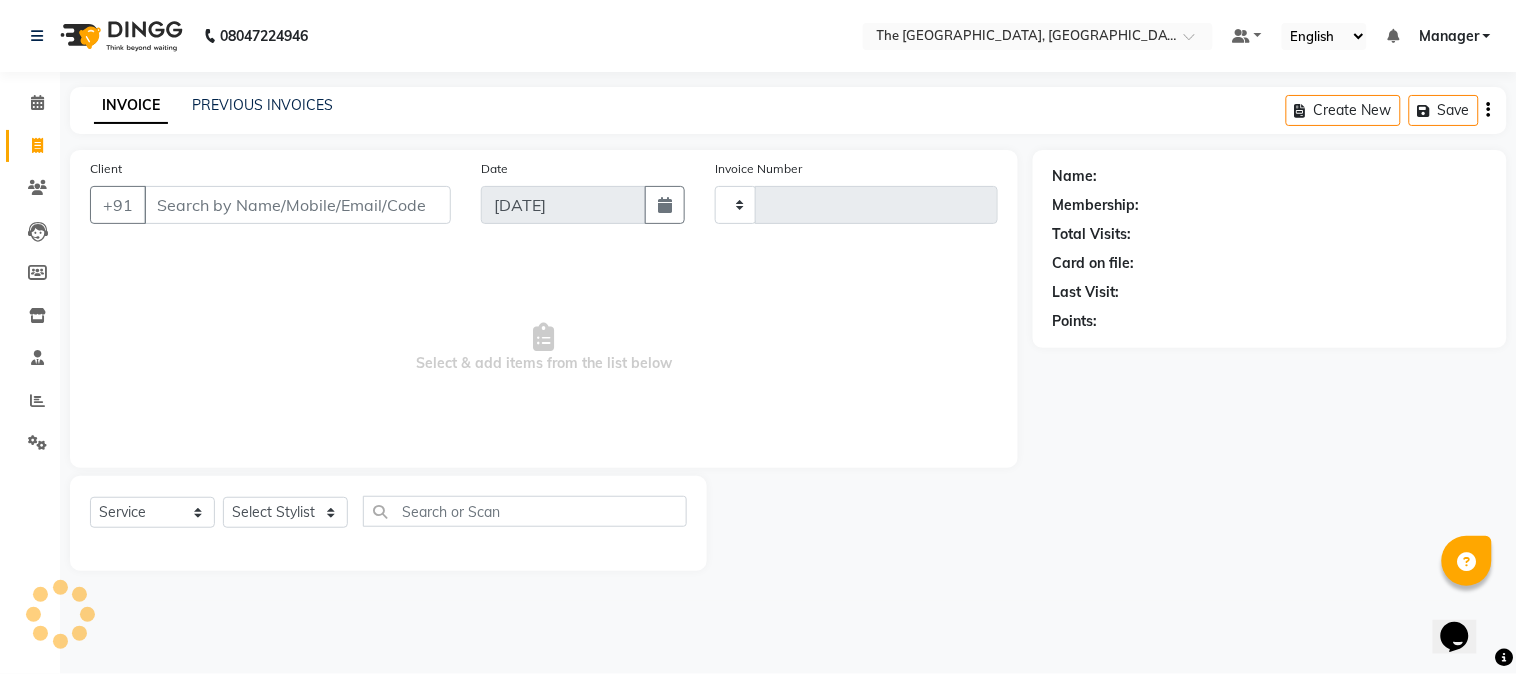 type on "0305" 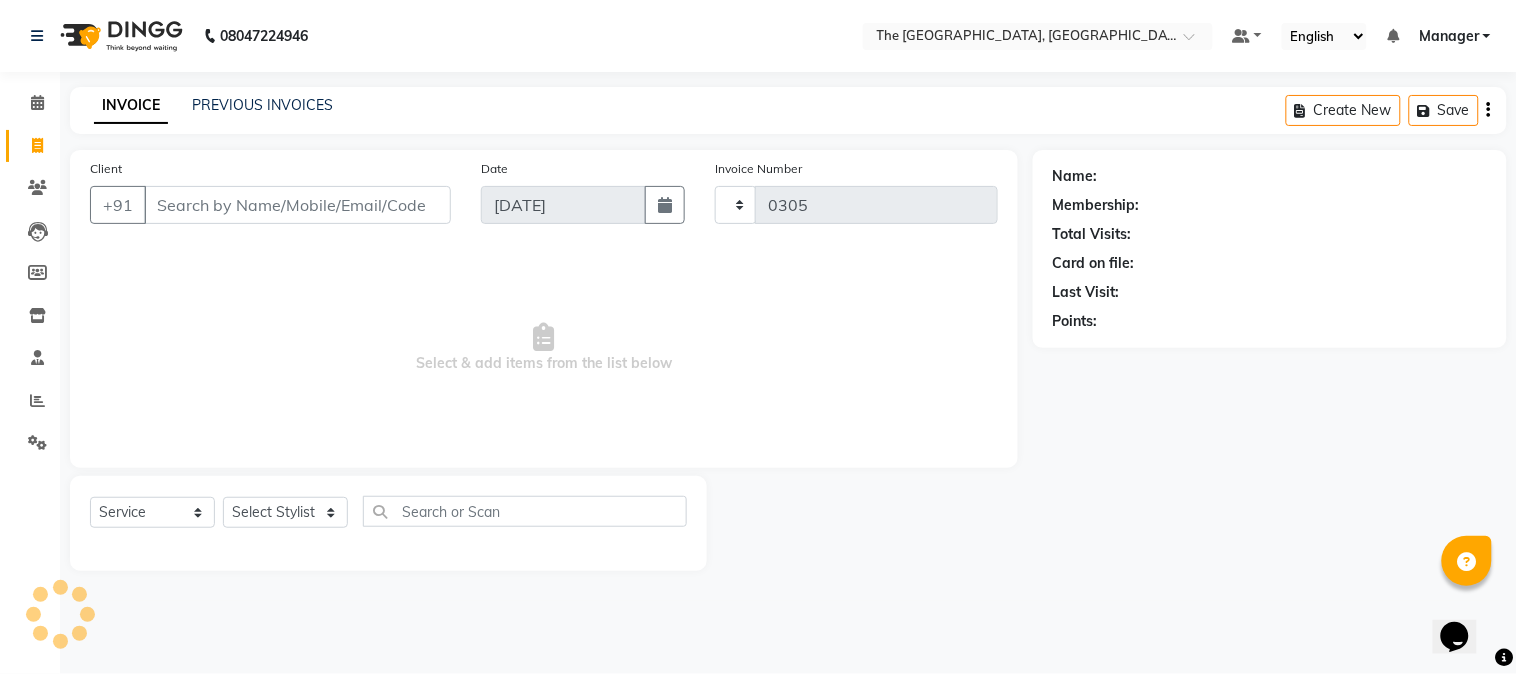 select on "7501" 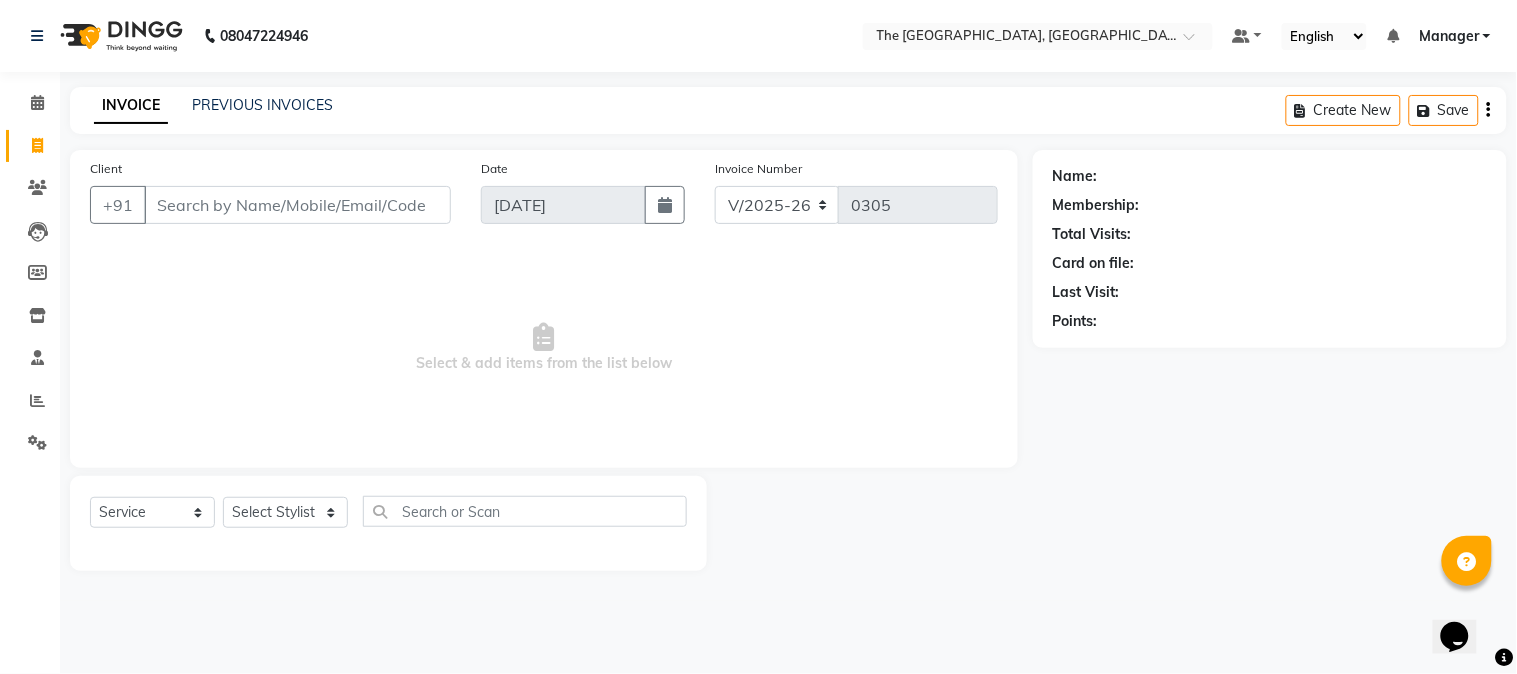 click on "INVOICE PREVIOUS INVOICES Create New   Save" 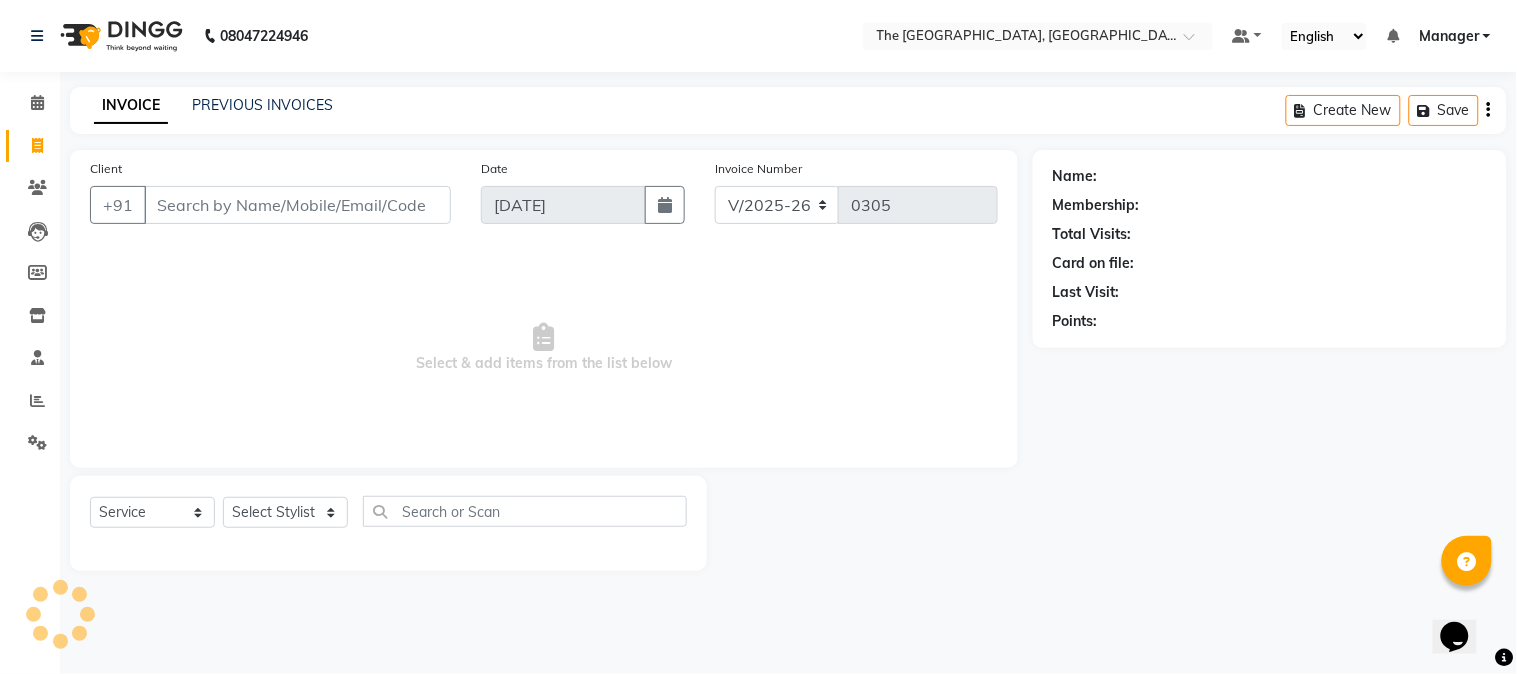 click on "INVOICE PREVIOUS INVOICES Create New   Save" 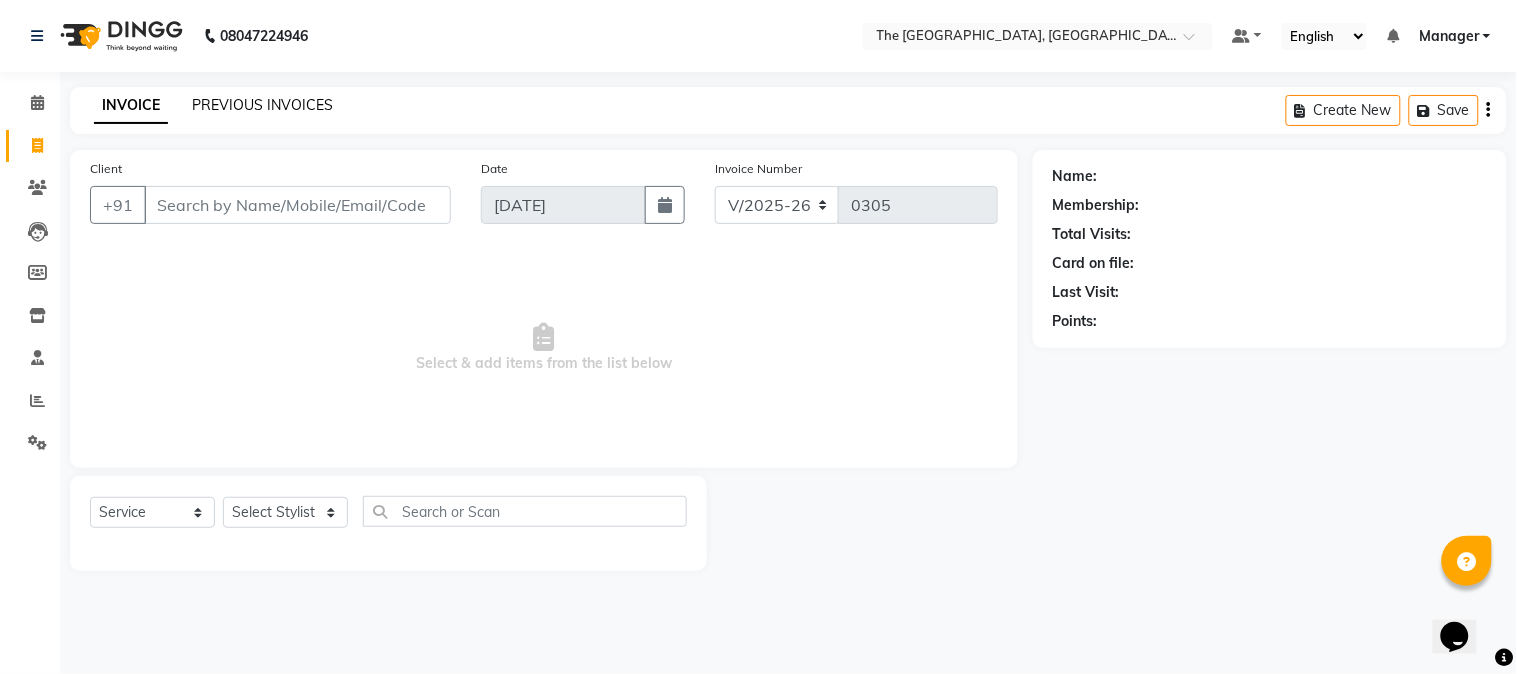 click on "PREVIOUS INVOICES" 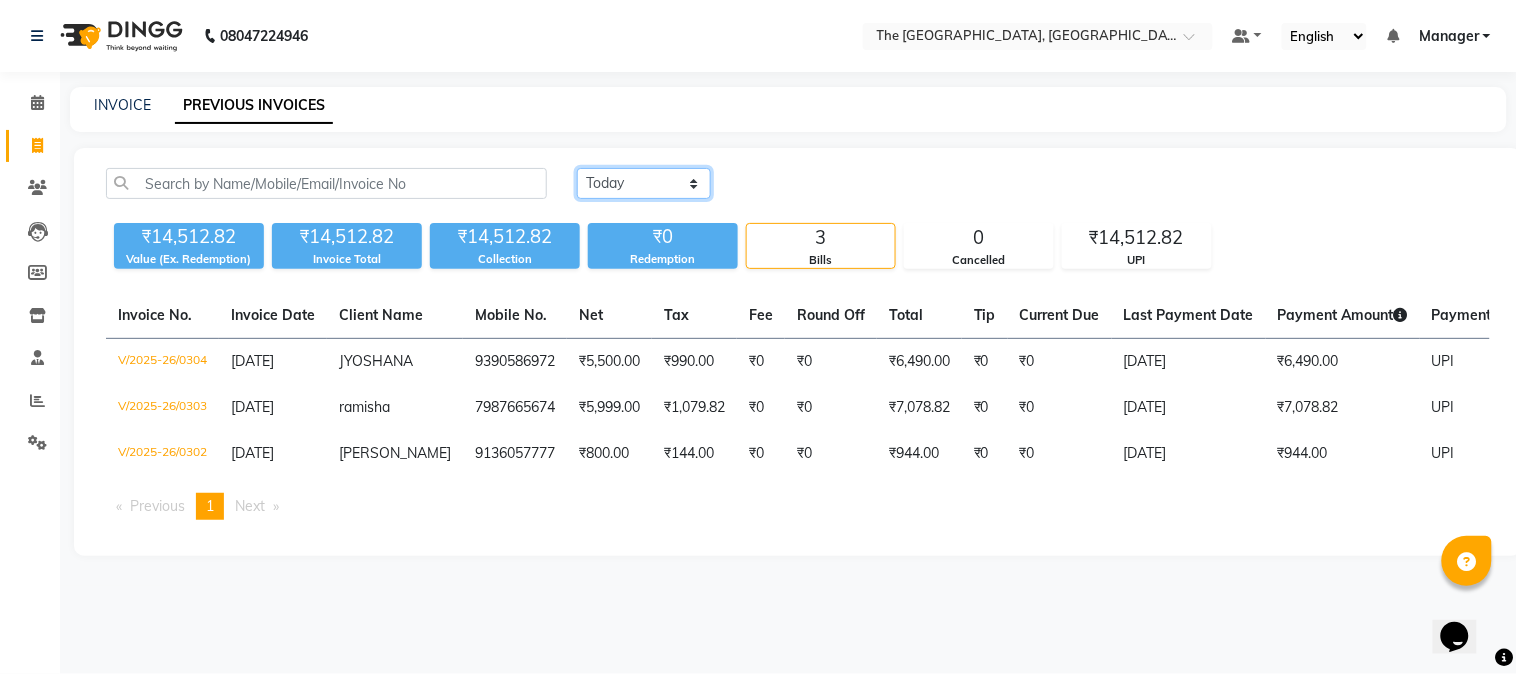 click on "Today Yesterday Custom Range" 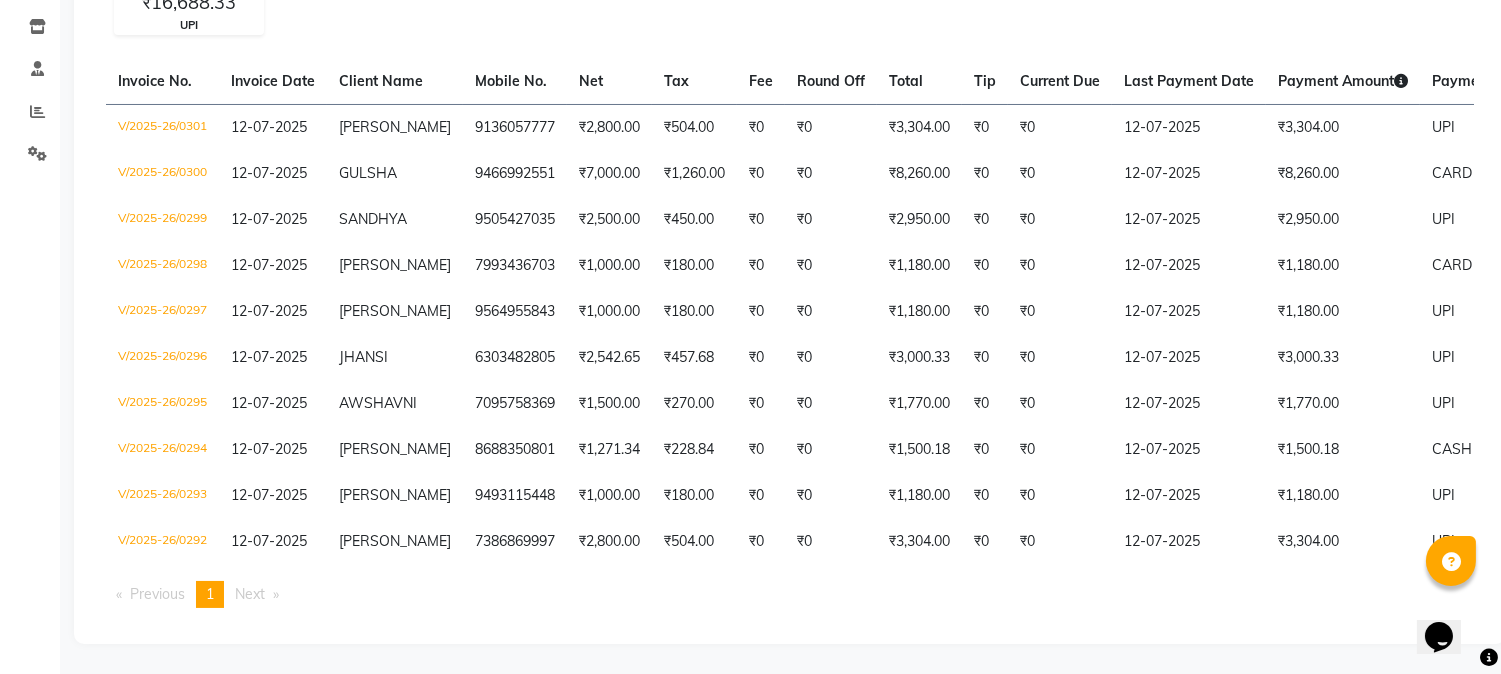 scroll, scrollTop: 322, scrollLeft: 0, axis: vertical 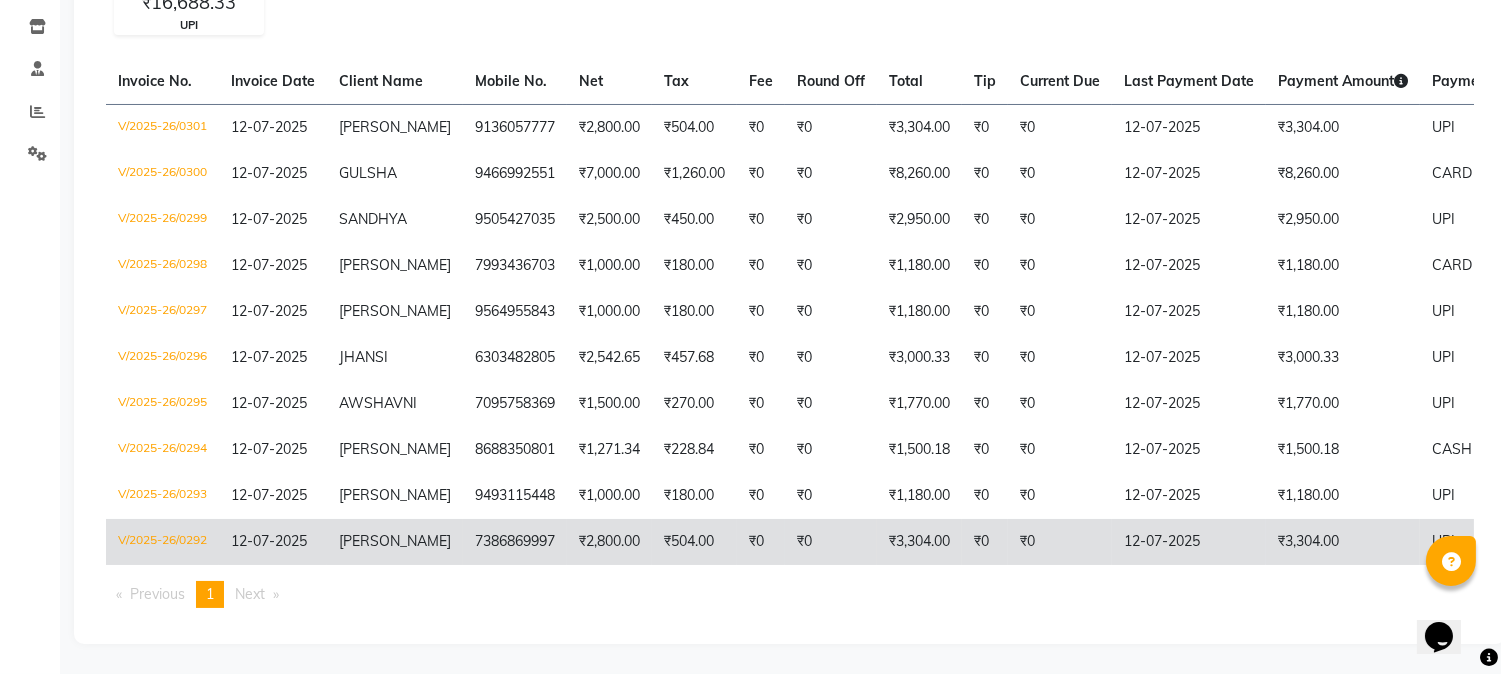 click on "₹0" 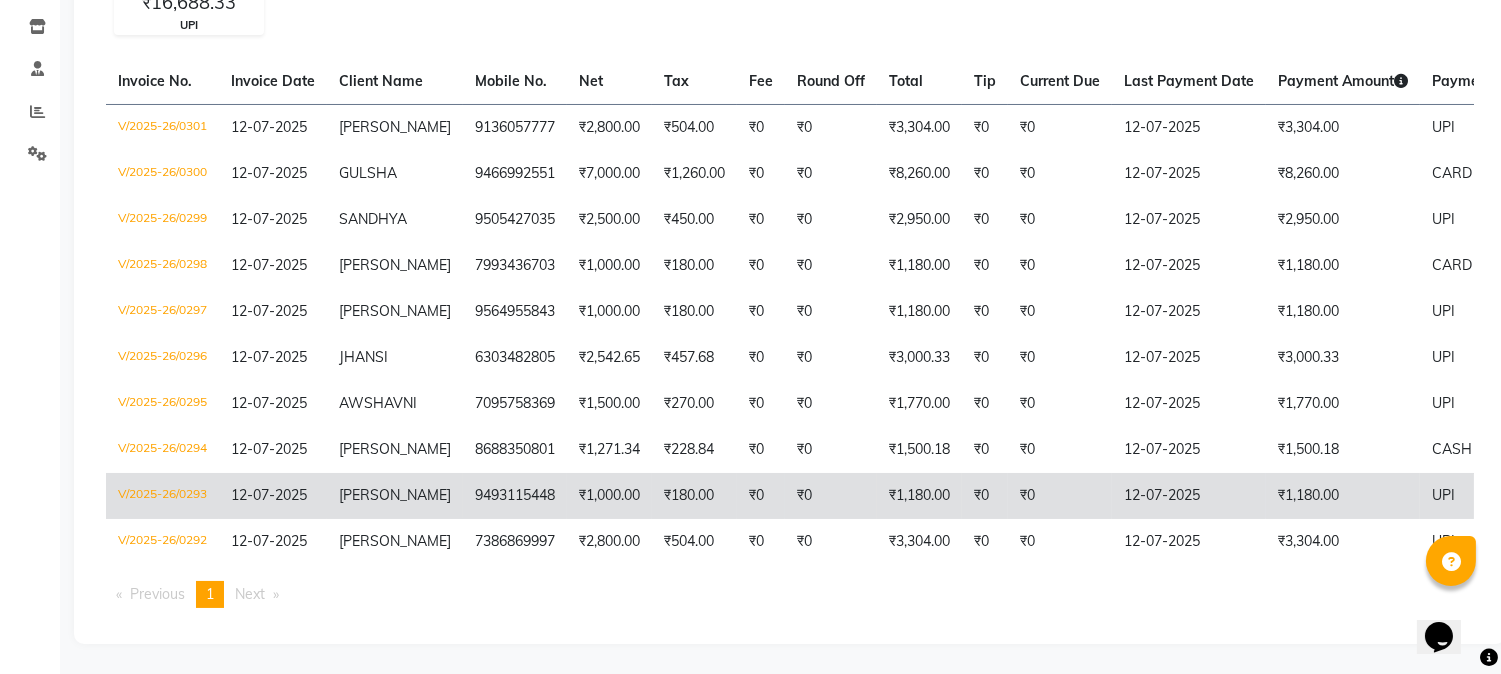 click on "₹1,000.00" 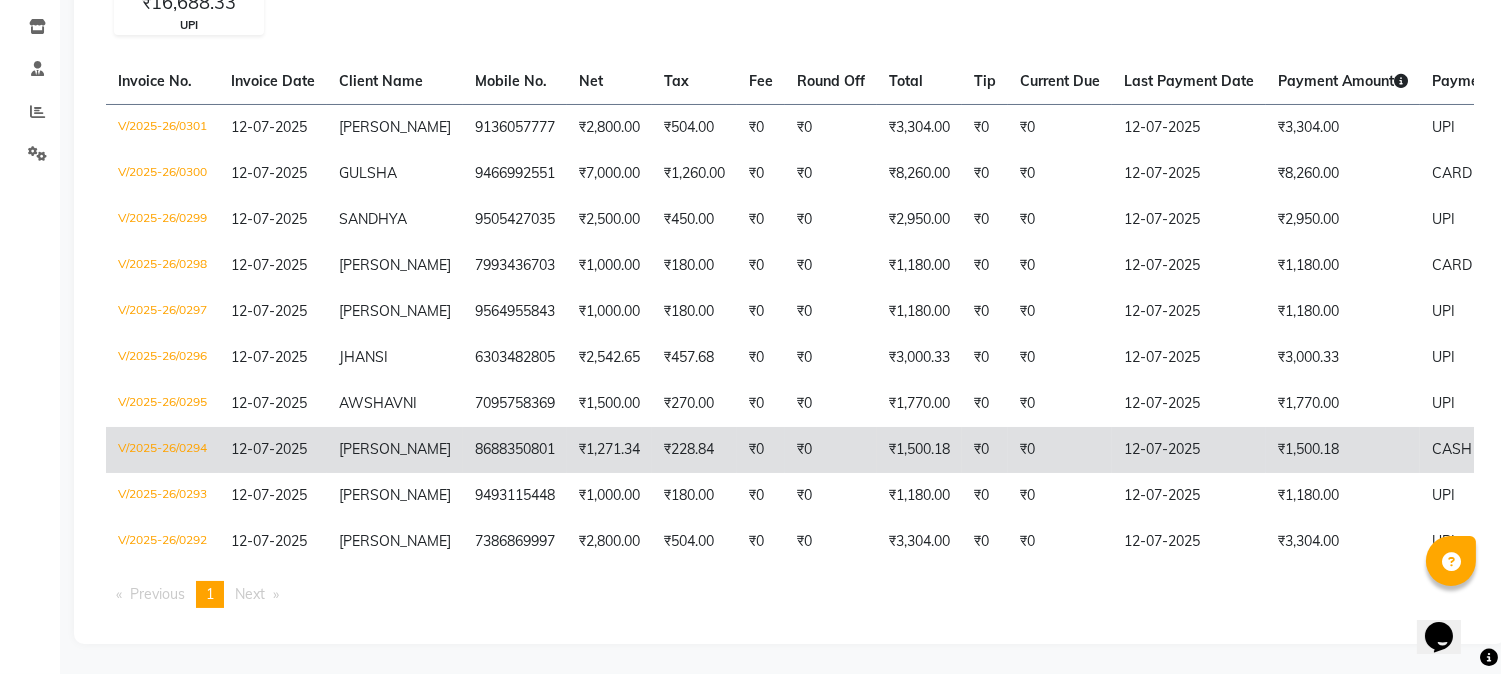 click on "8688350801" 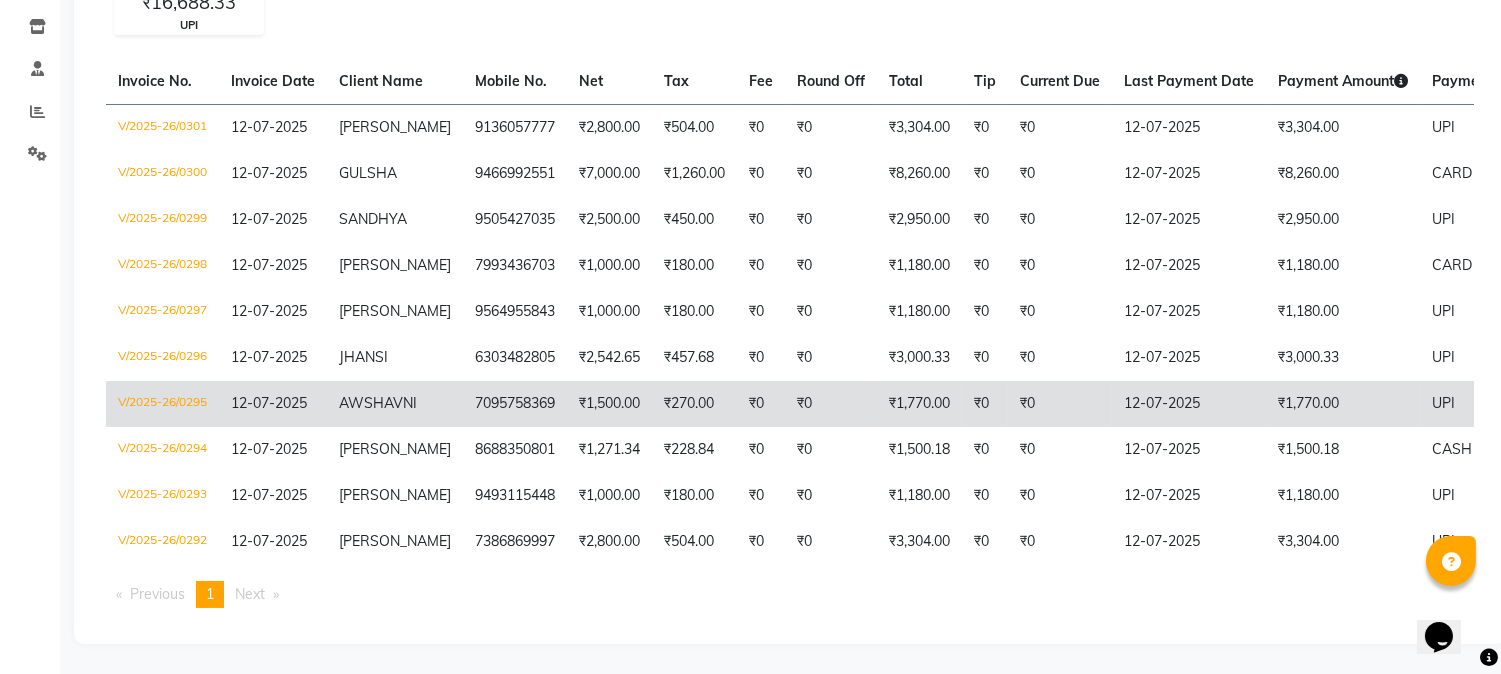 click on "₹1,500.00" 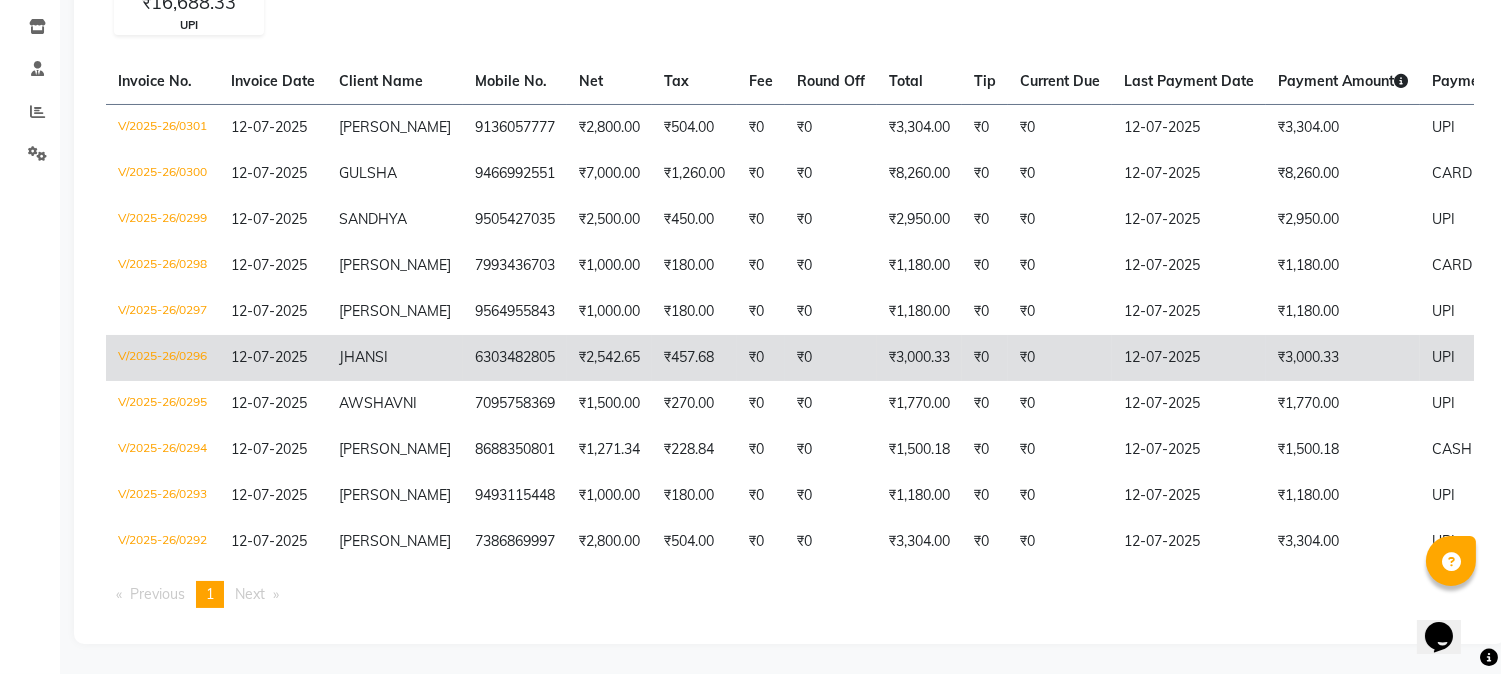 click on "6303482805" 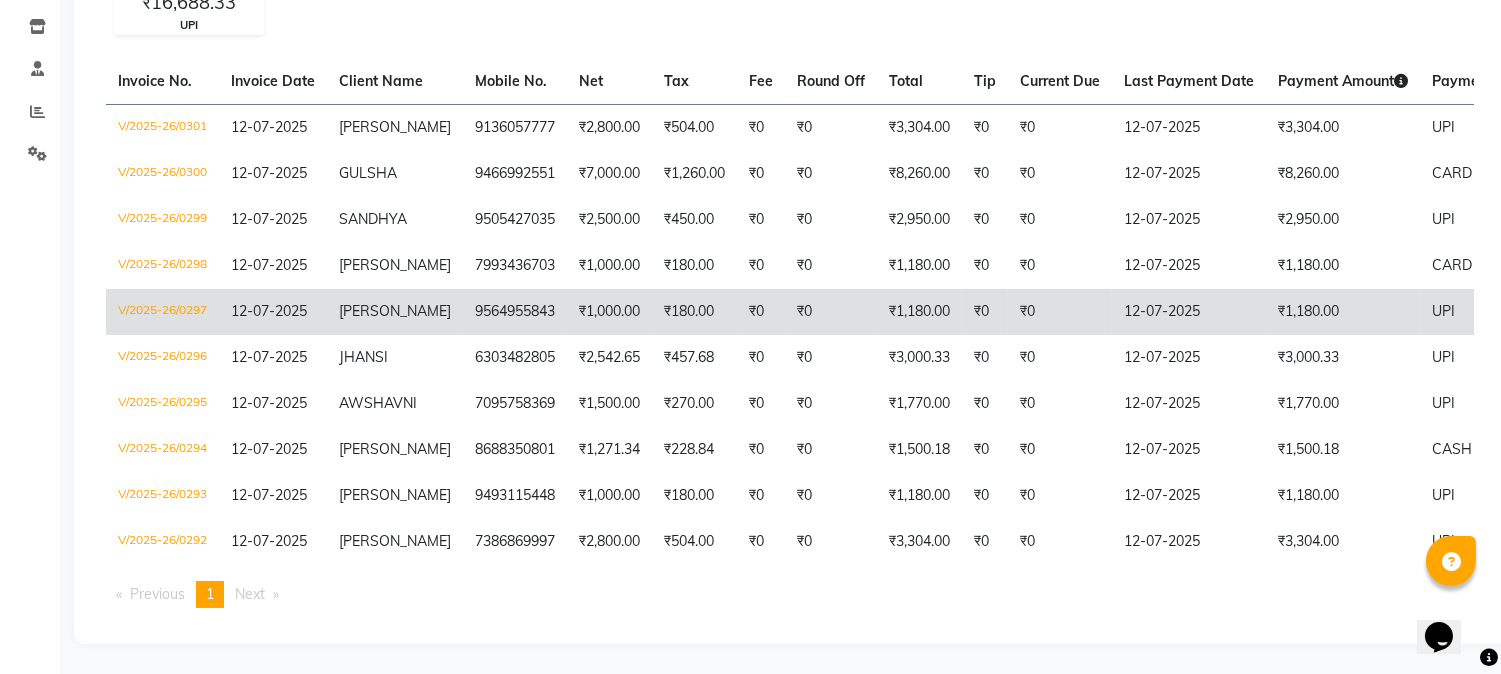click on "₹1,000.00" 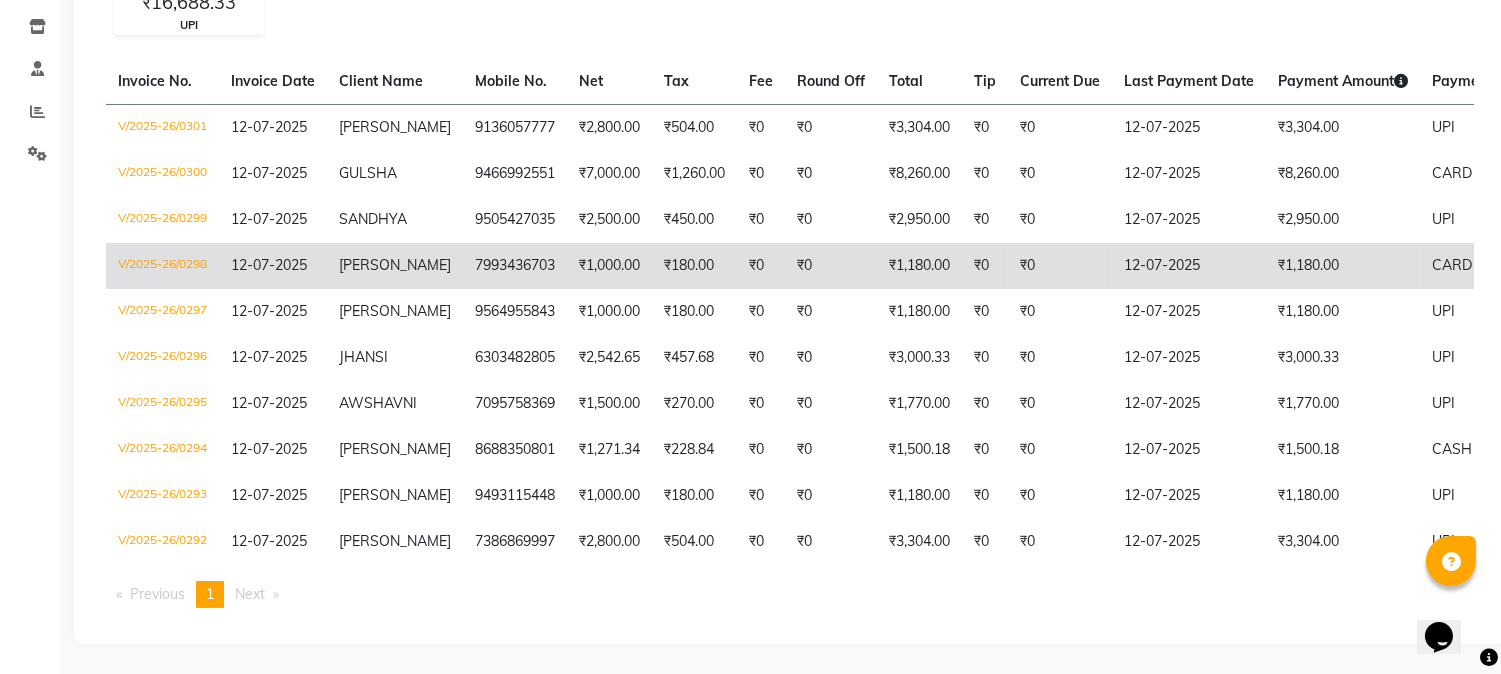 click on "7993436703" 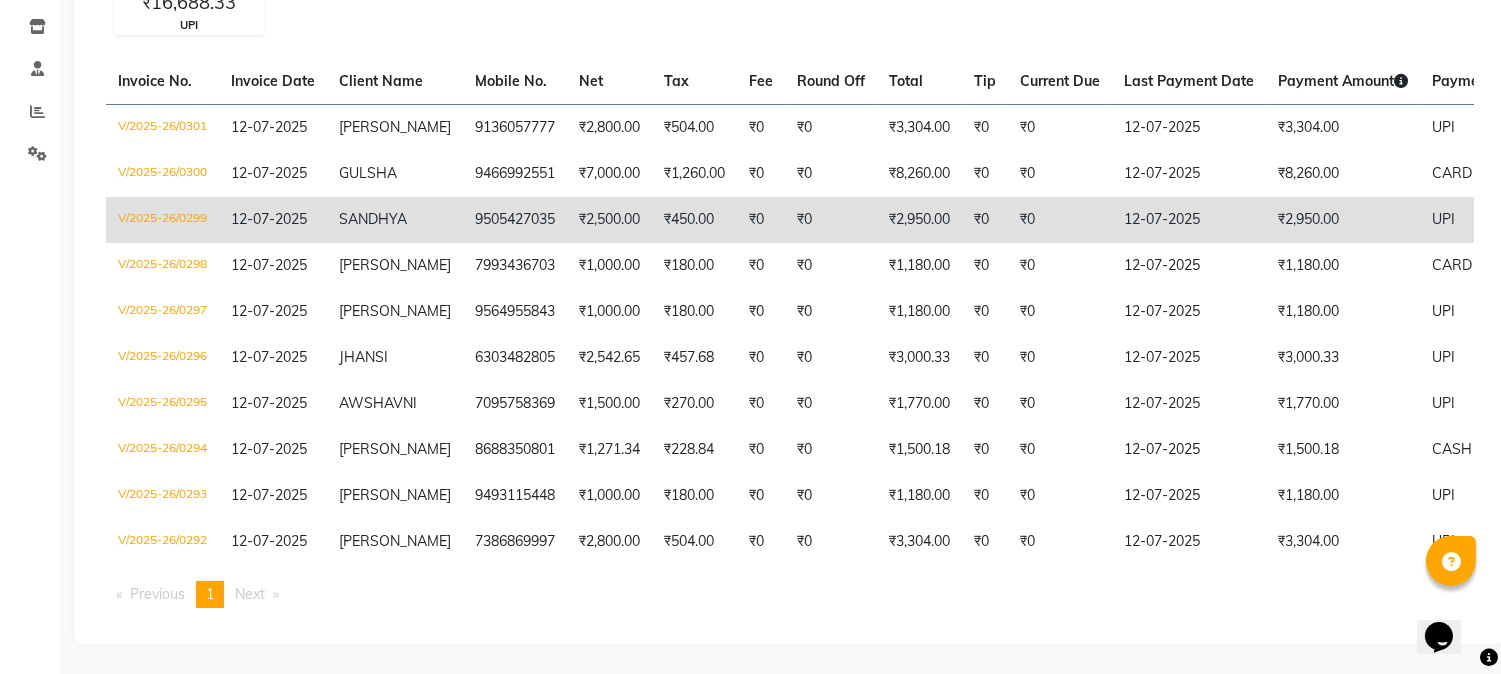 click on "9505427035" 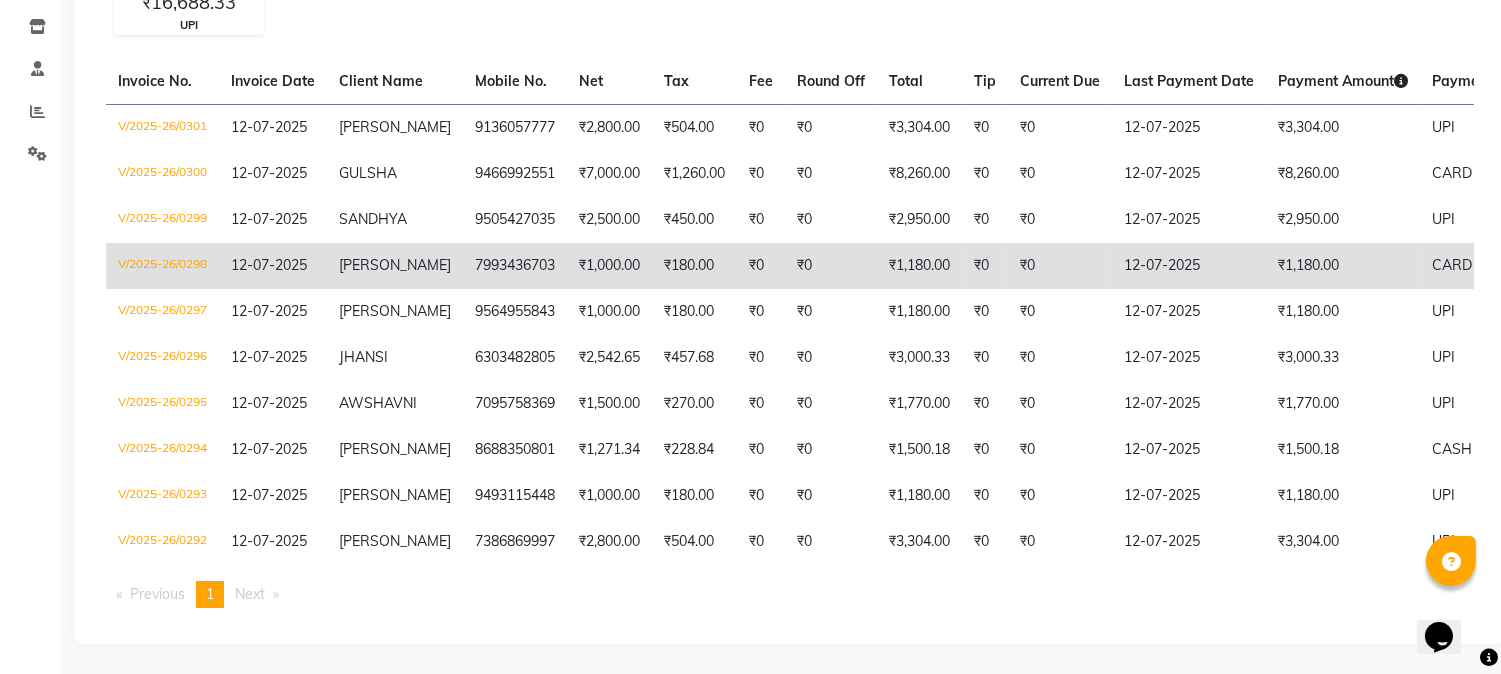 click on "7993436703" 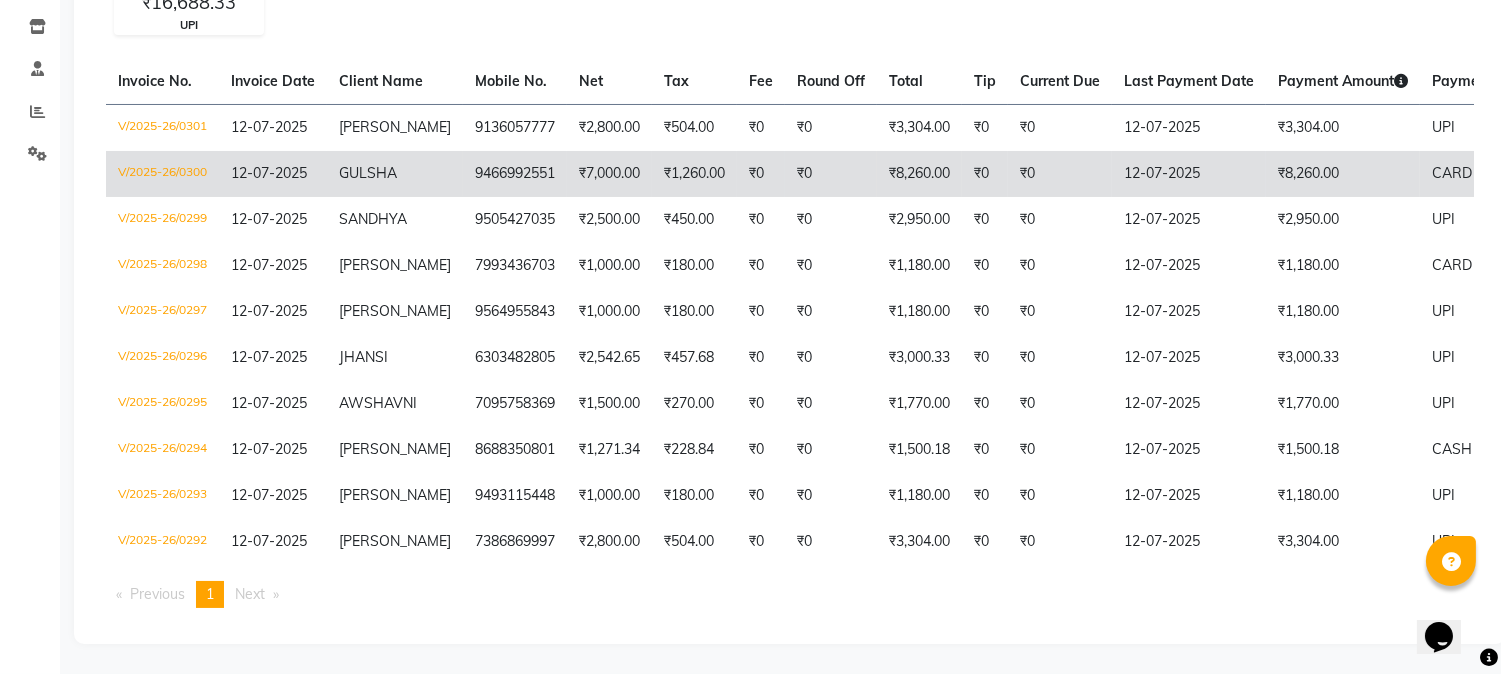 click on "₹7,000.00" 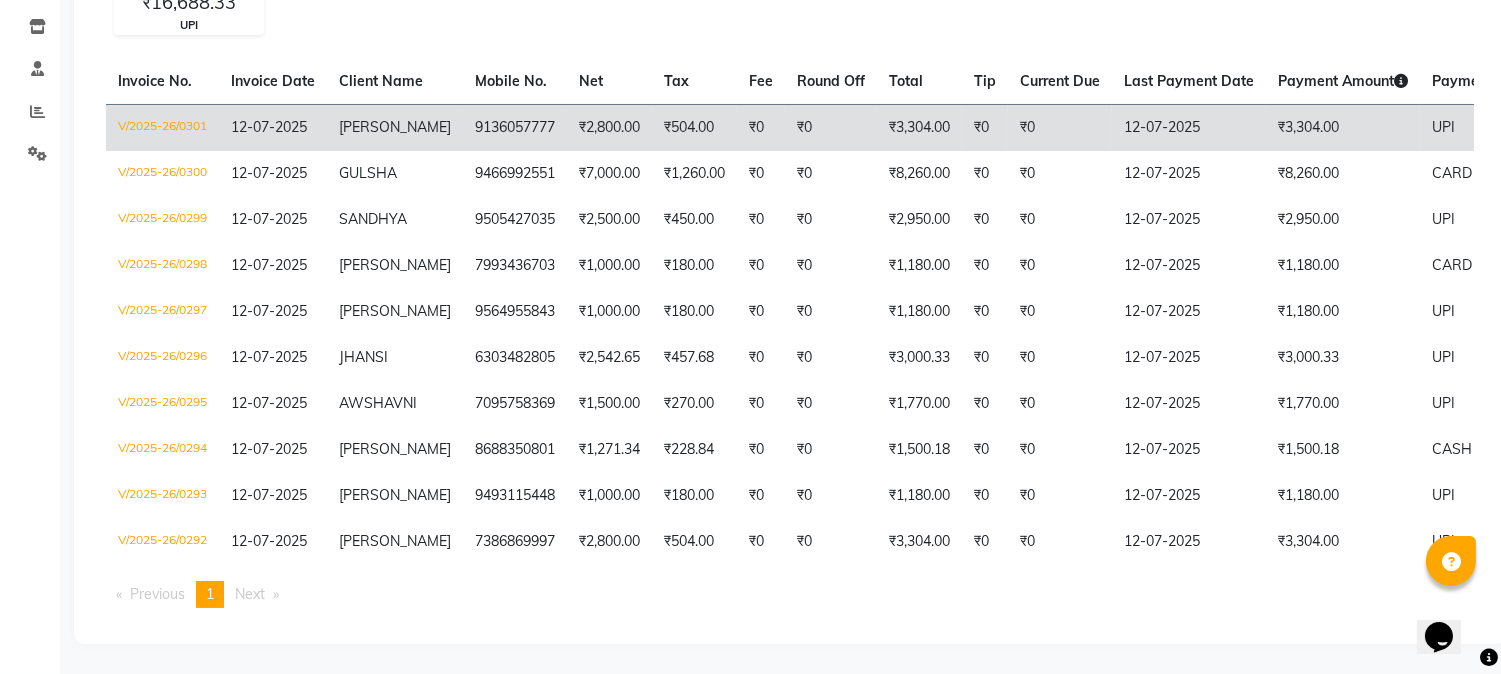 click on "9136057777" 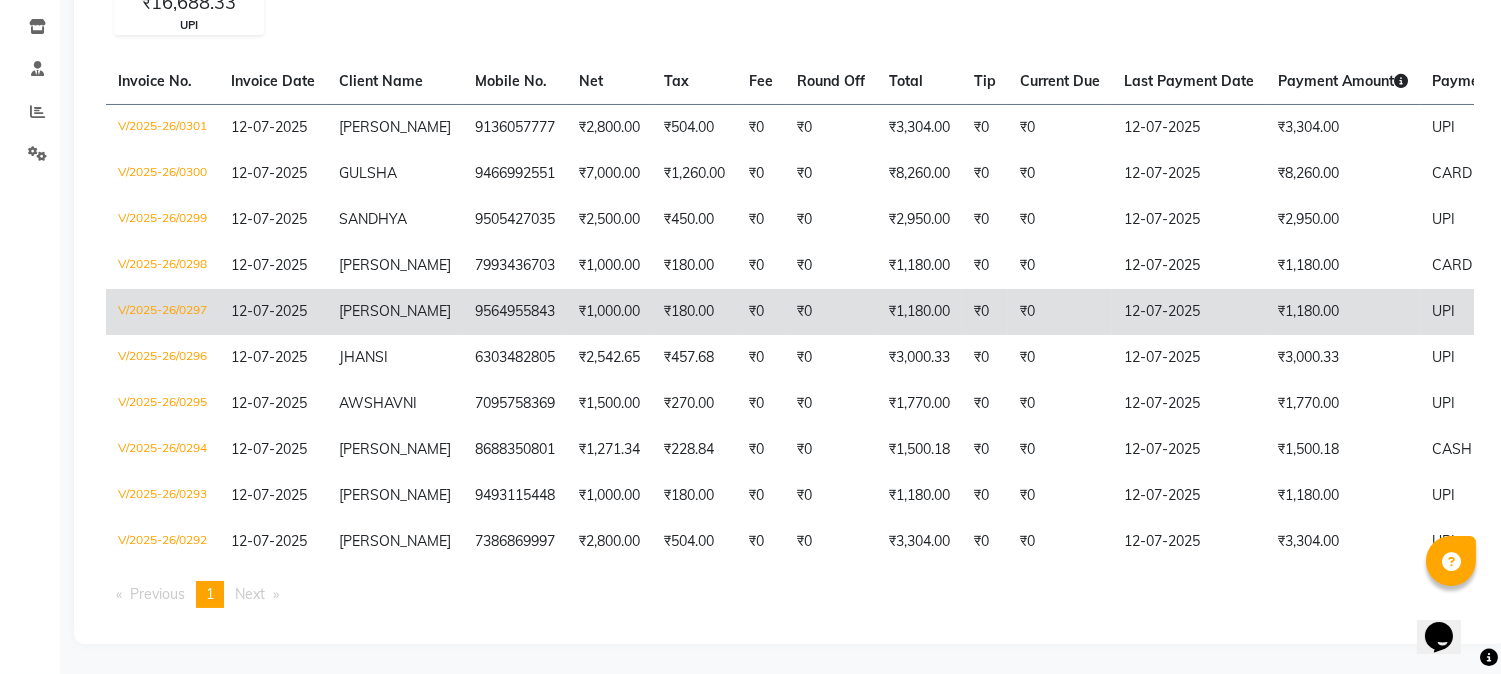 click on "₹1,000.00" 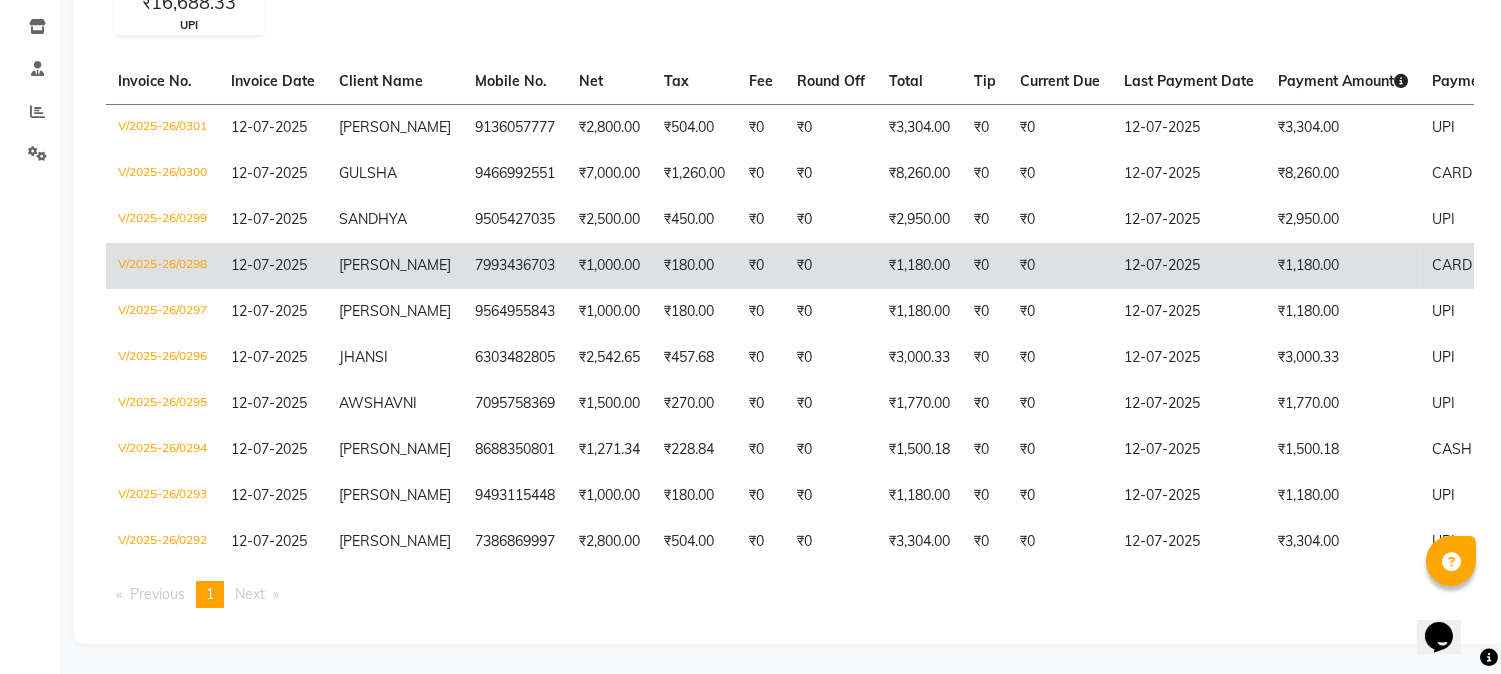 click on "7993436703" 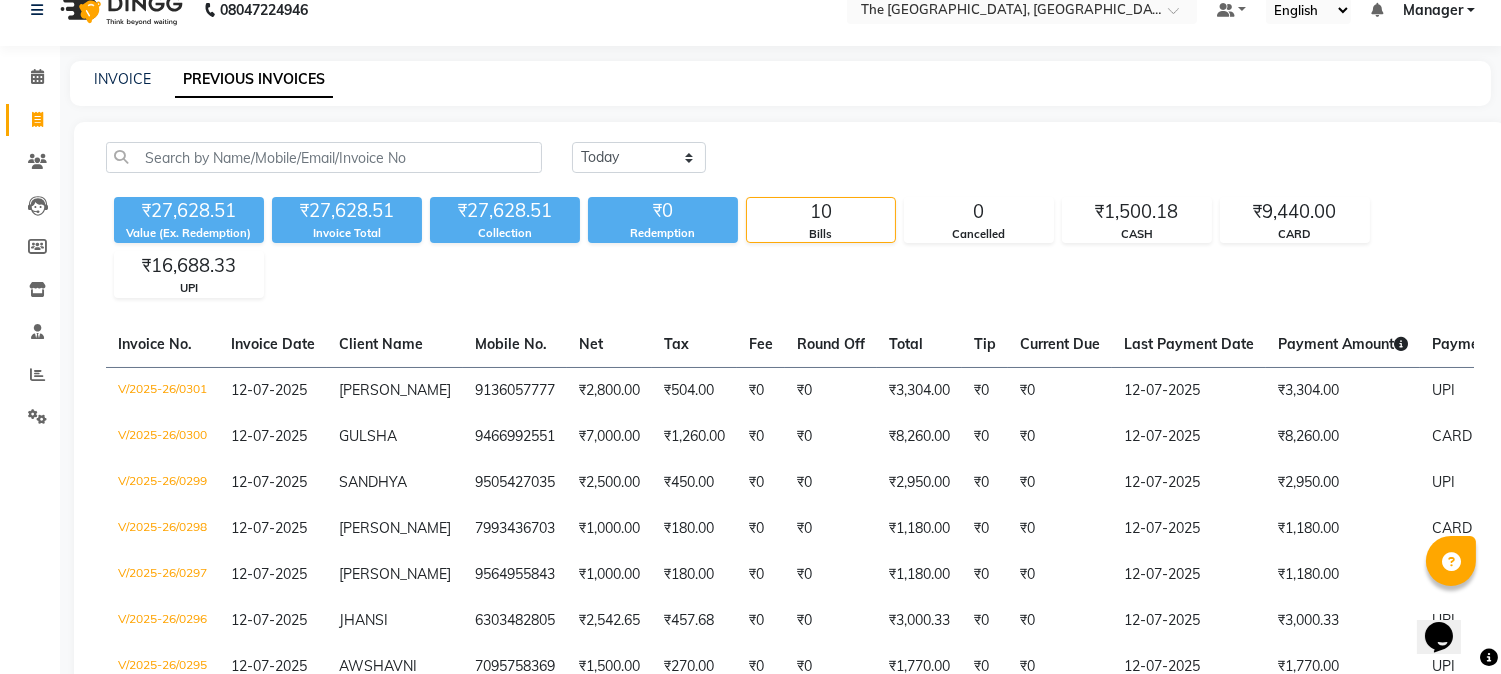 scroll, scrollTop: 0, scrollLeft: 0, axis: both 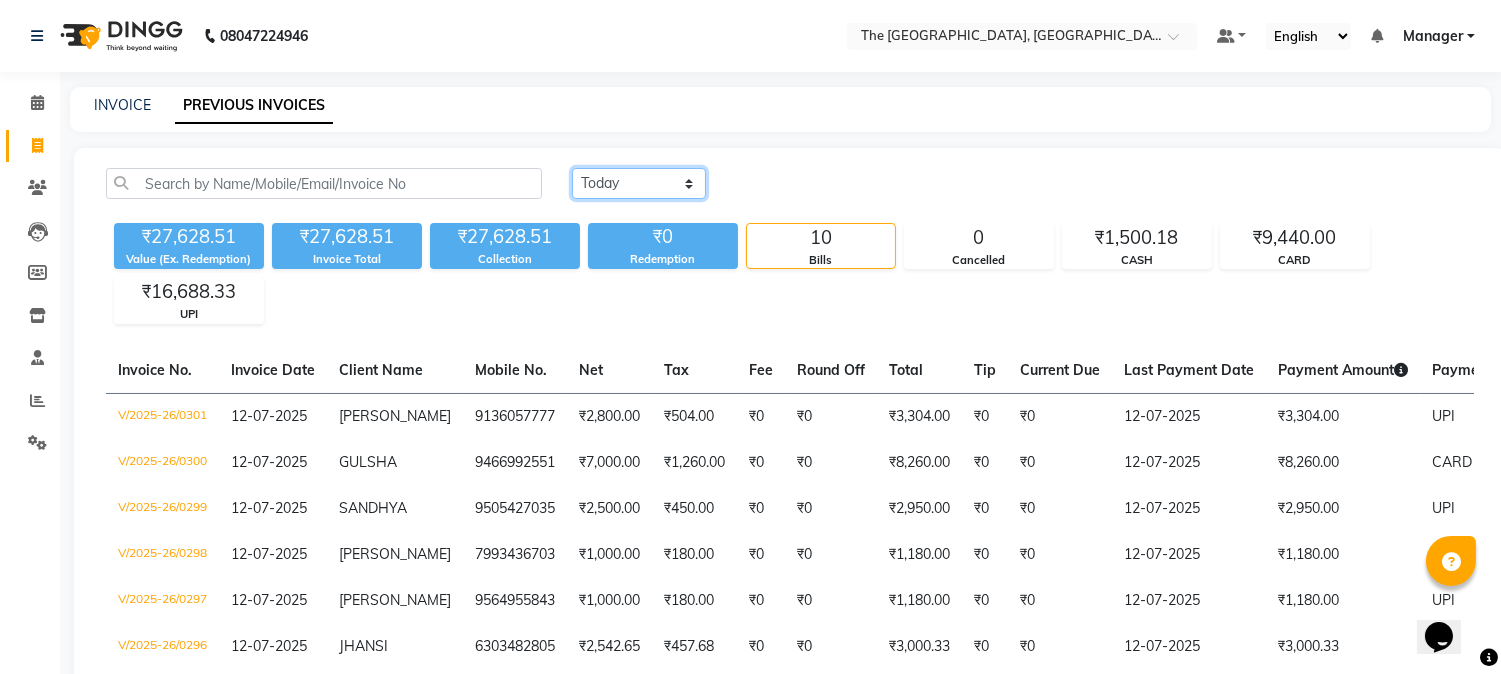 click on "Today Yesterday Custom Range" 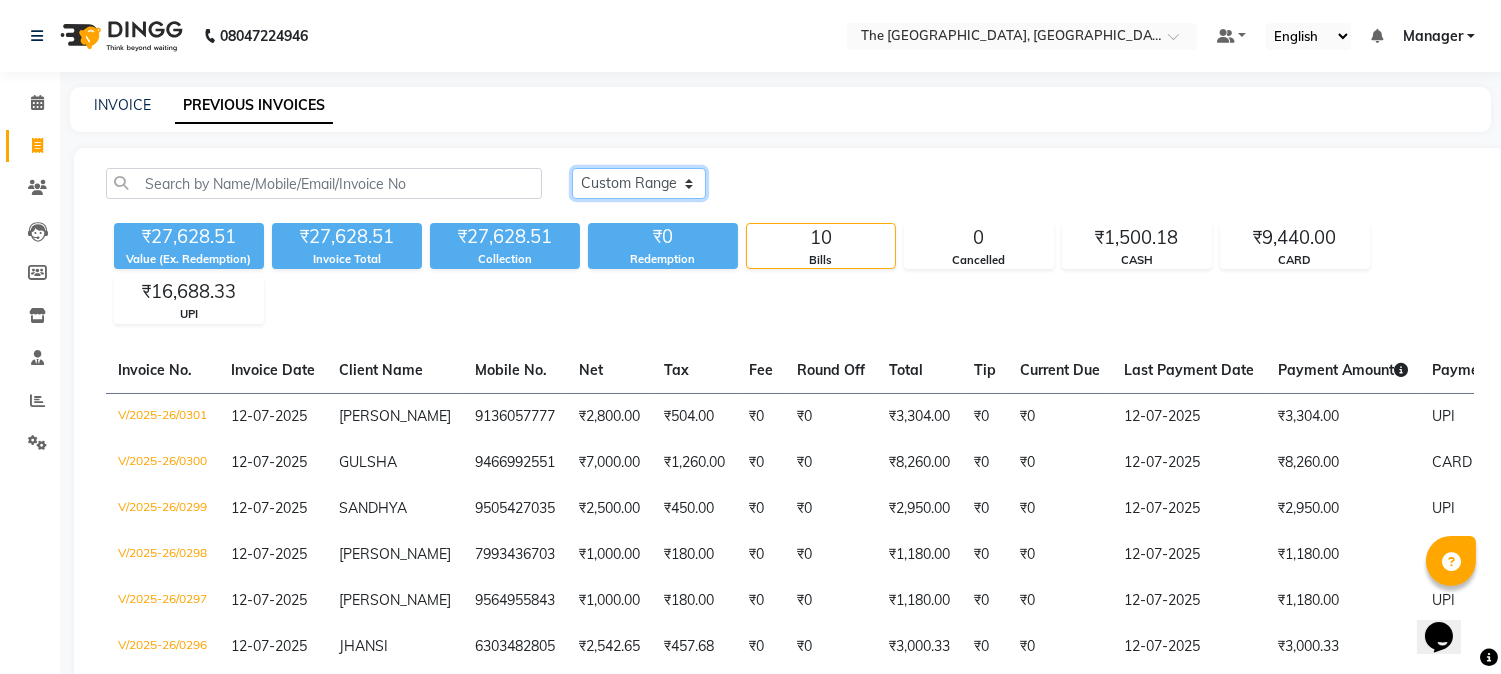 click on "Today Yesterday Custom Range" 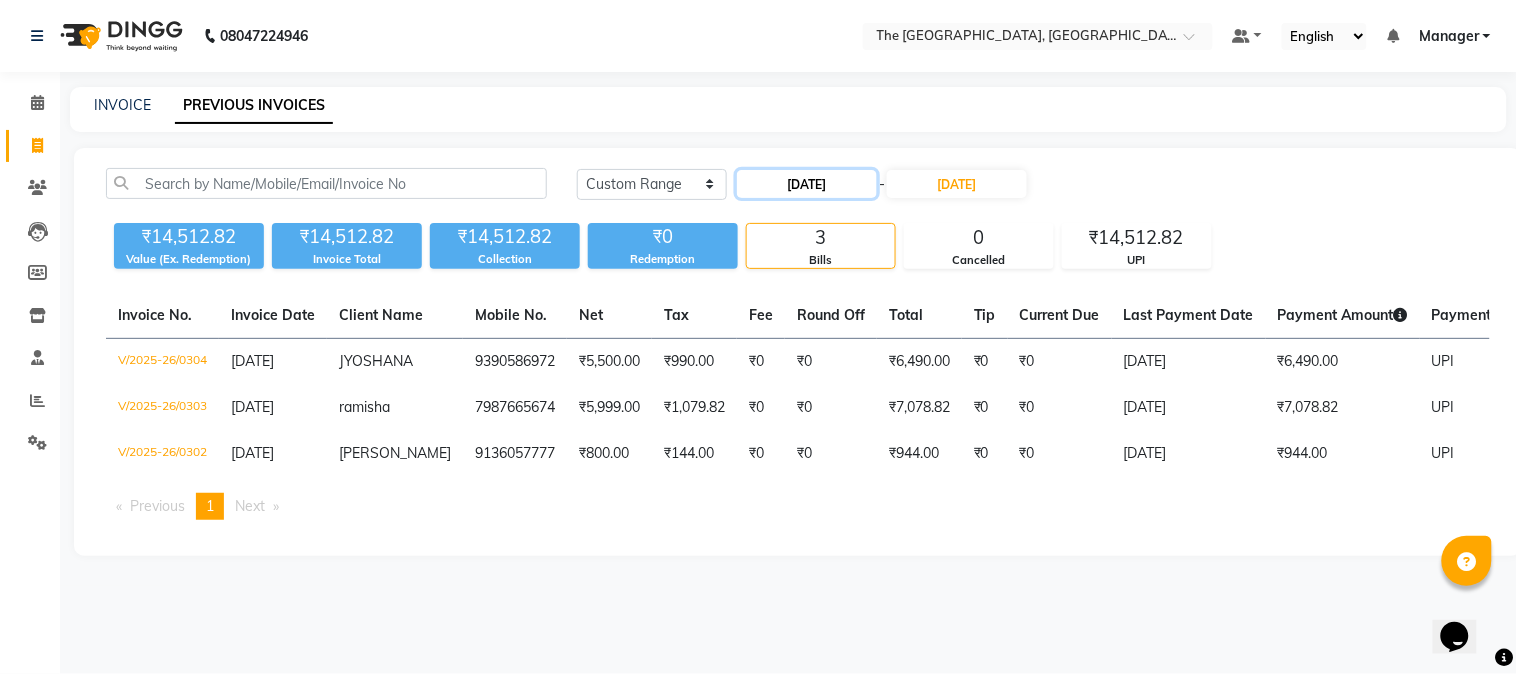 click on "13-07-2025" 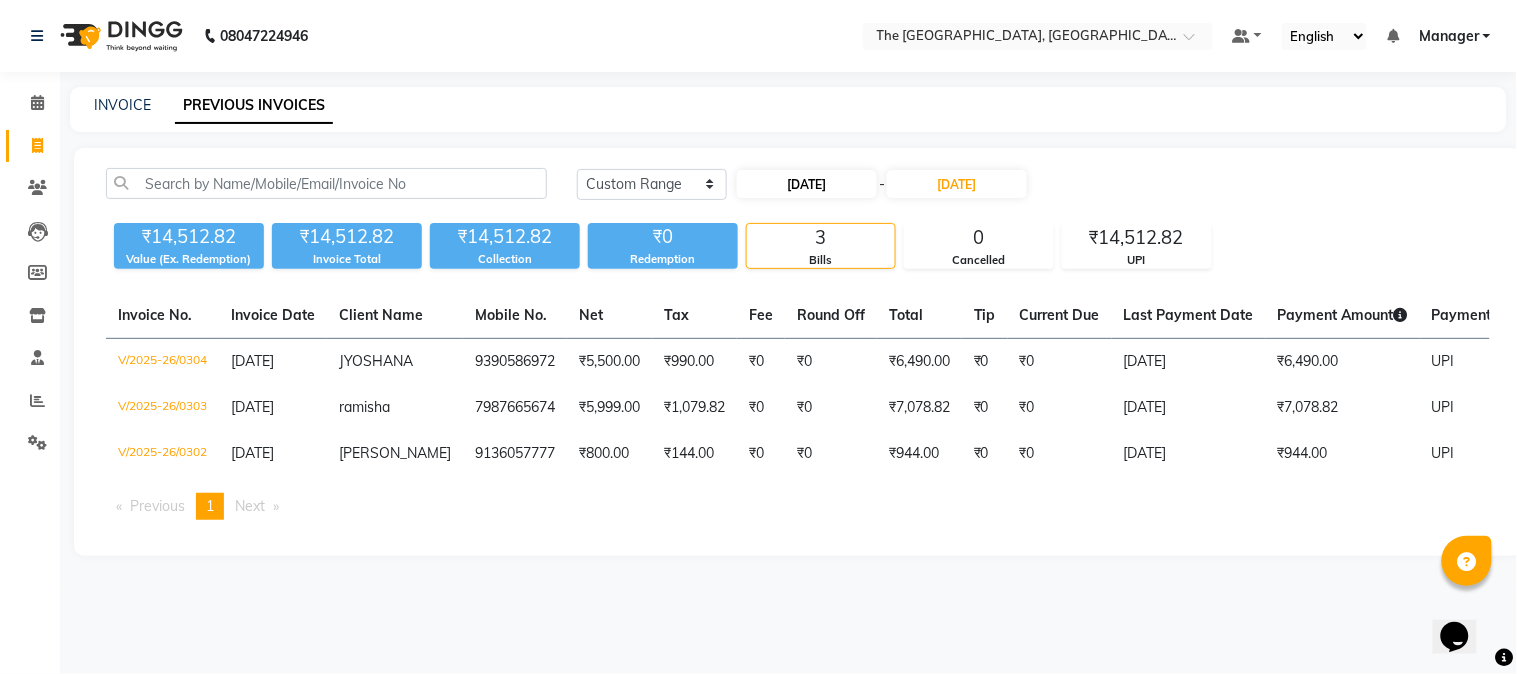 select on "7" 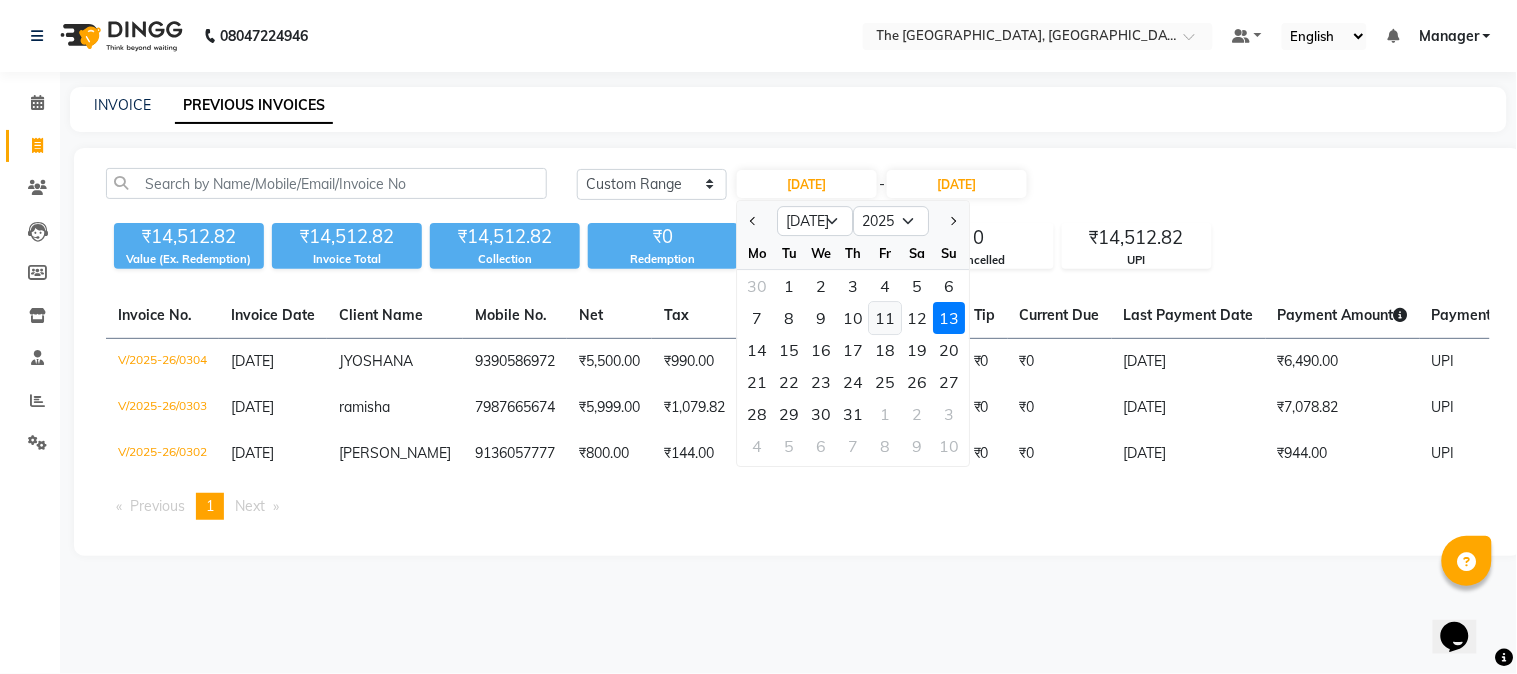 click on "11" 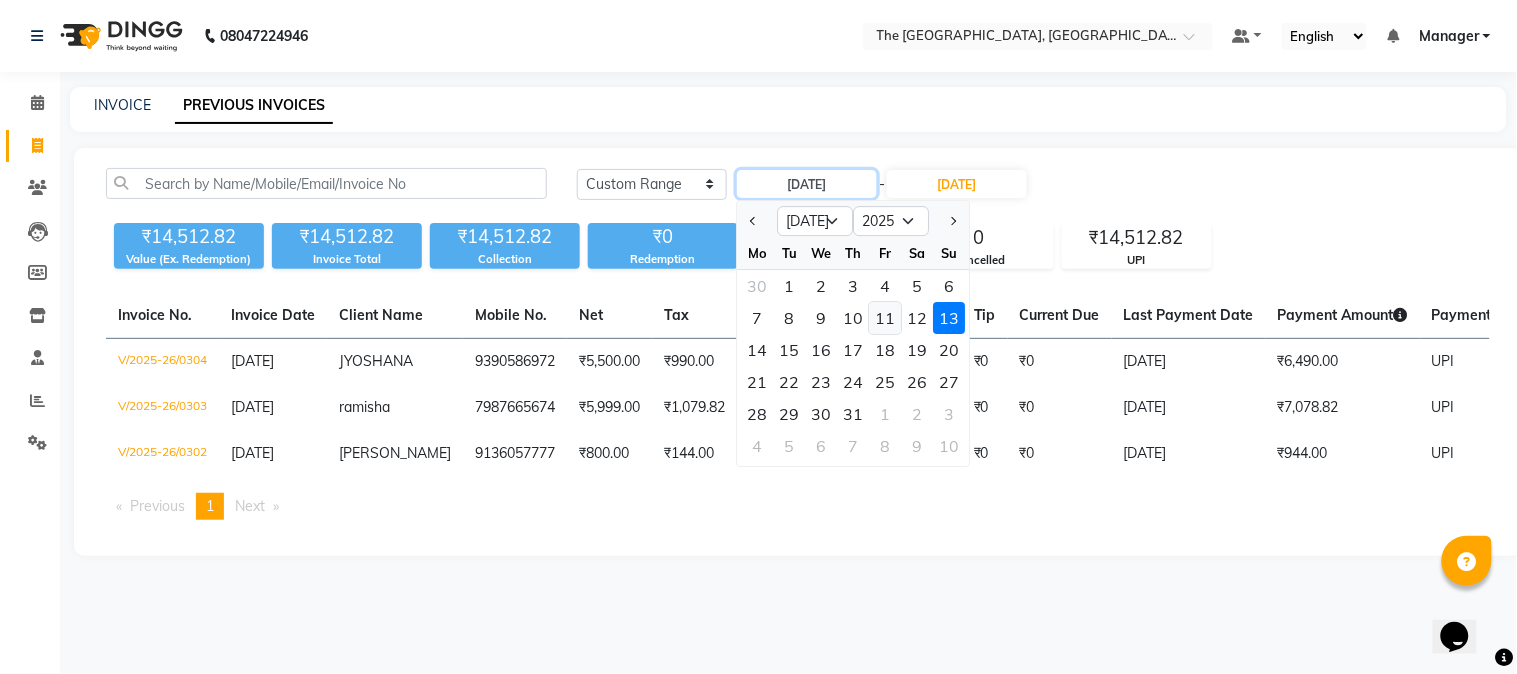 type on "[DATE]" 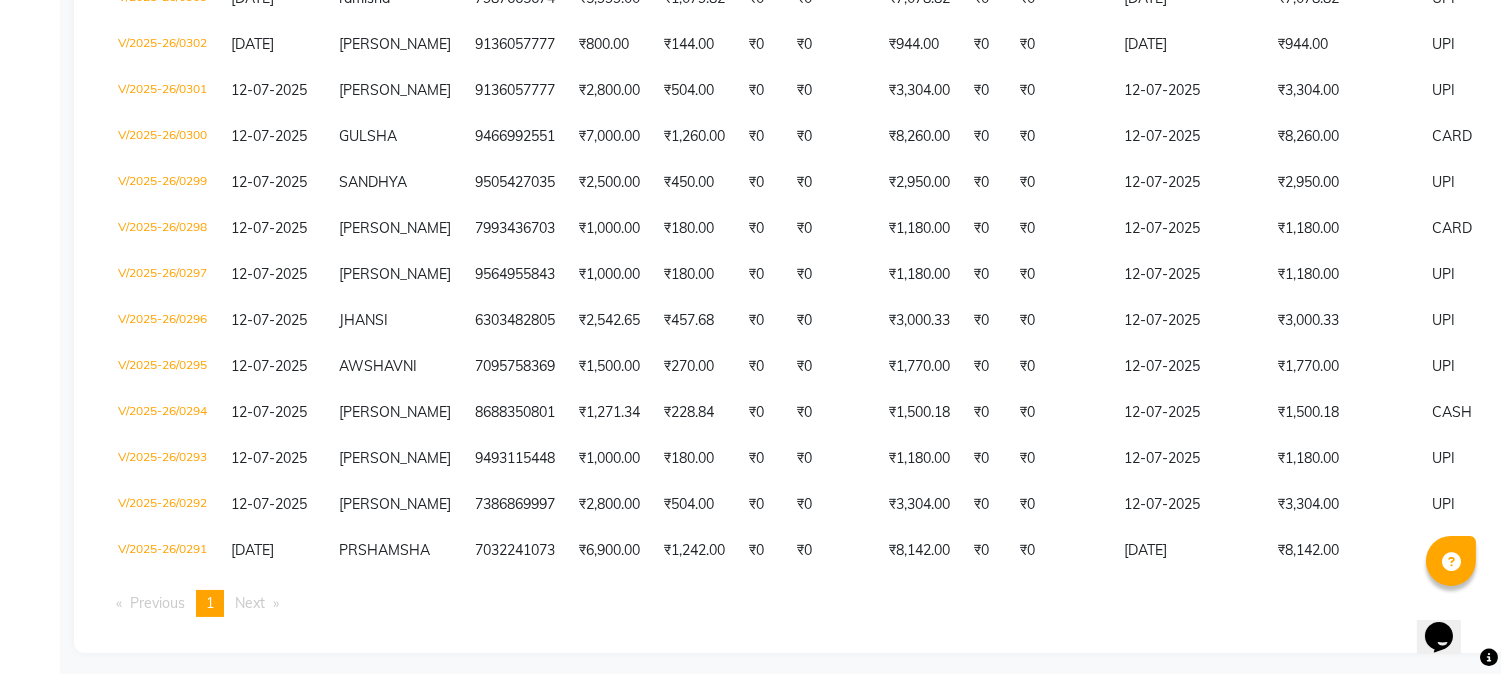 scroll, scrollTop: 484, scrollLeft: 0, axis: vertical 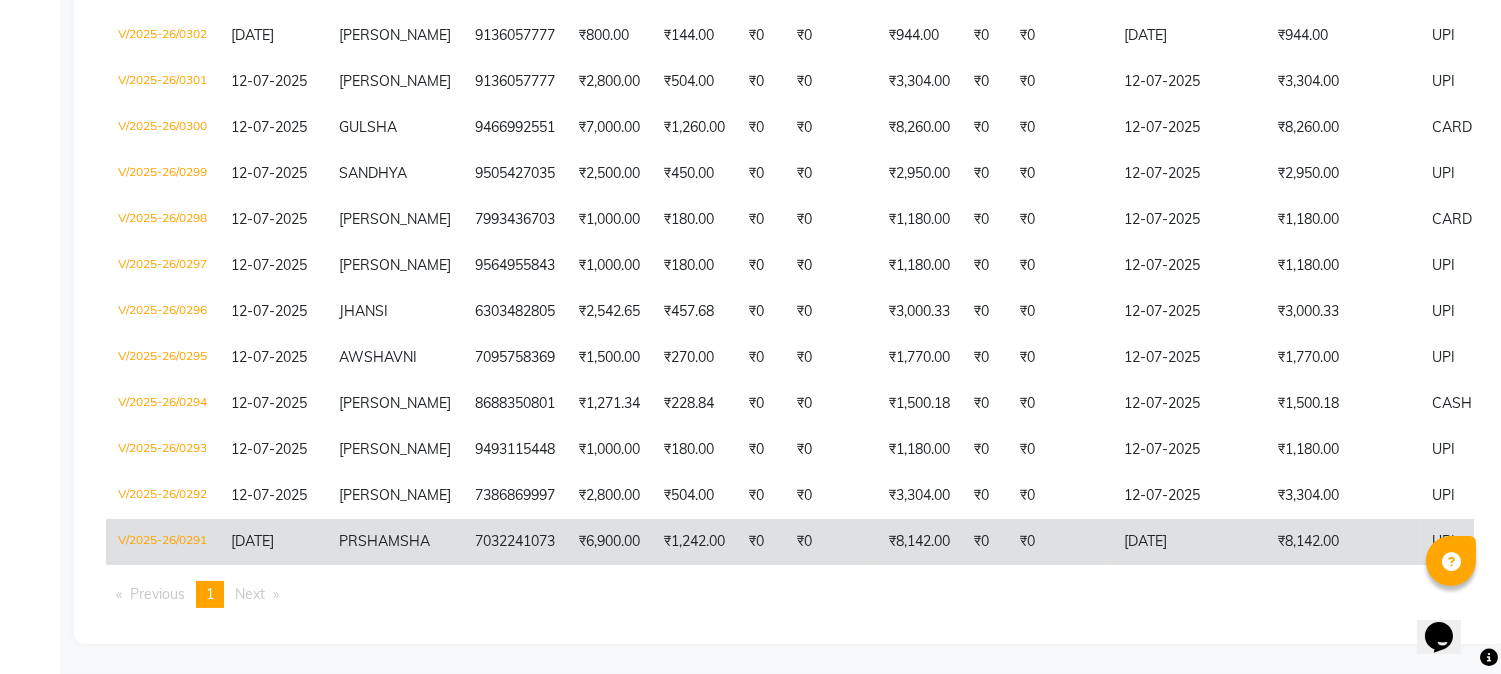 click on "₹1,242.00" 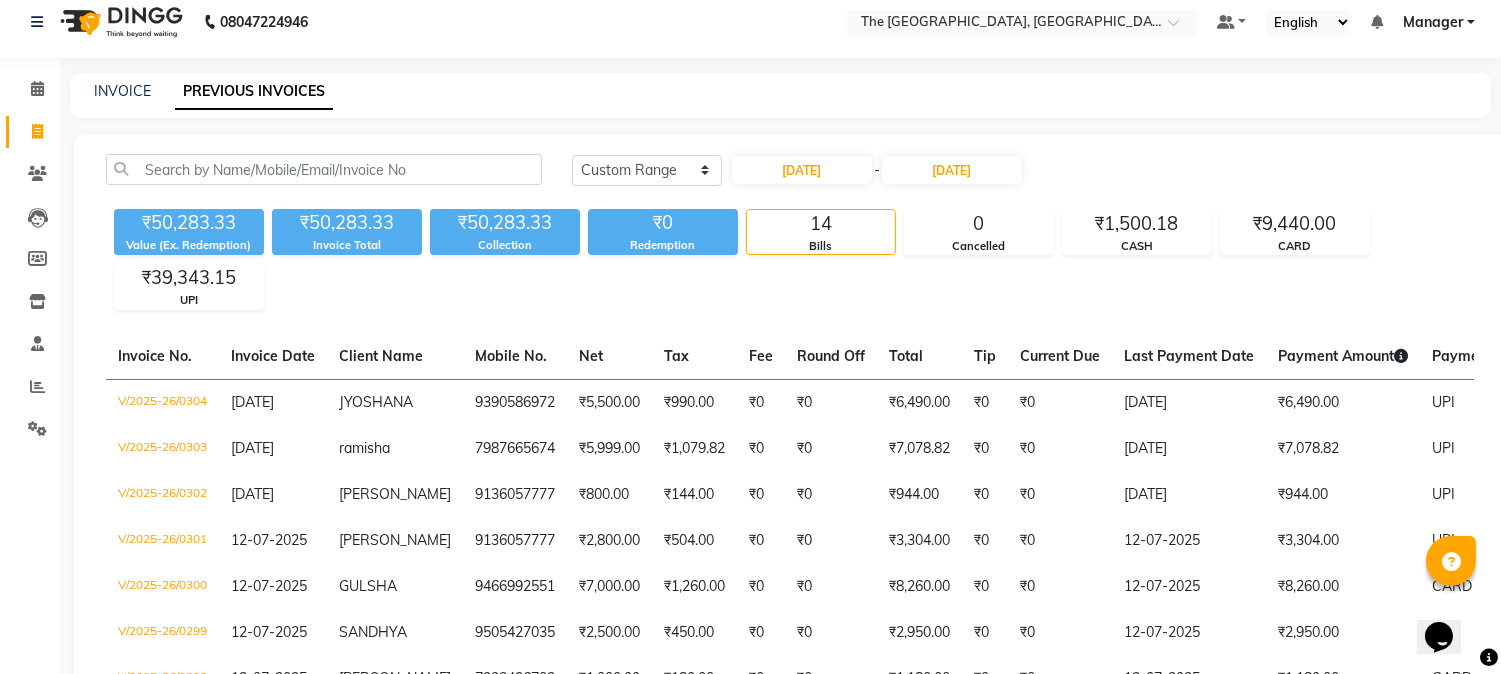 scroll, scrollTop: 0, scrollLeft: 0, axis: both 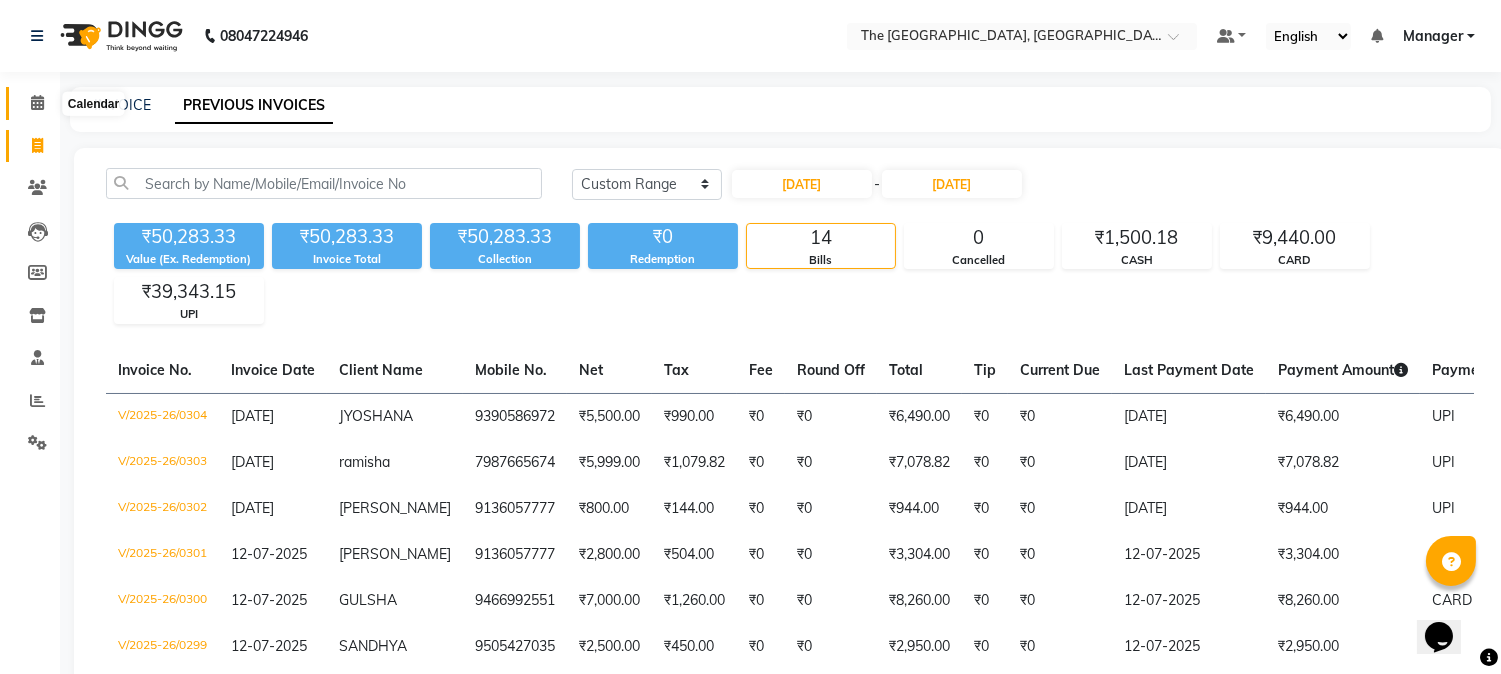 click 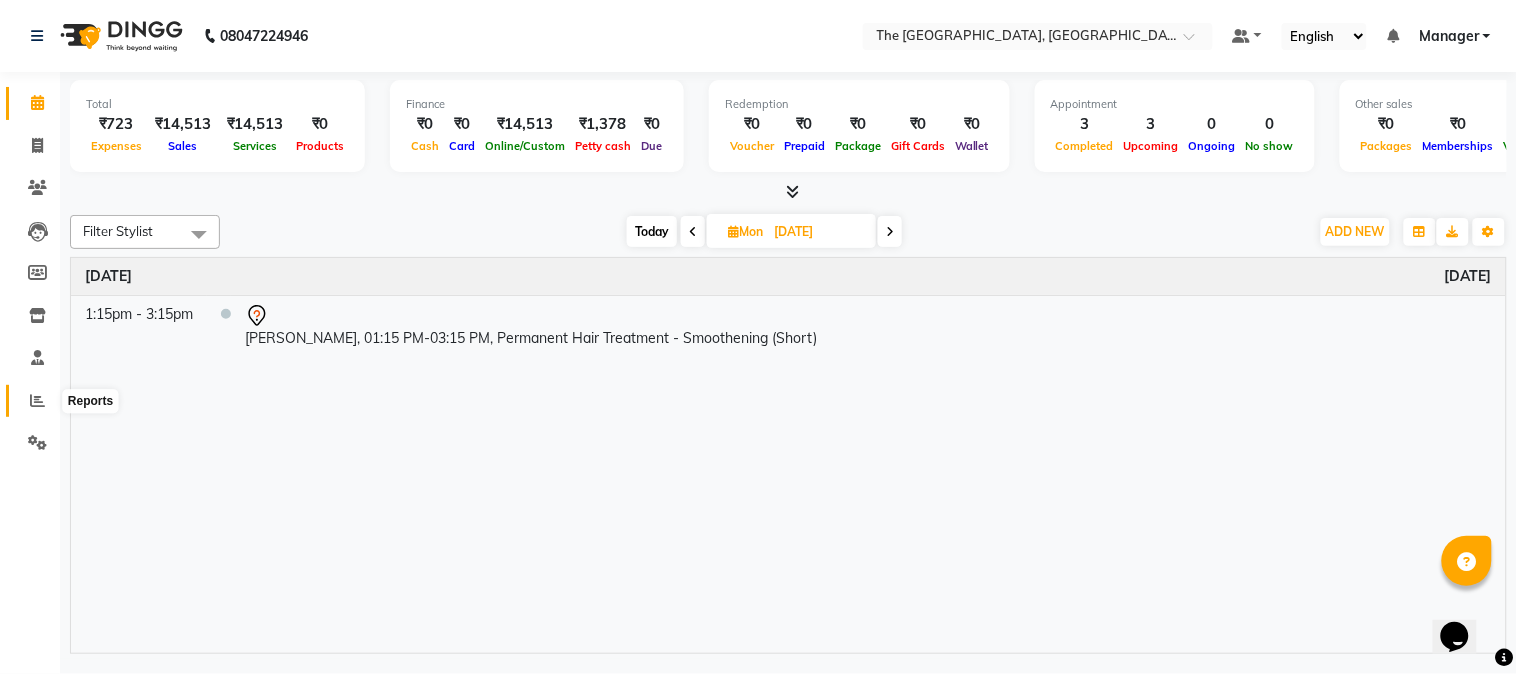 click 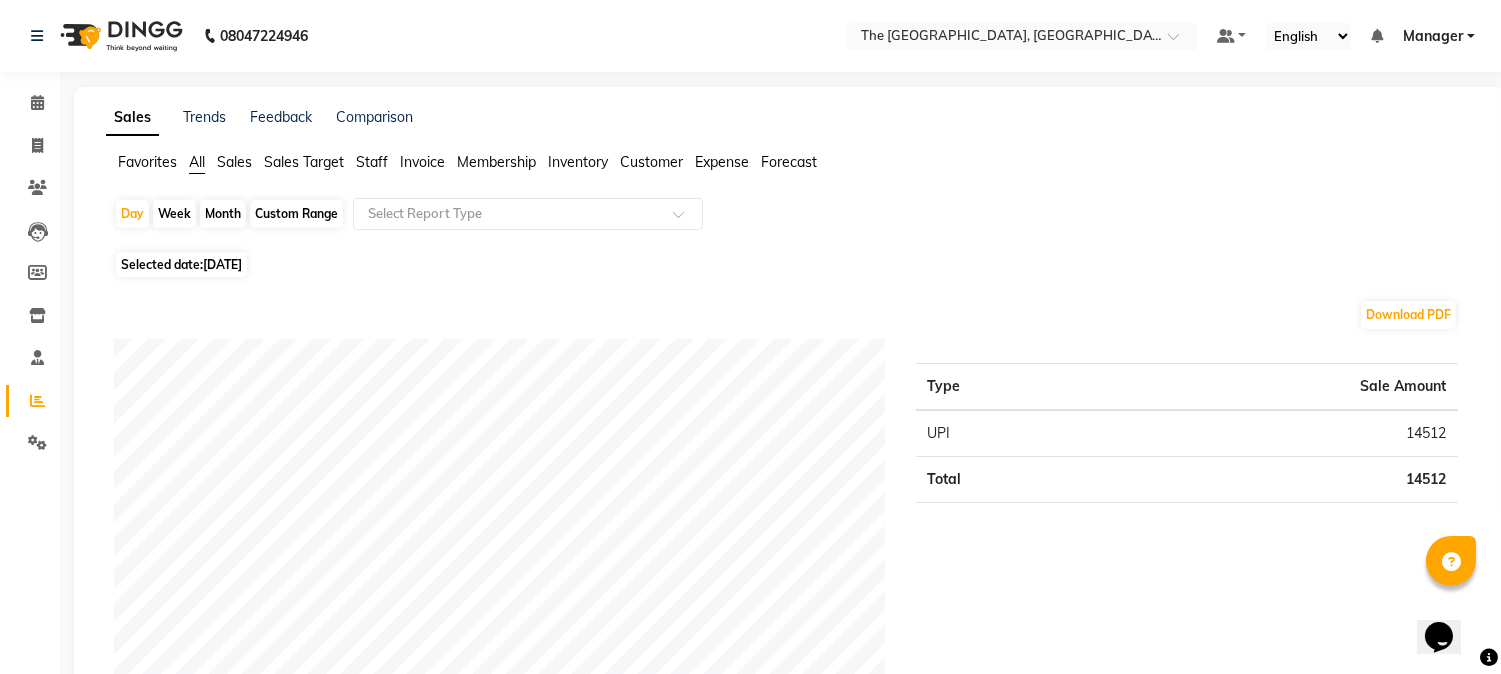 click on "Month" 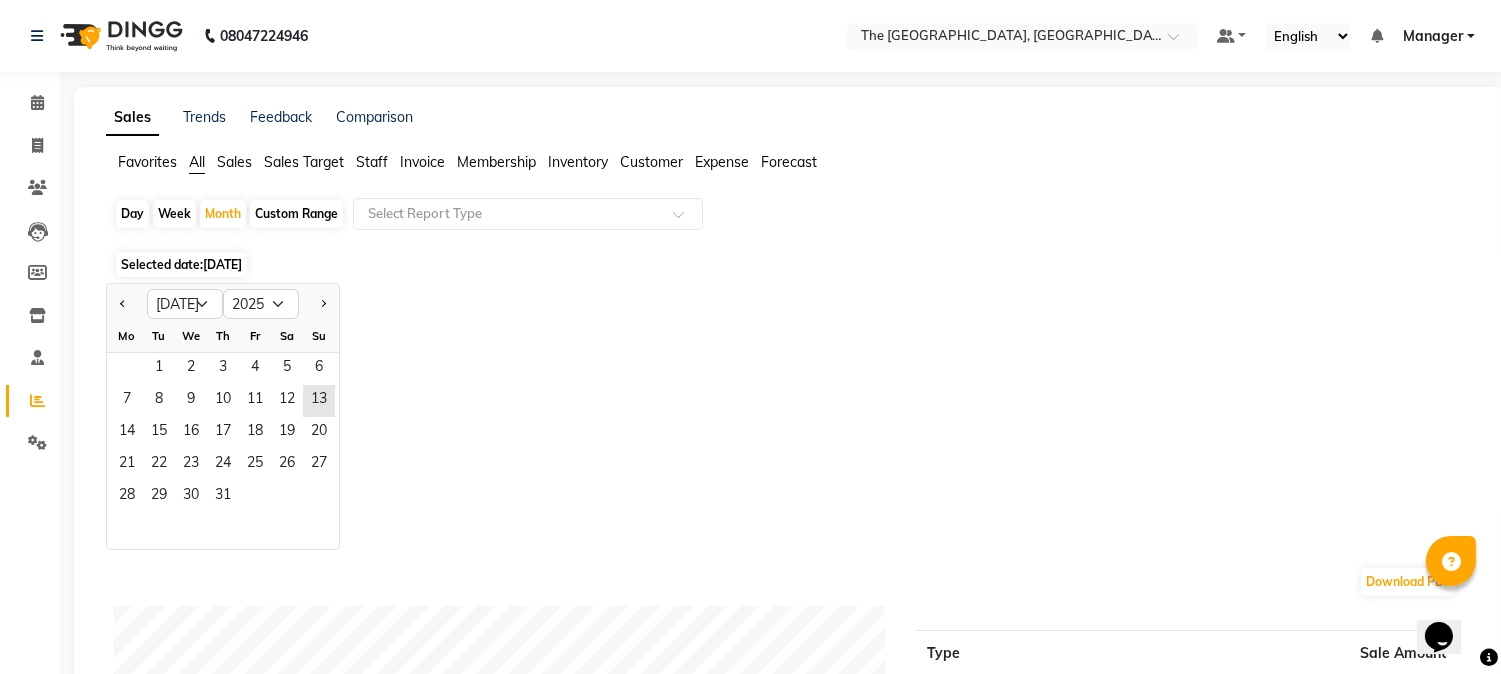 click on "Staff" 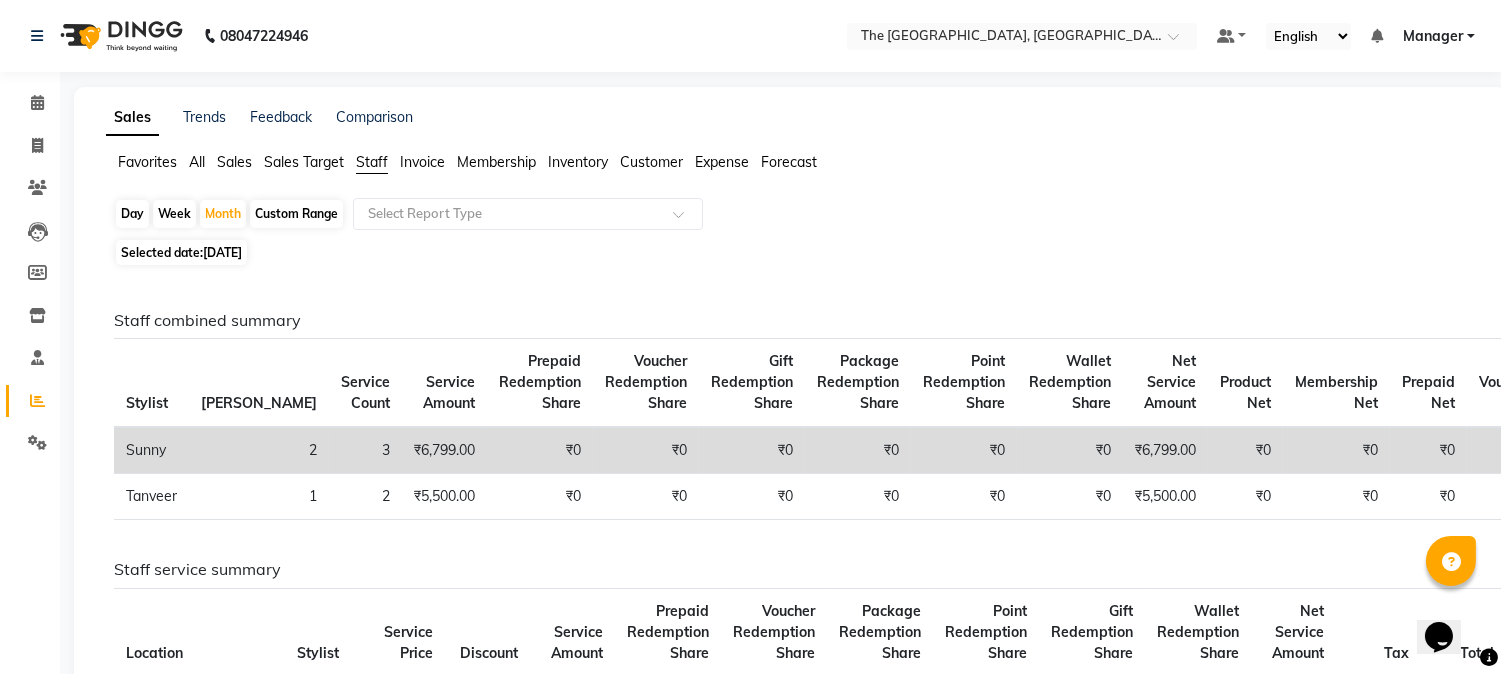 click on "Stylist" 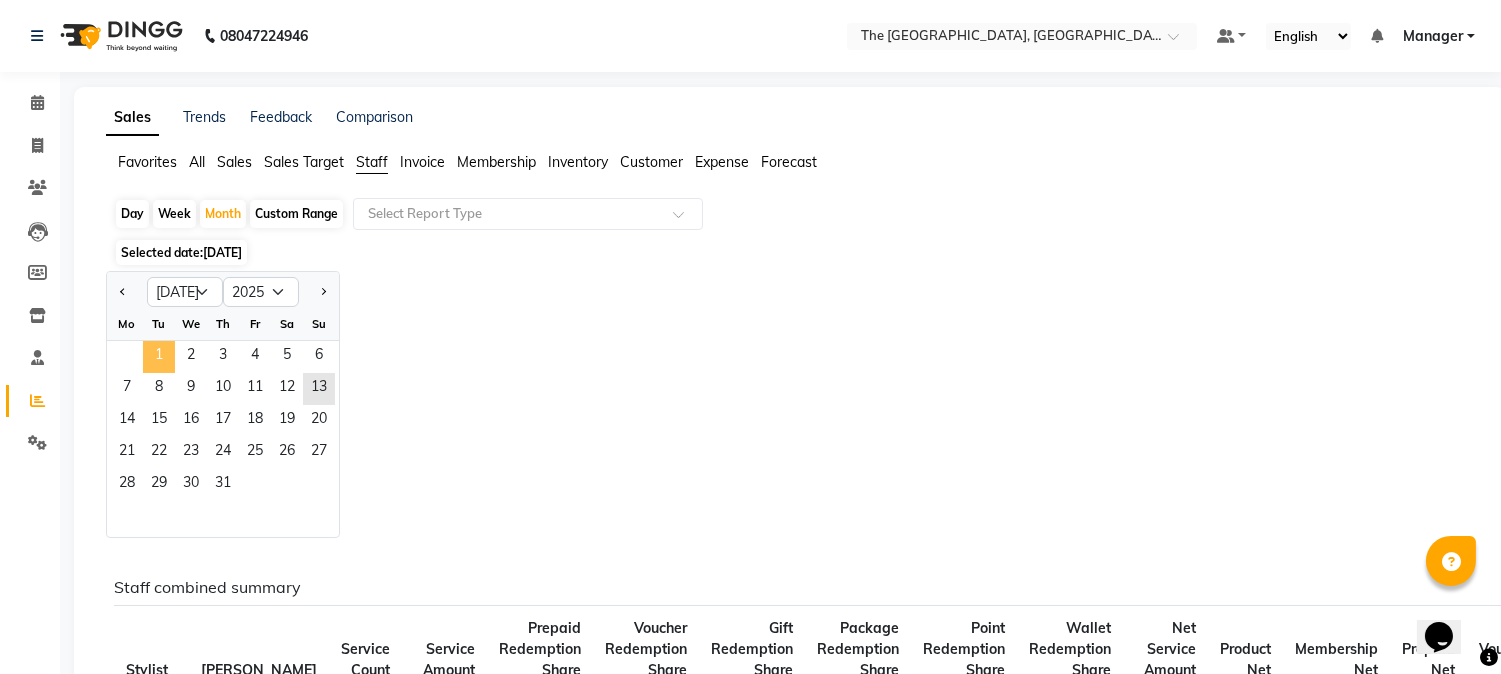 click on "1" 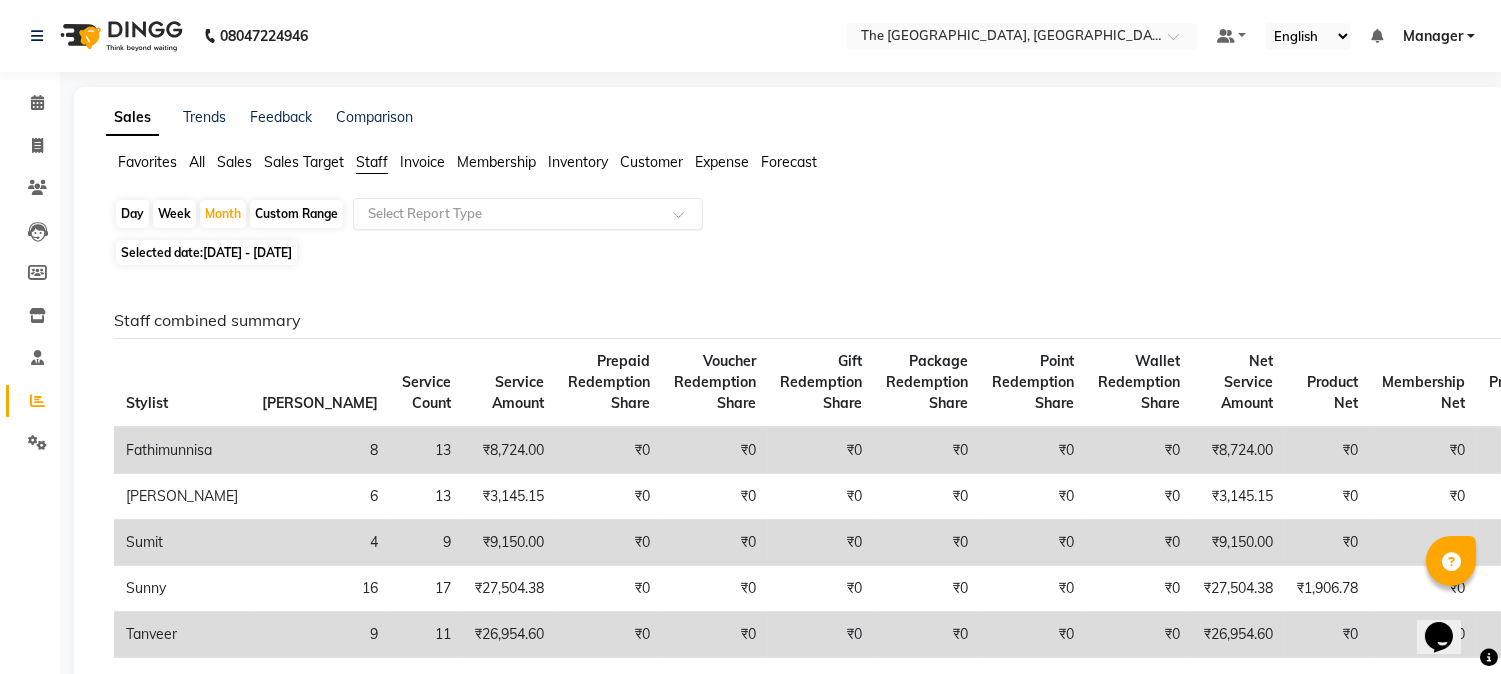 click 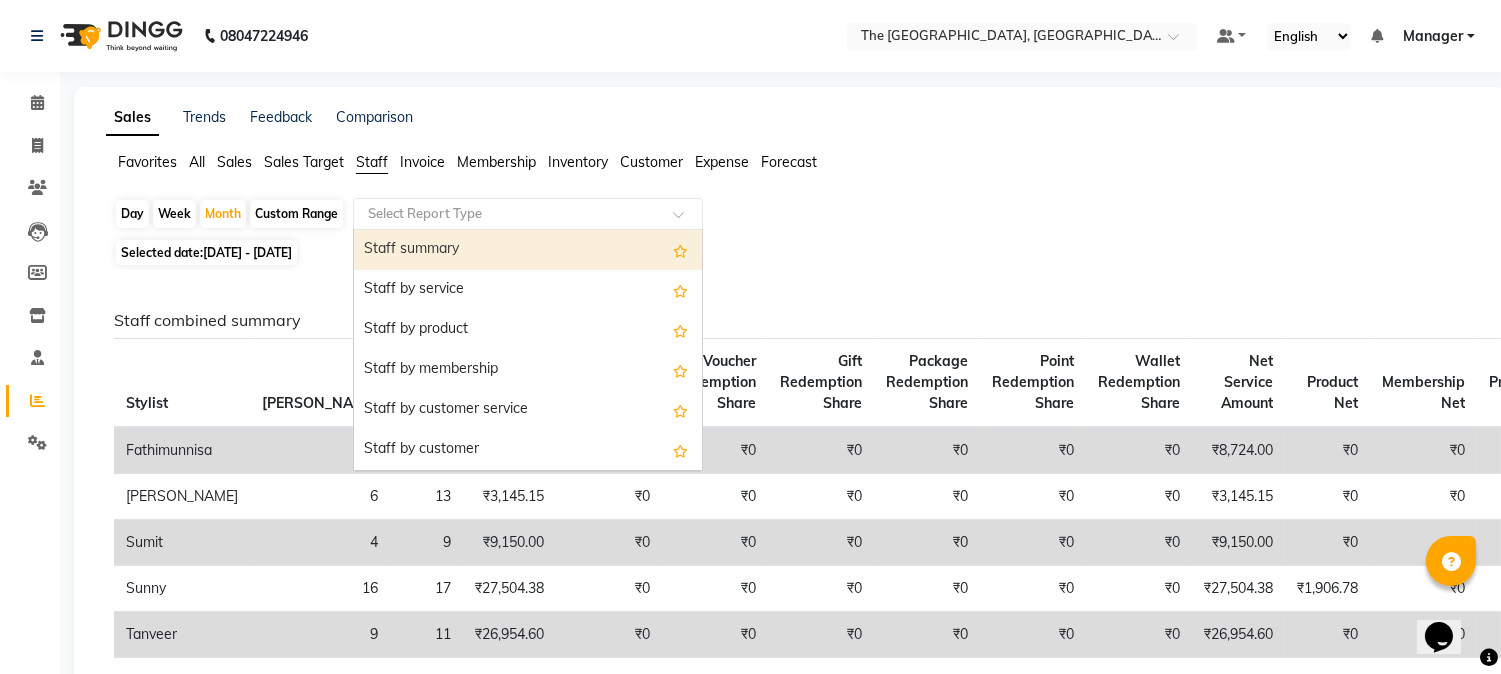 click on "Staff summary" at bounding box center [528, 250] 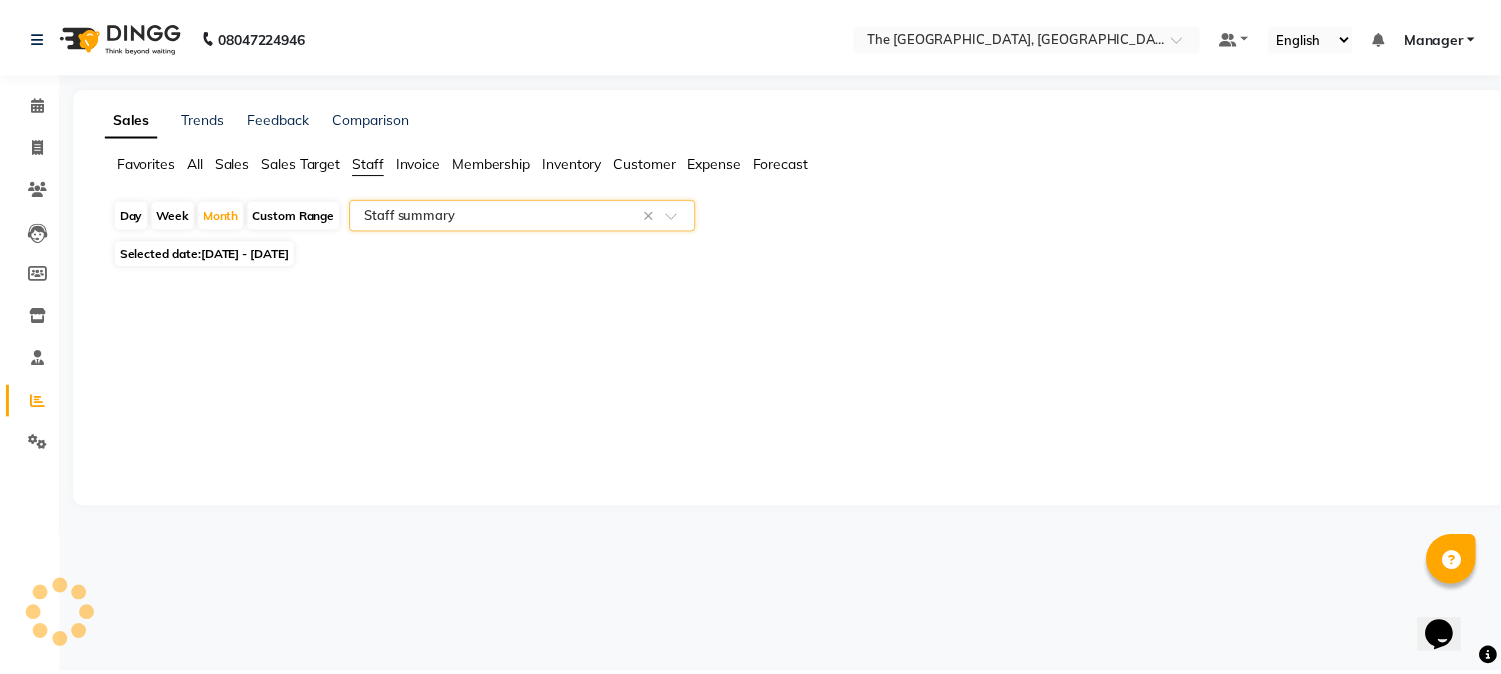 select on "full_report" 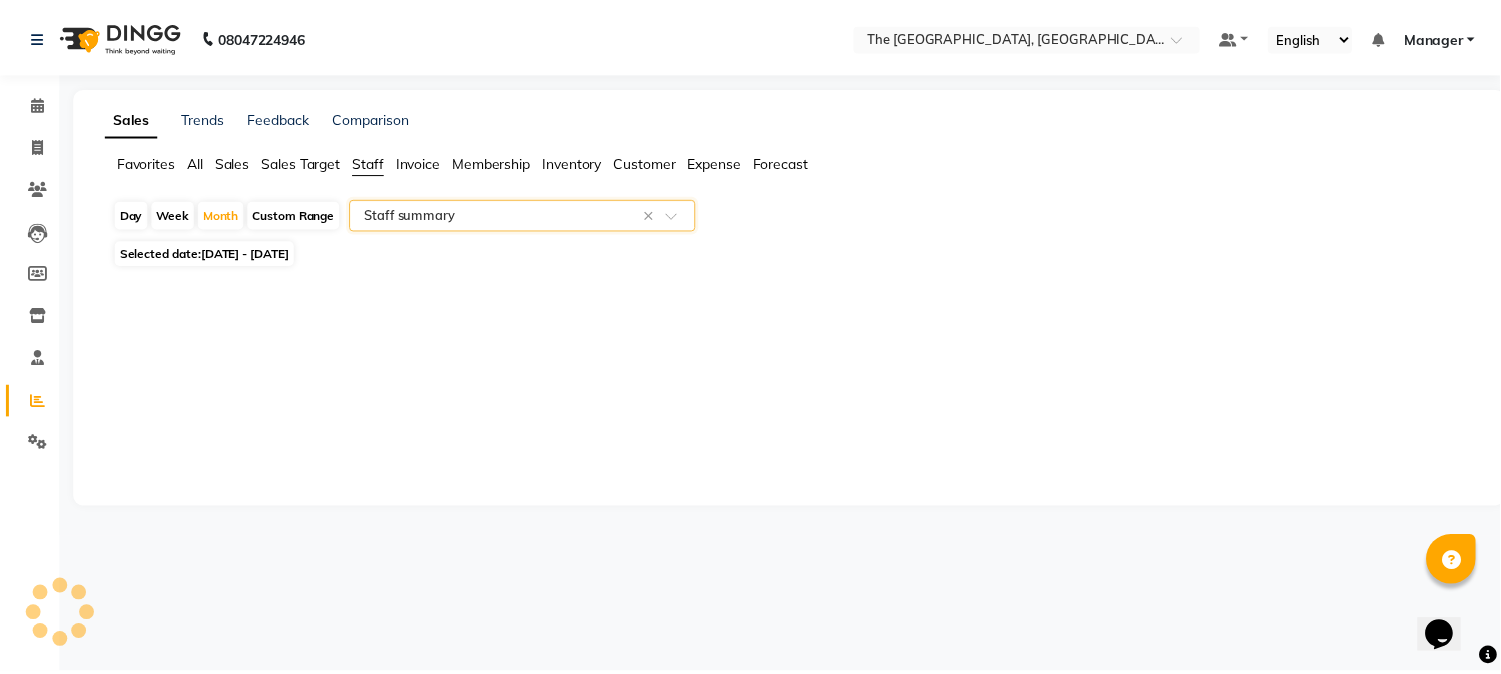 select on "csv" 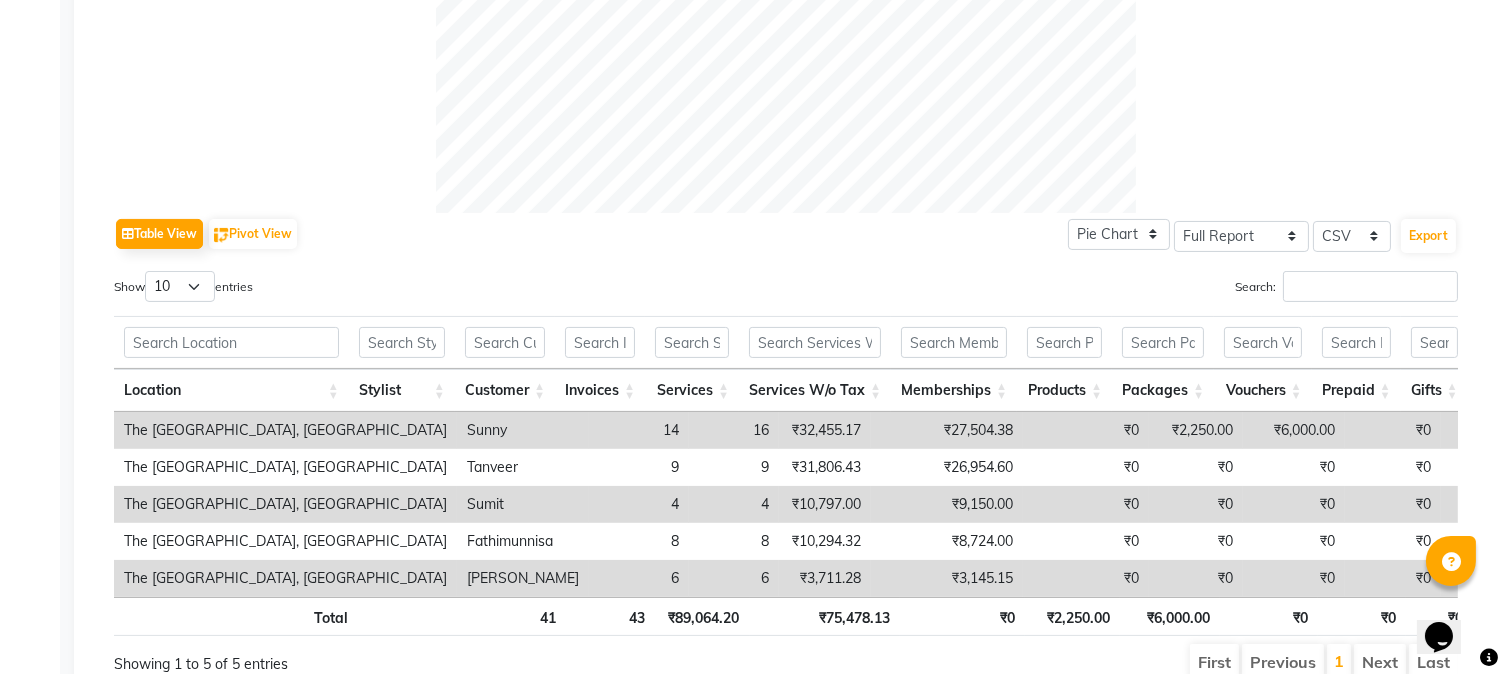 scroll, scrollTop: 804, scrollLeft: 0, axis: vertical 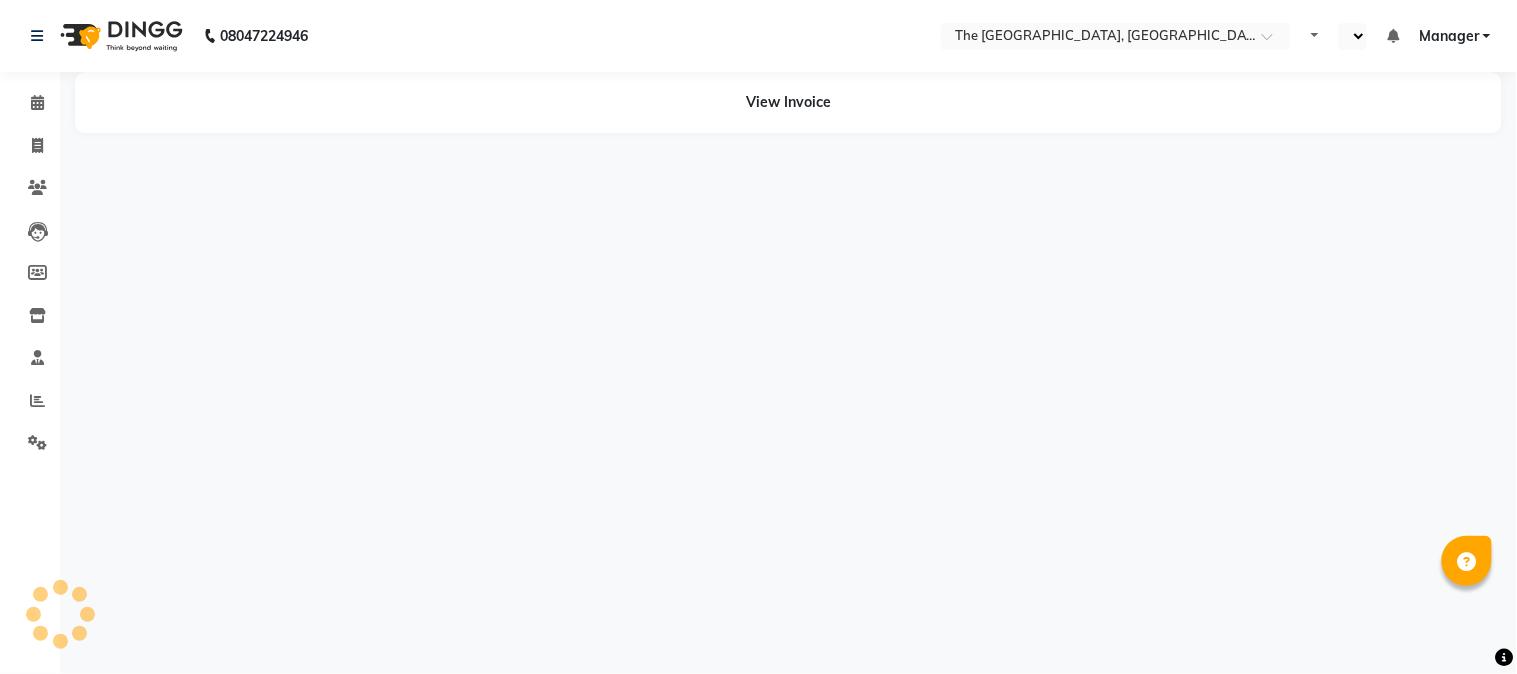 select on "en" 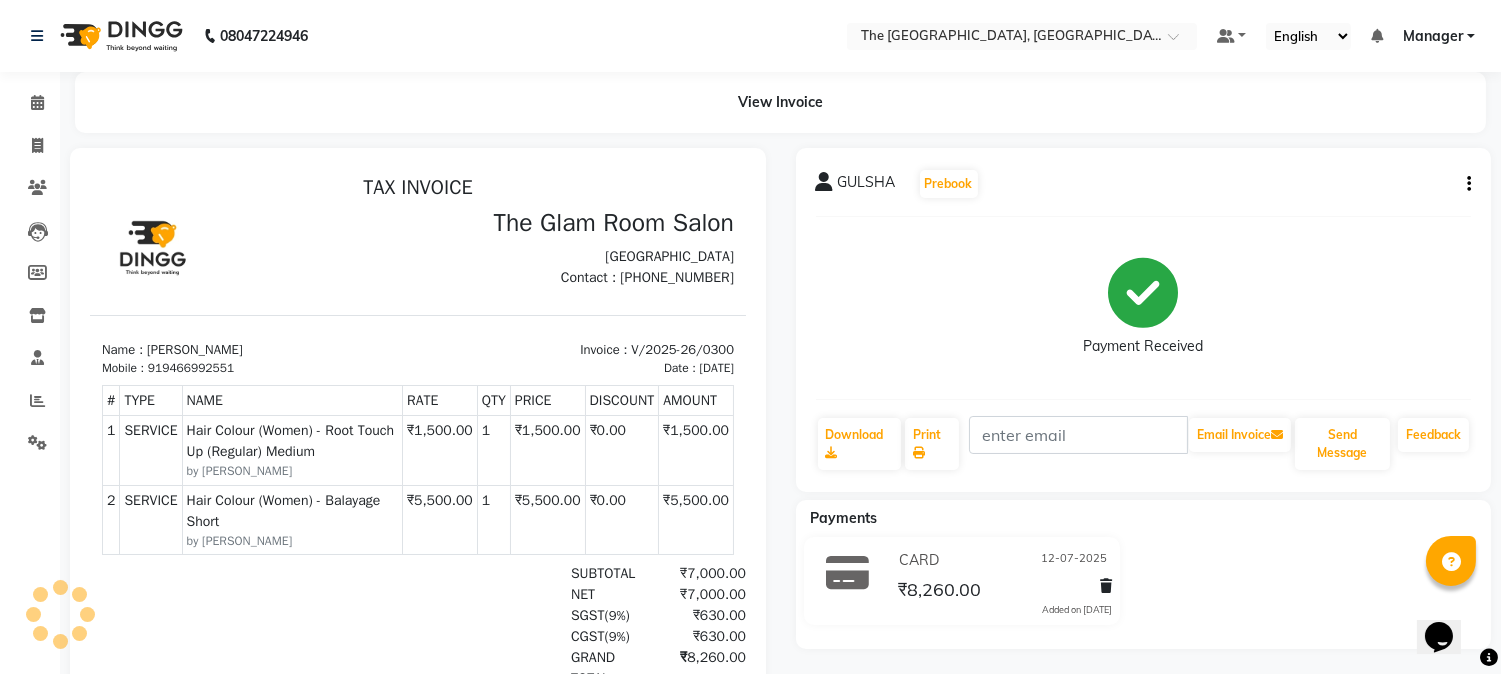 scroll, scrollTop: 0, scrollLeft: 0, axis: both 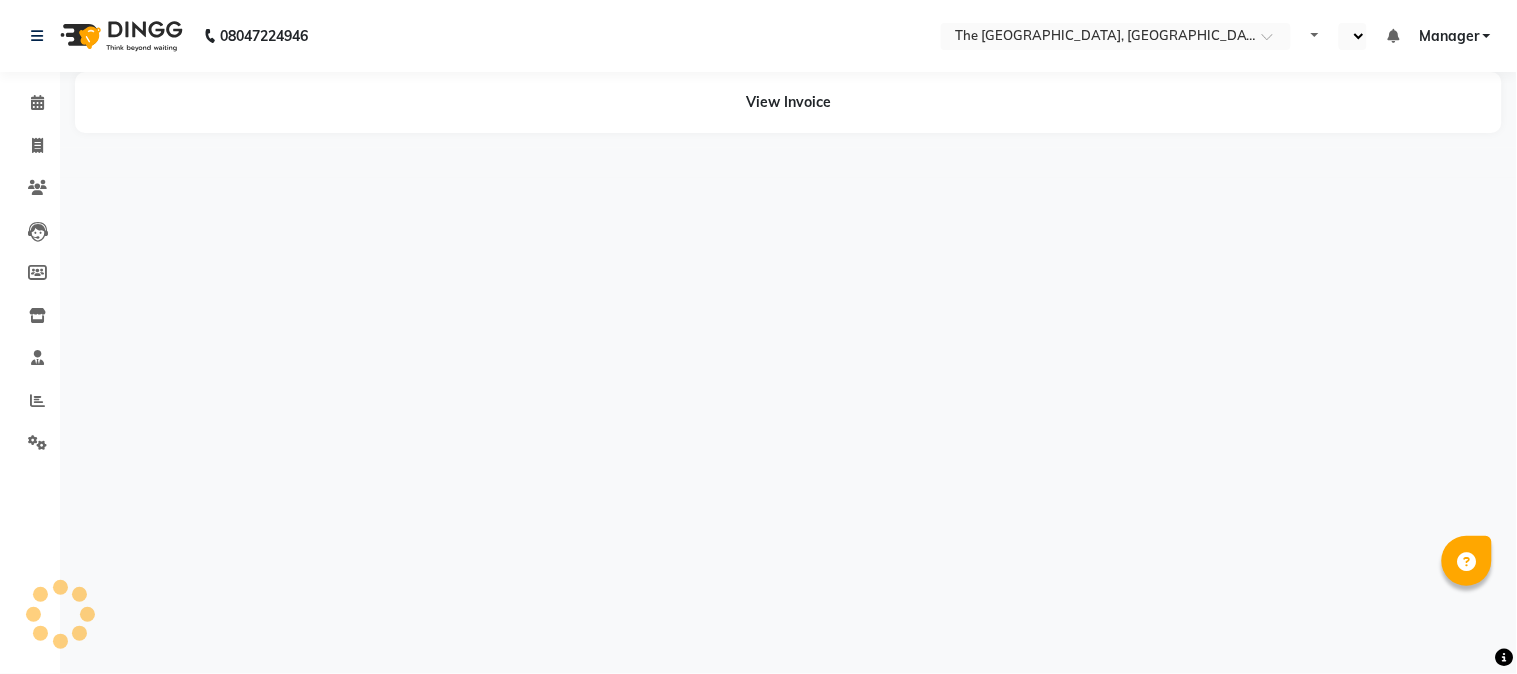 select on "en" 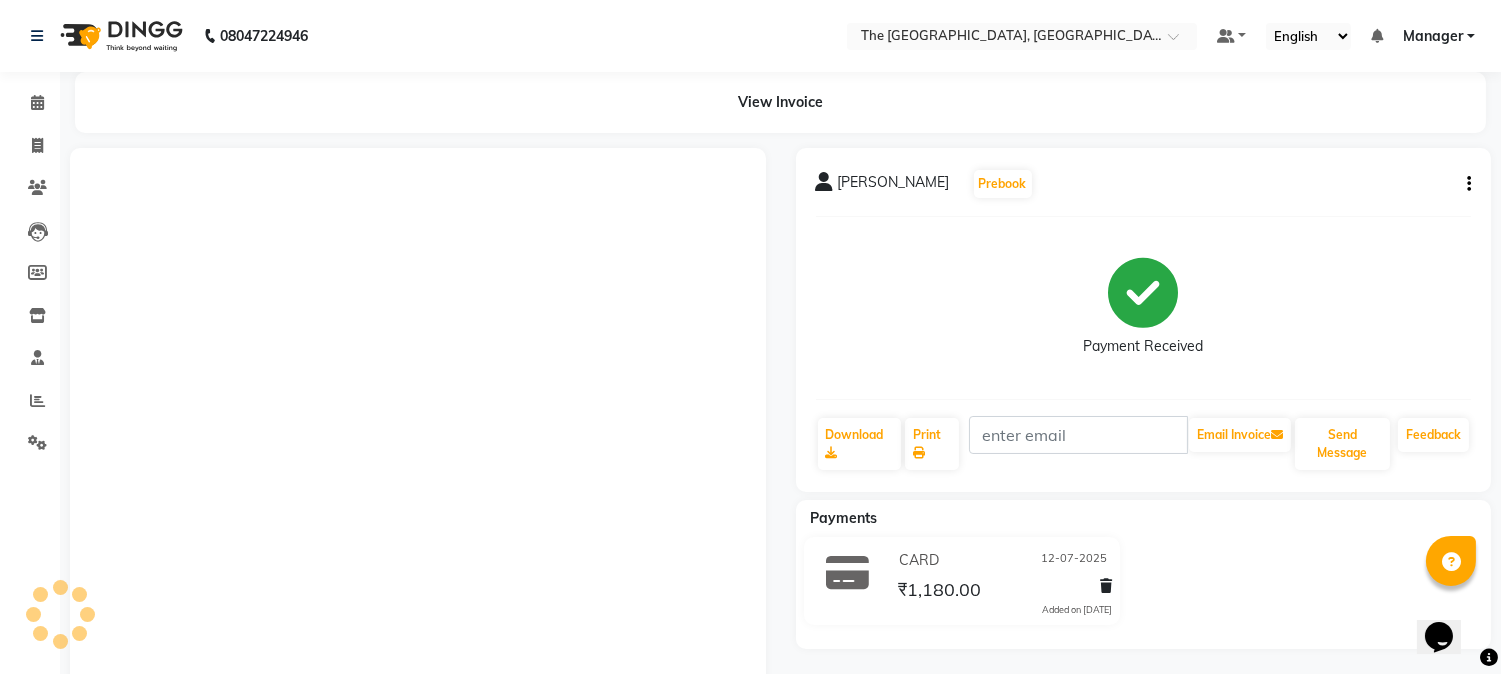 scroll, scrollTop: 0, scrollLeft: 0, axis: both 